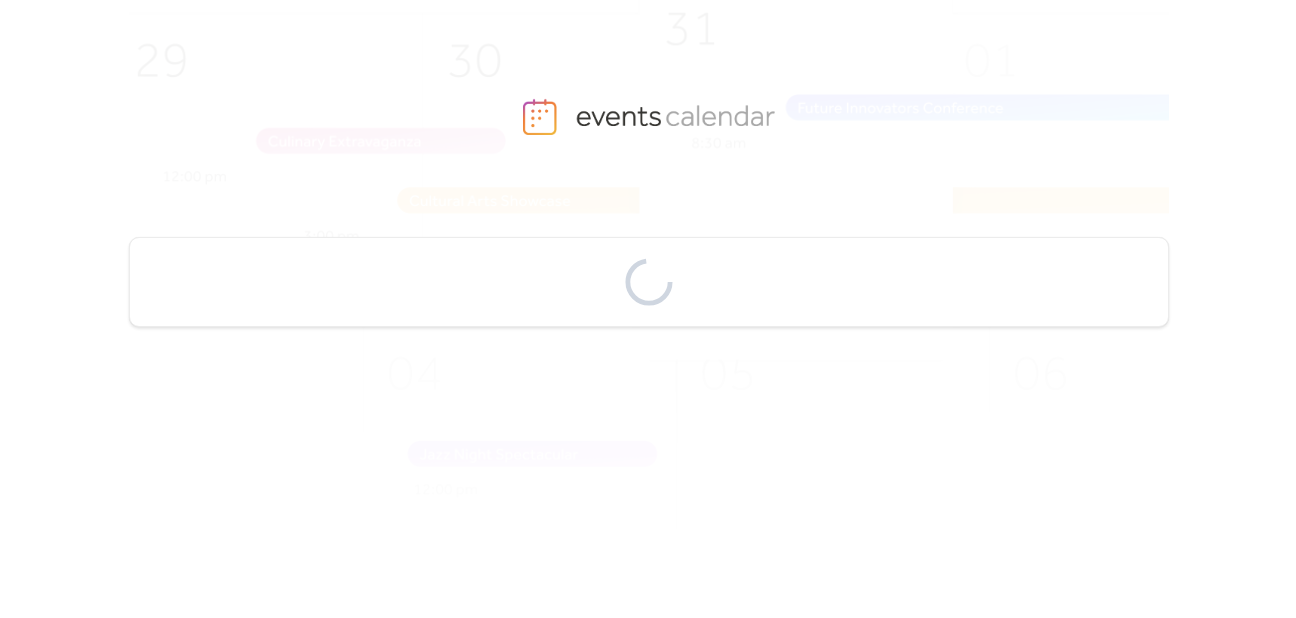scroll, scrollTop: 0, scrollLeft: 0, axis: both 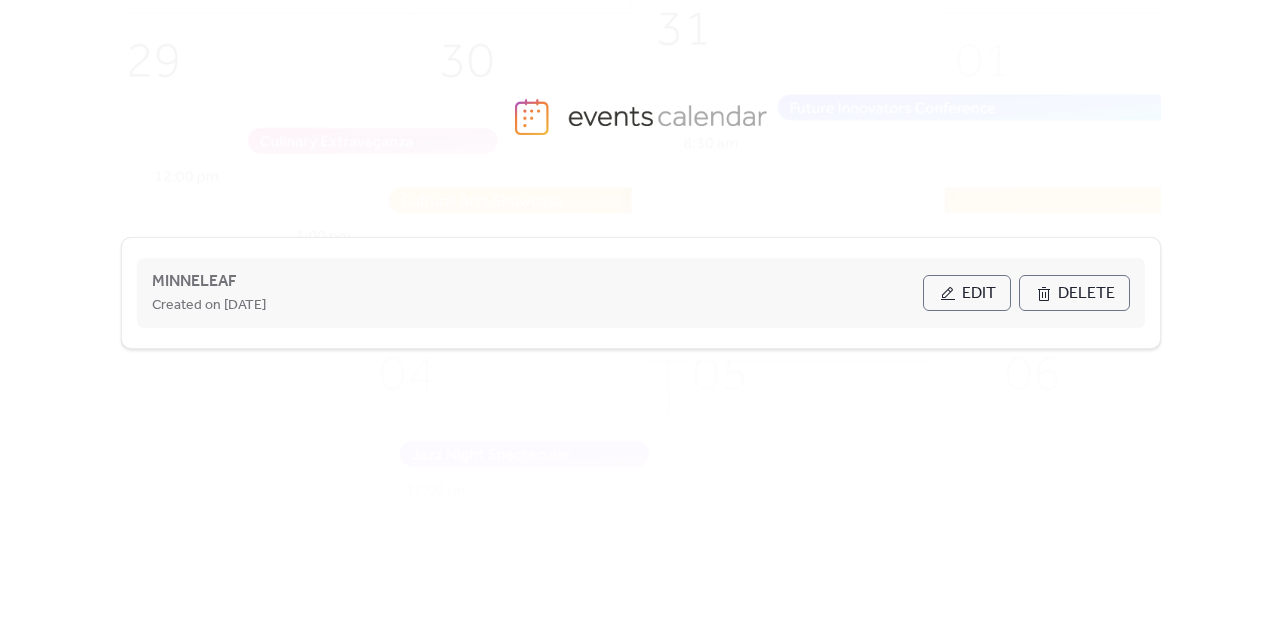 click on "Edit" at bounding box center (979, 294) 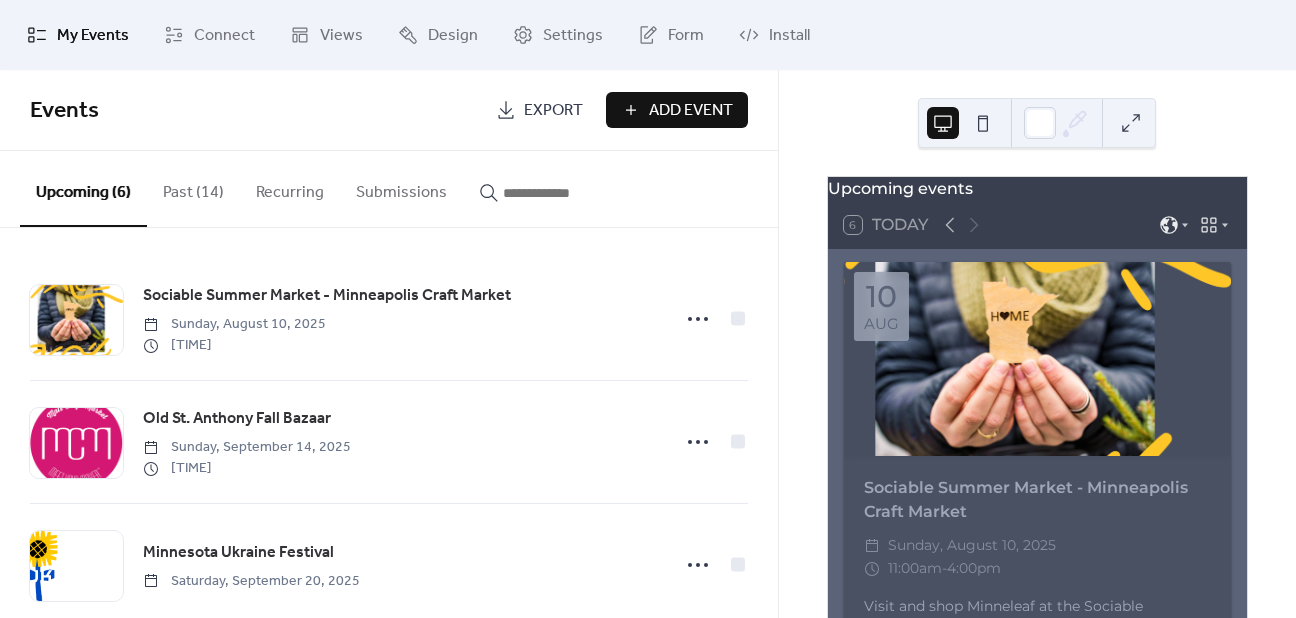 click on "Add Event" at bounding box center [691, 111] 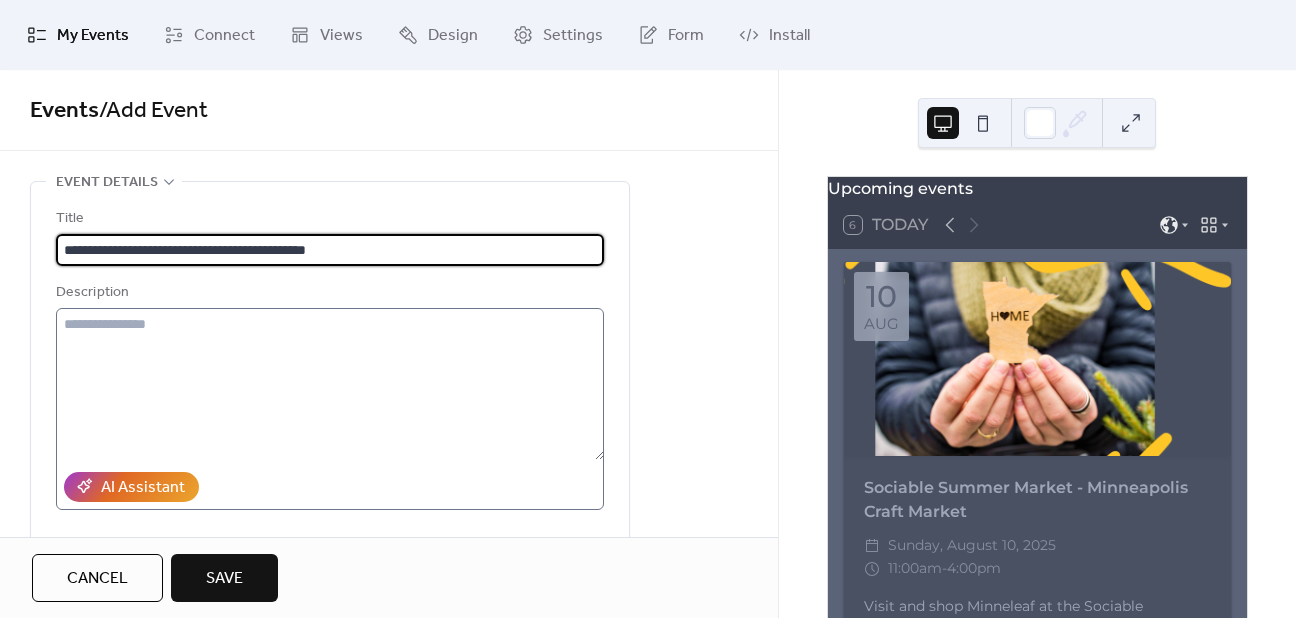 type on "**********" 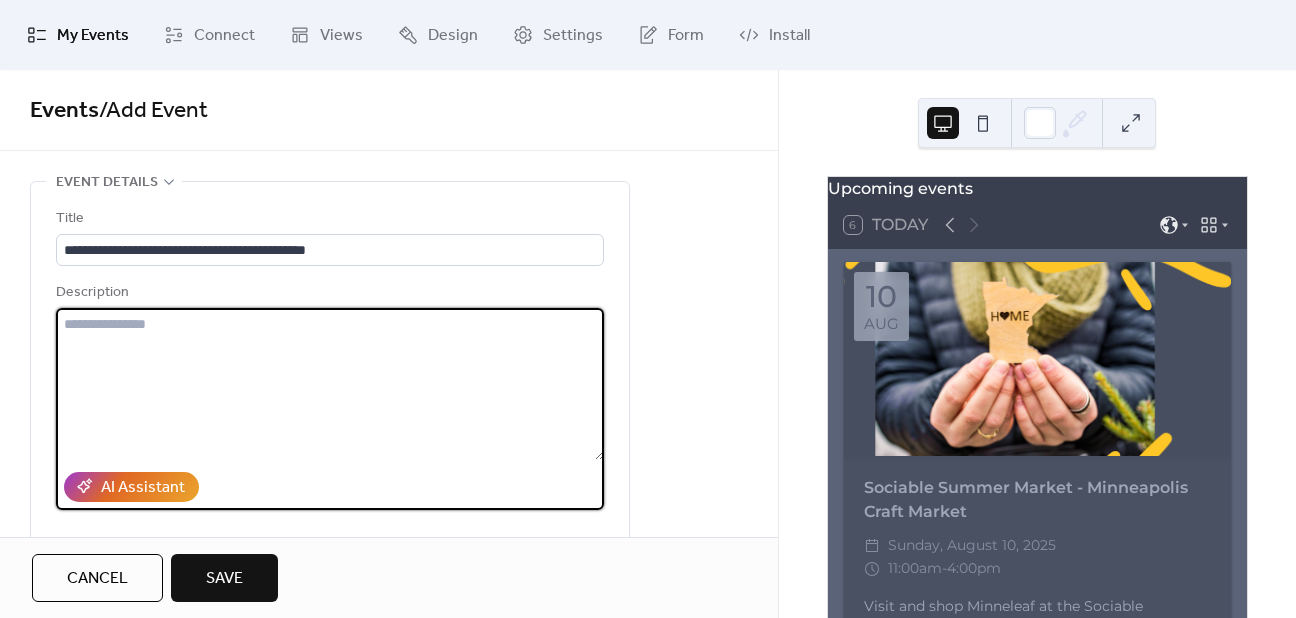 click at bounding box center [330, 384] 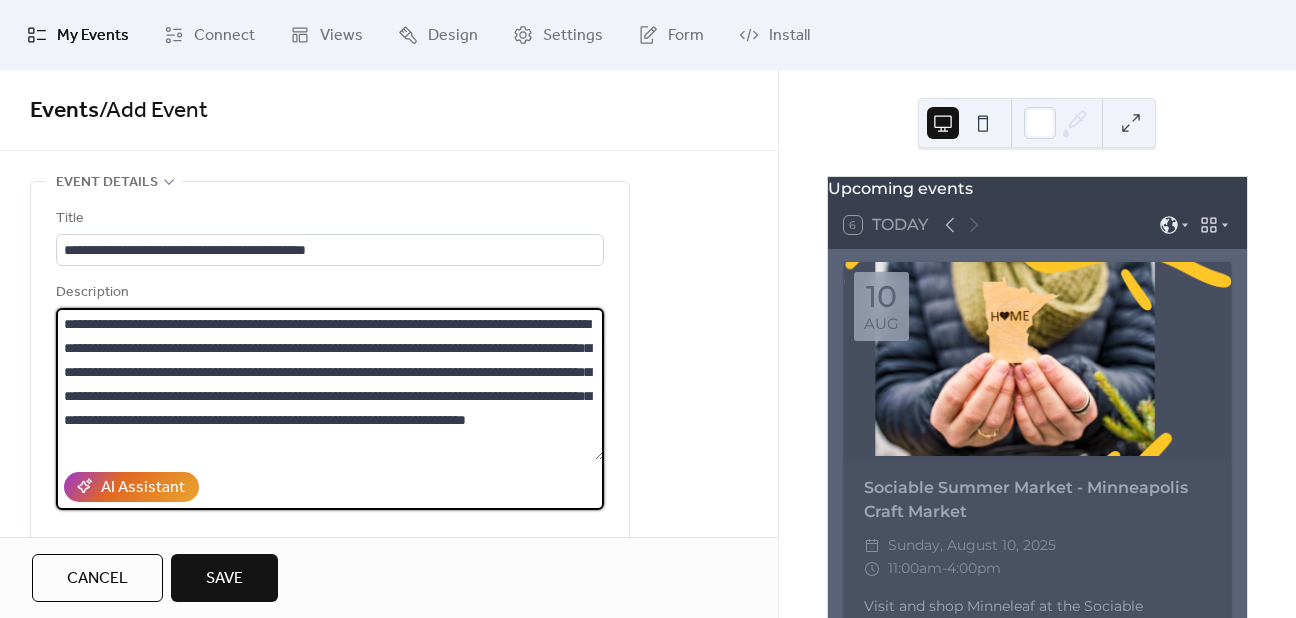 scroll, scrollTop: 72, scrollLeft: 0, axis: vertical 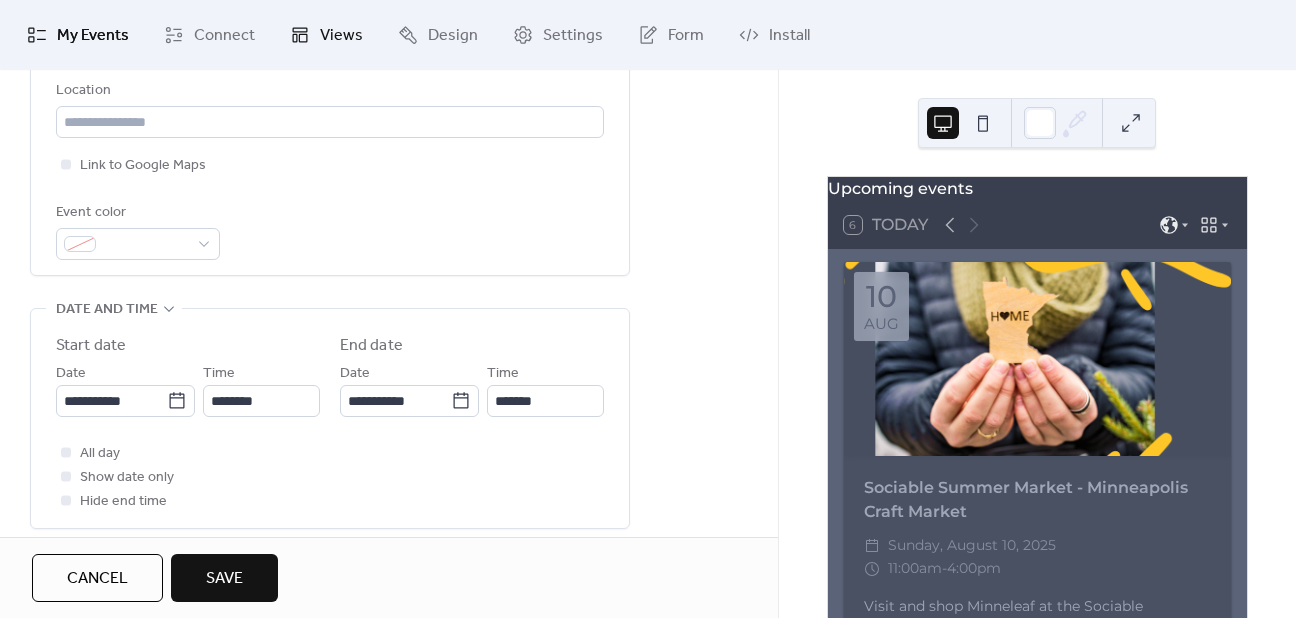 type on "**********" 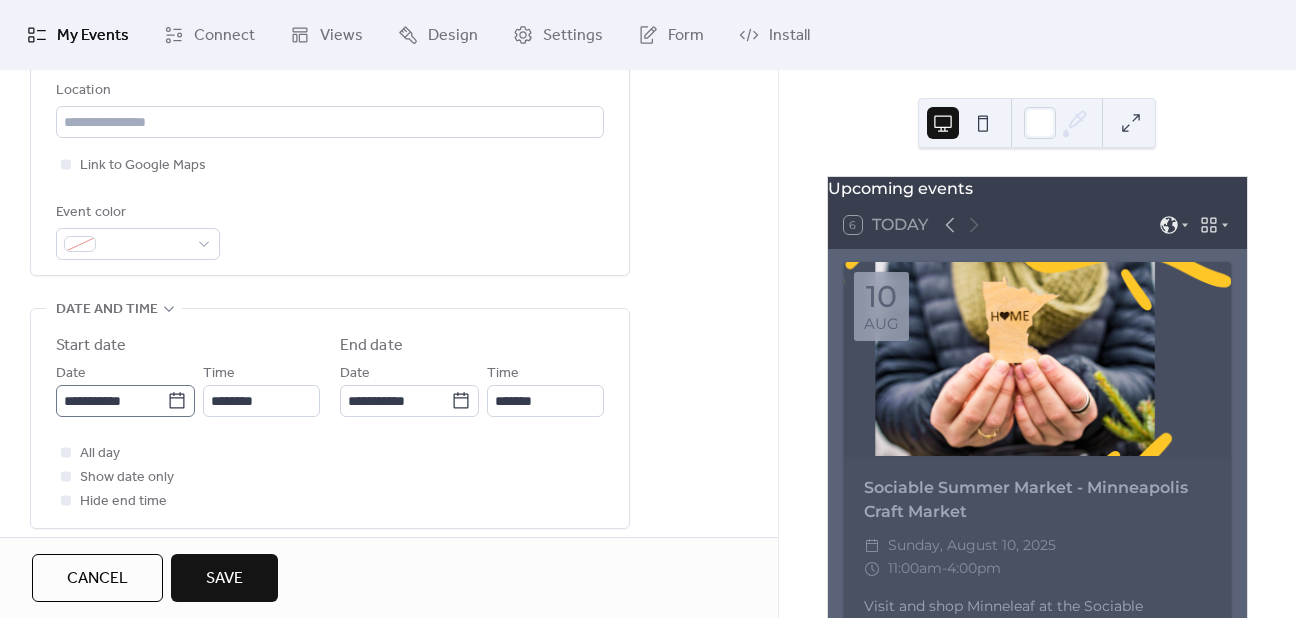 click on "My Events Connect Views Design Settings Form Install My Events Events  /  Add Event Event details Title Description  AI Assistant Location Link to Google Maps Event color   ••• Date and time Start date Date Time End date Date Time All day Show date only Hide end time ••• Recurring event Do not repeat ••• Event image ; ••• URL RSVP" at bounding box center (648, 309) 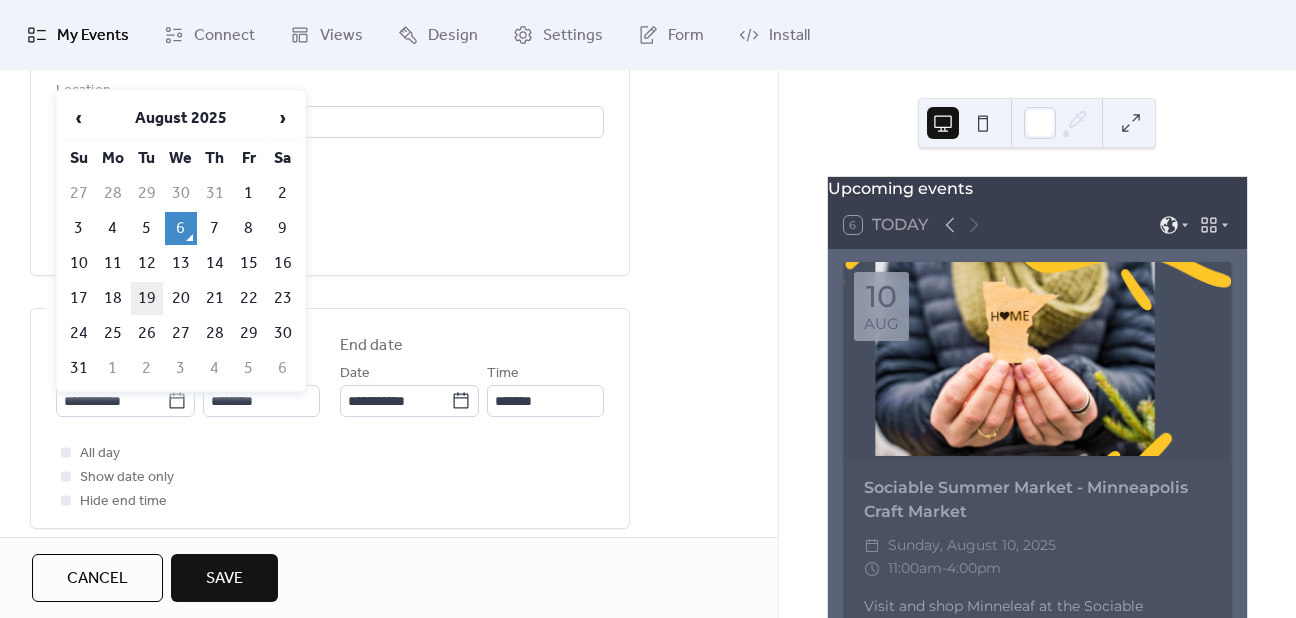click on "19" at bounding box center [147, 298] 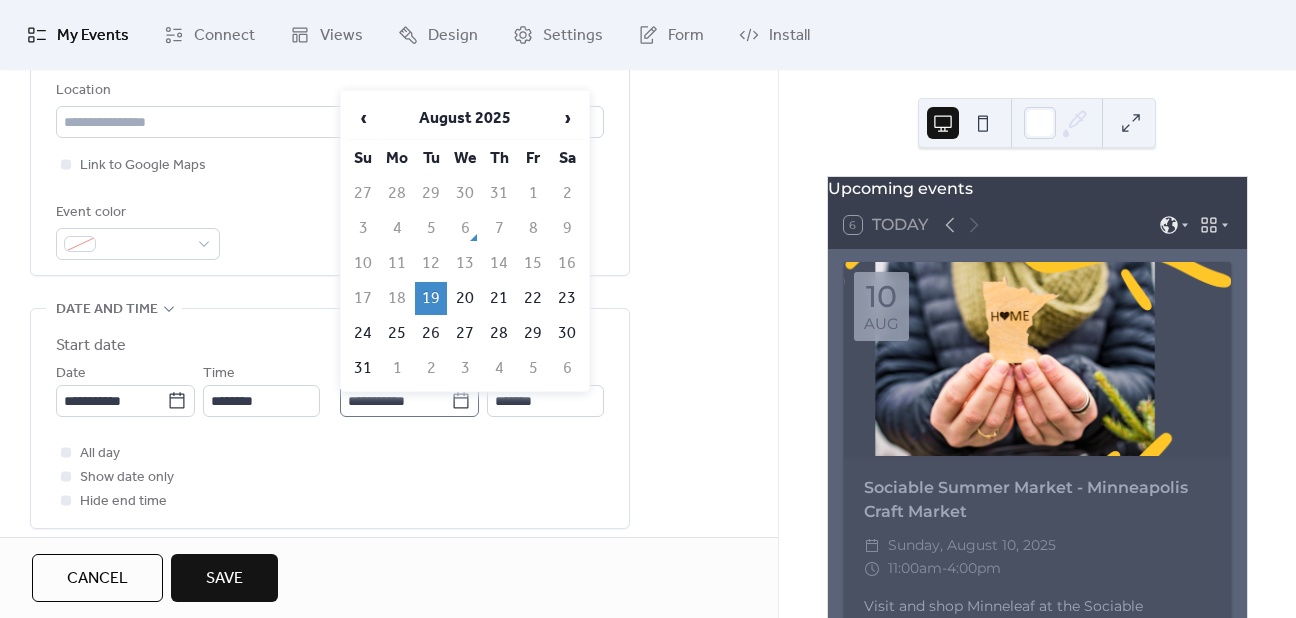 click 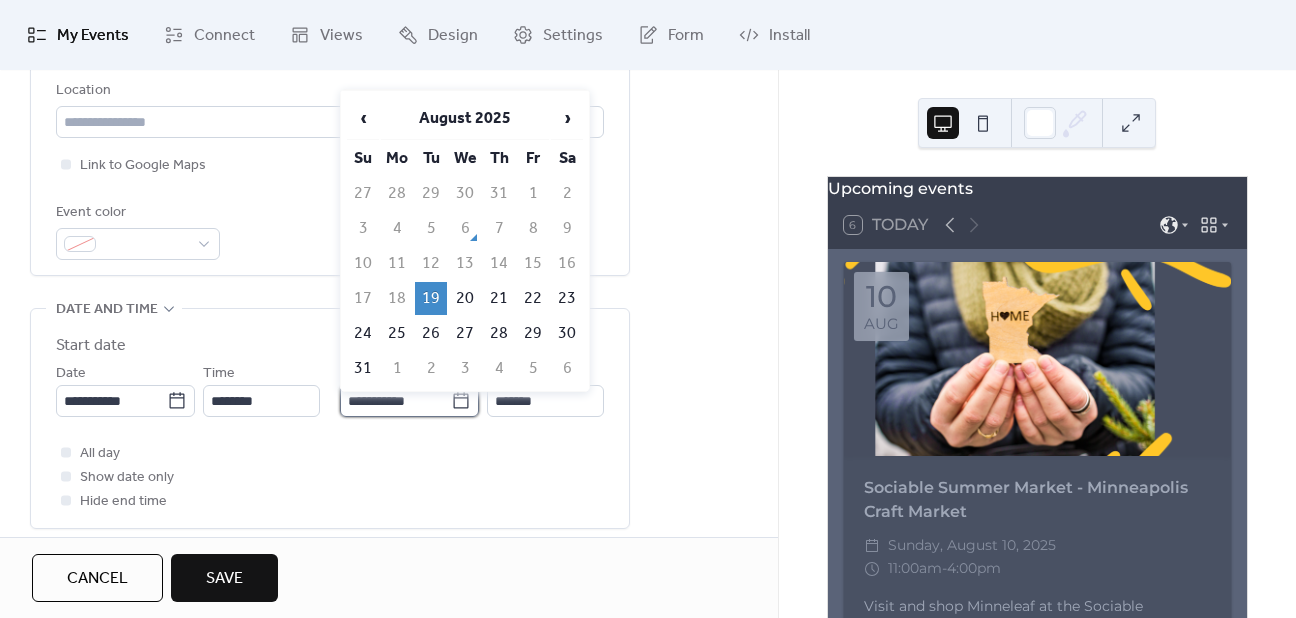 click on "**********" at bounding box center (395, 401) 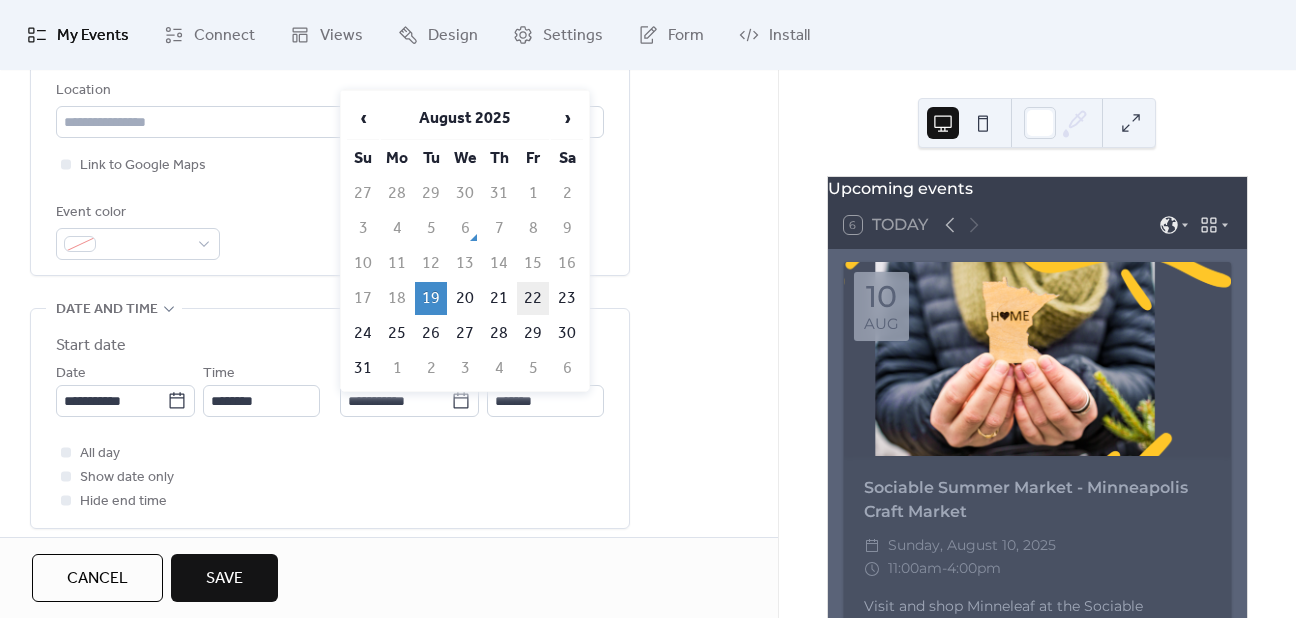 click on "22" at bounding box center [533, 298] 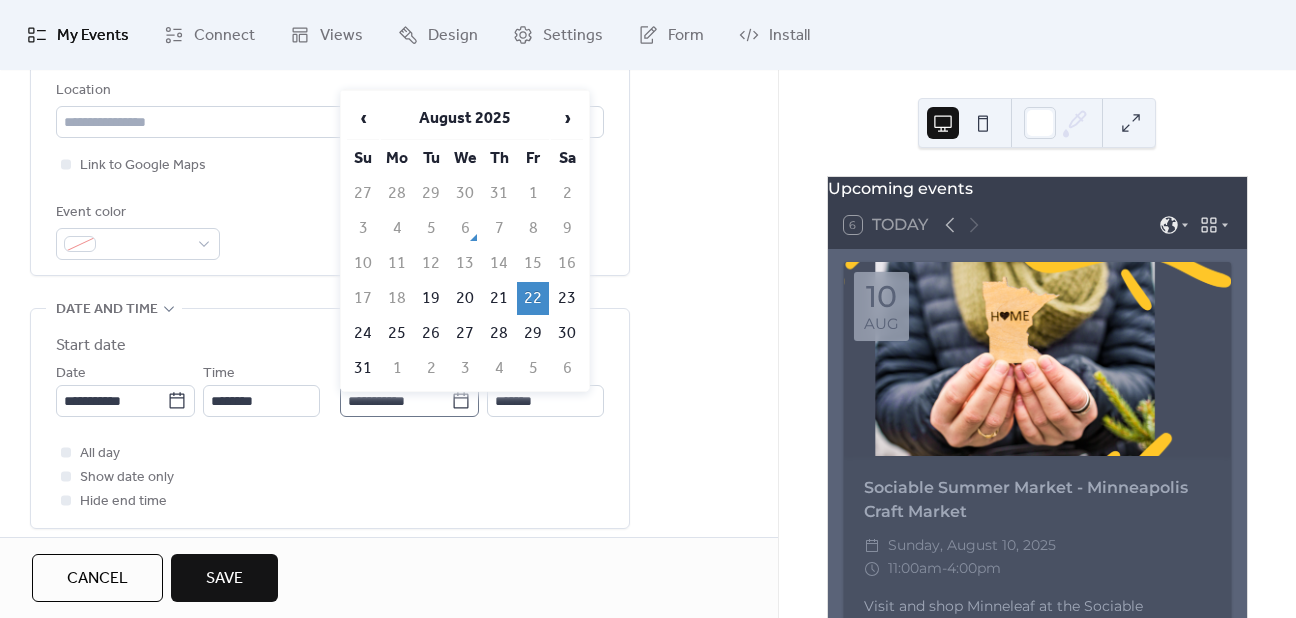 click 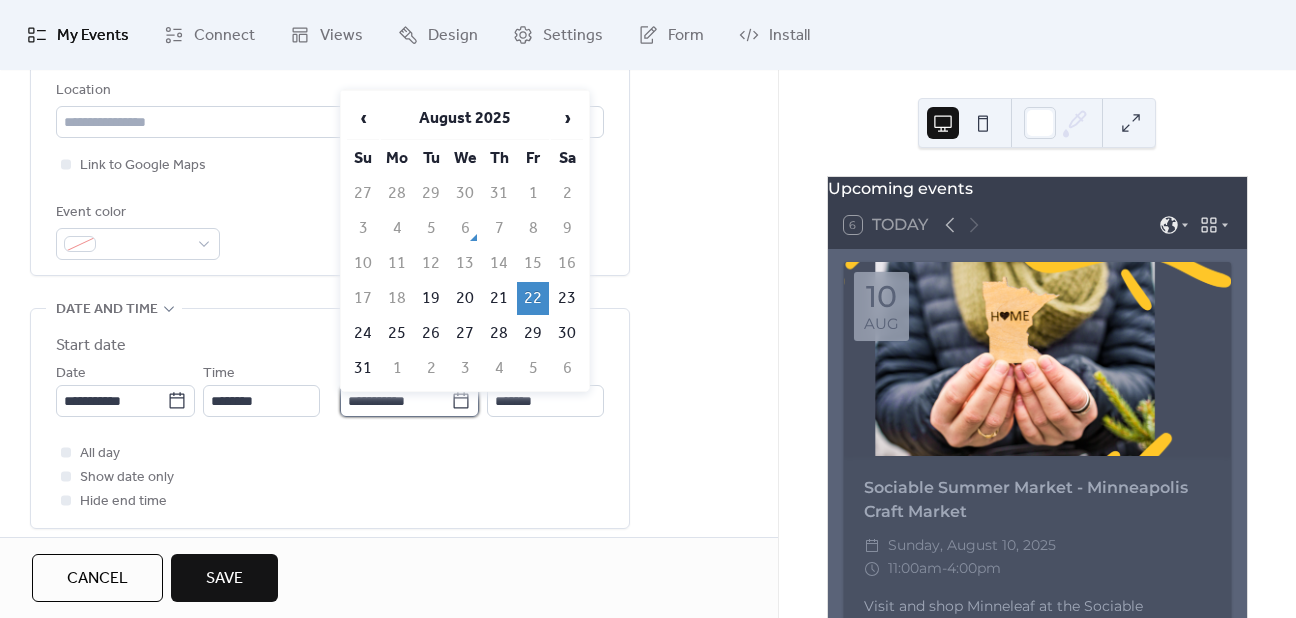 click on "**********" at bounding box center (395, 401) 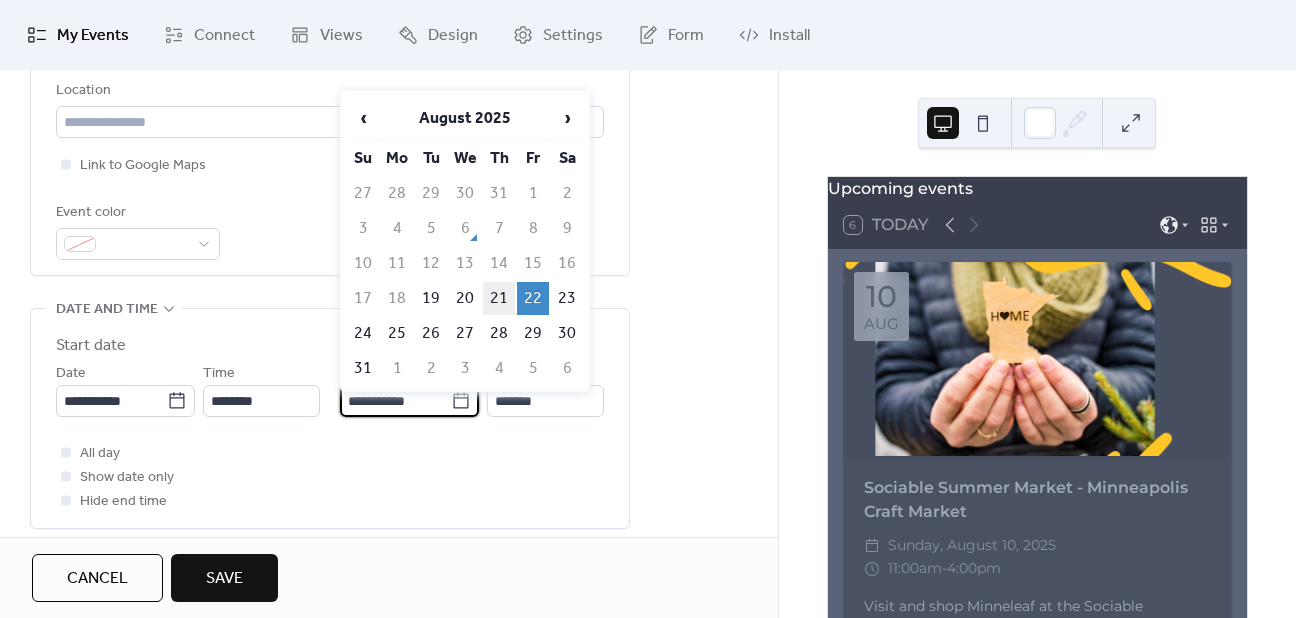 click on "21" at bounding box center (499, 298) 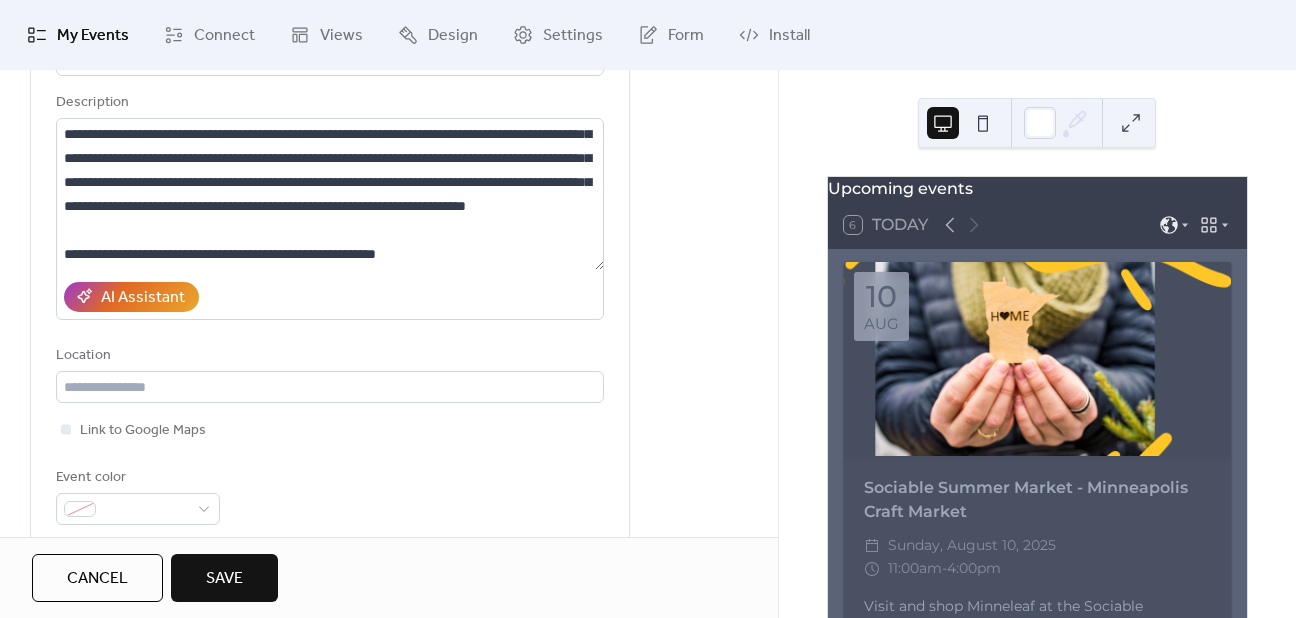 scroll, scrollTop: 187, scrollLeft: 0, axis: vertical 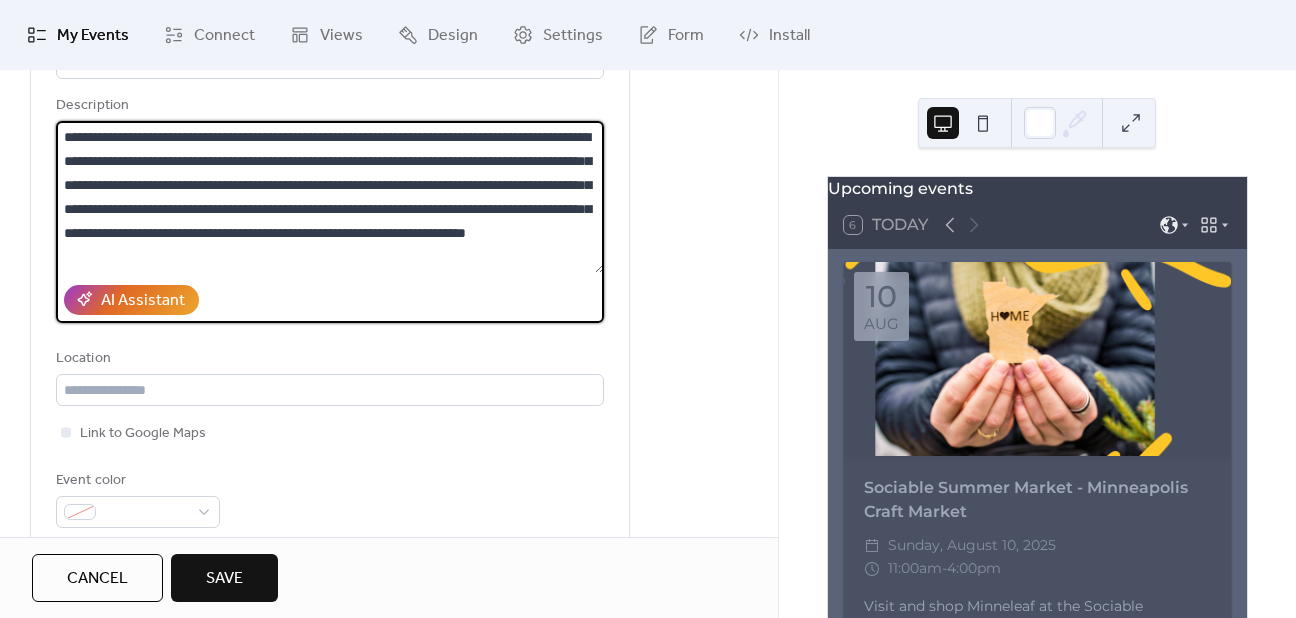 drag, startPoint x: 456, startPoint y: 259, endPoint x: 63, endPoint y: 115, distance: 418.5511 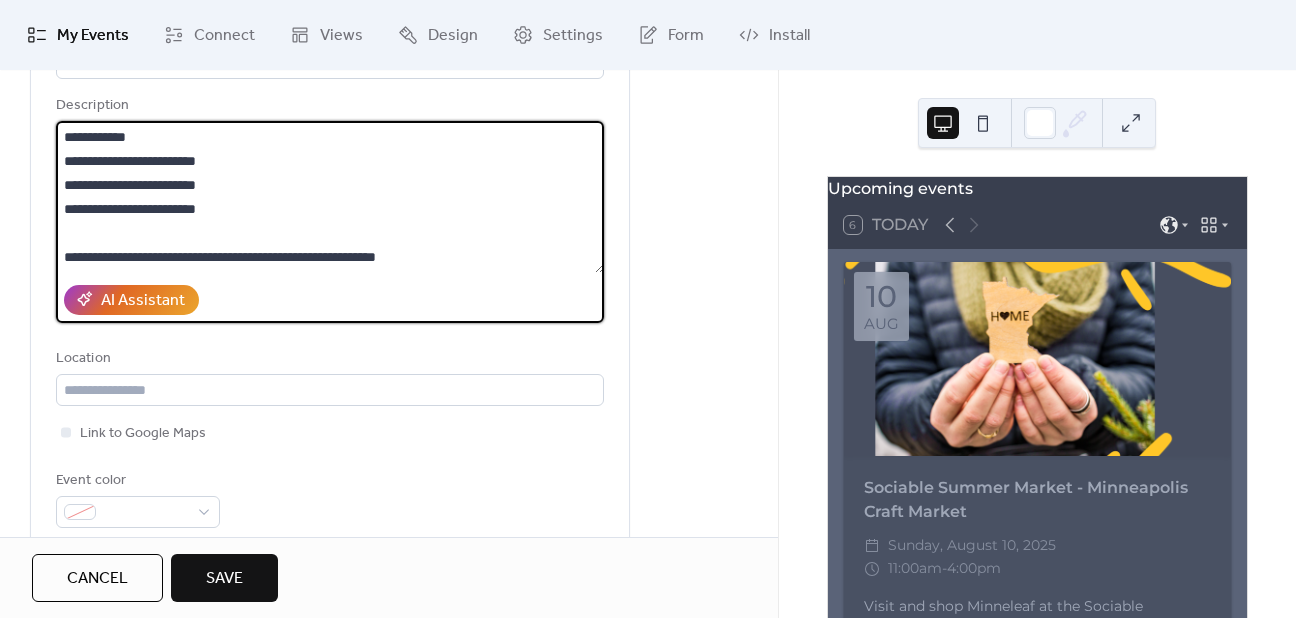 scroll, scrollTop: 0, scrollLeft: 0, axis: both 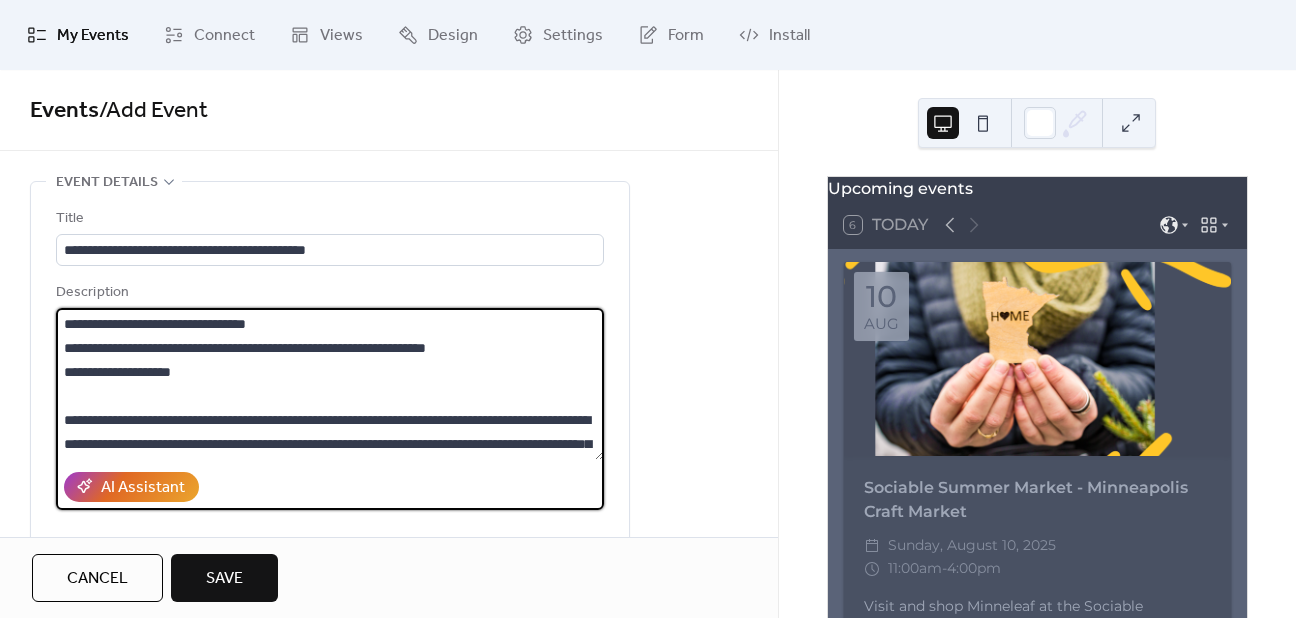 drag, startPoint x: 308, startPoint y: 322, endPoint x: 12, endPoint y: 320, distance: 296.00674 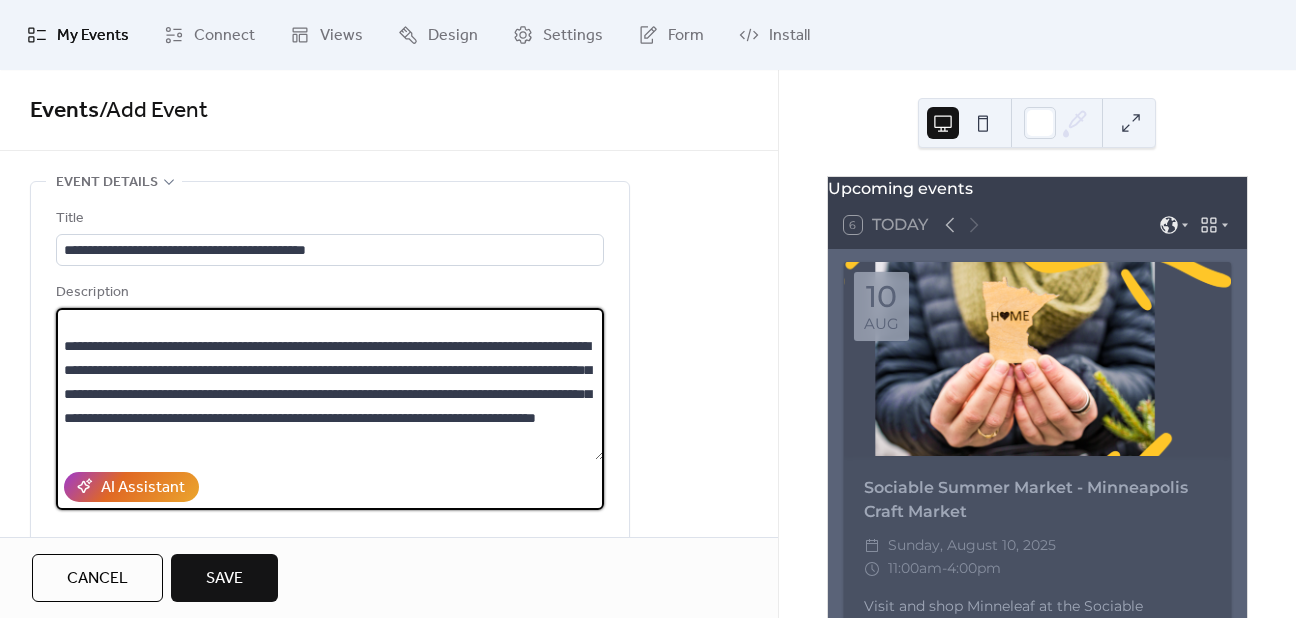 scroll, scrollTop: 2, scrollLeft: 0, axis: vertical 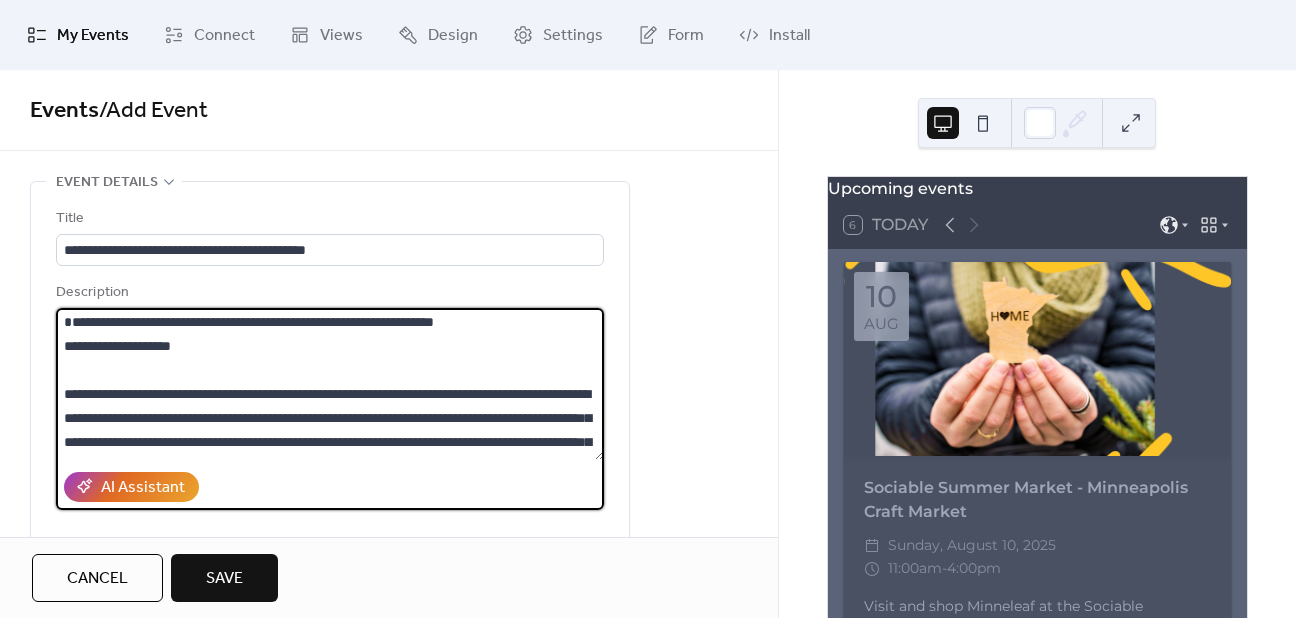 paste on "**********" 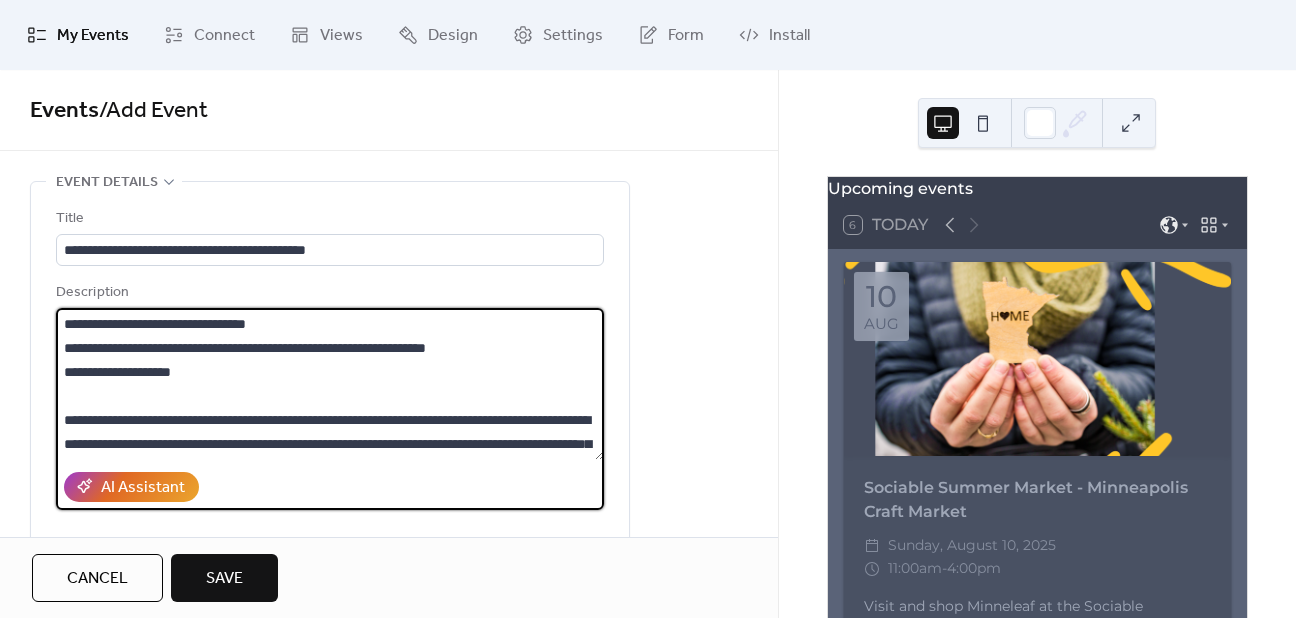 scroll, scrollTop: 312, scrollLeft: 0, axis: vertical 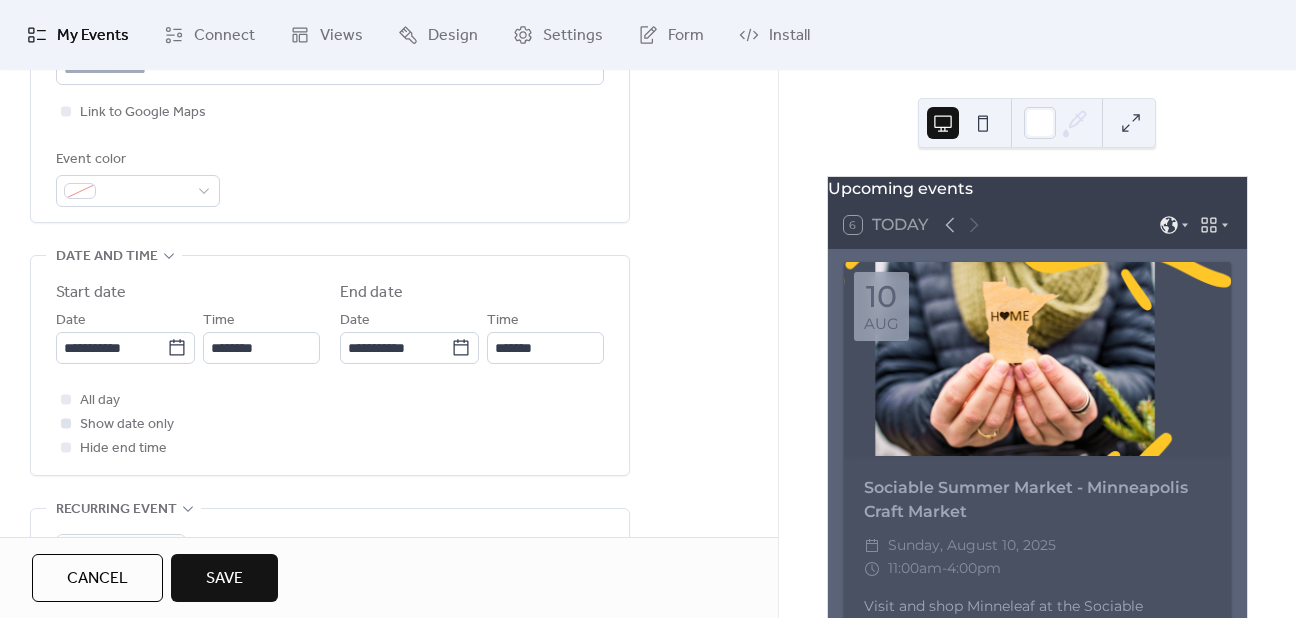 type on "**********" 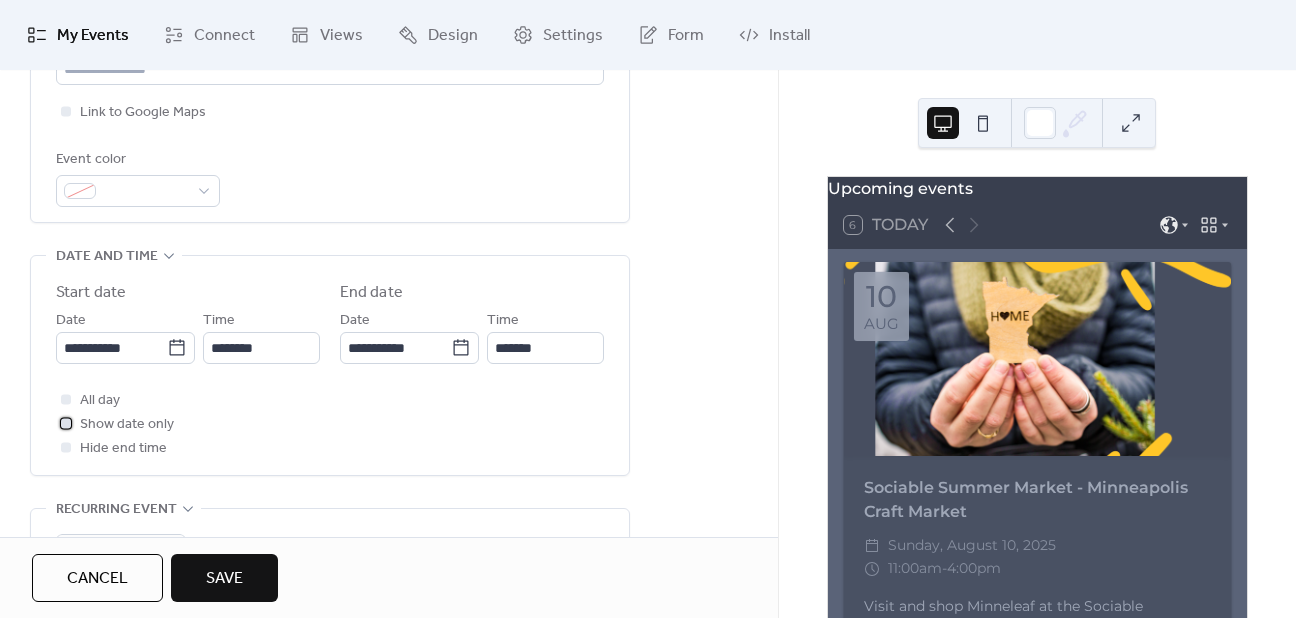 click on "Show date only" at bounding box center (127, 425) 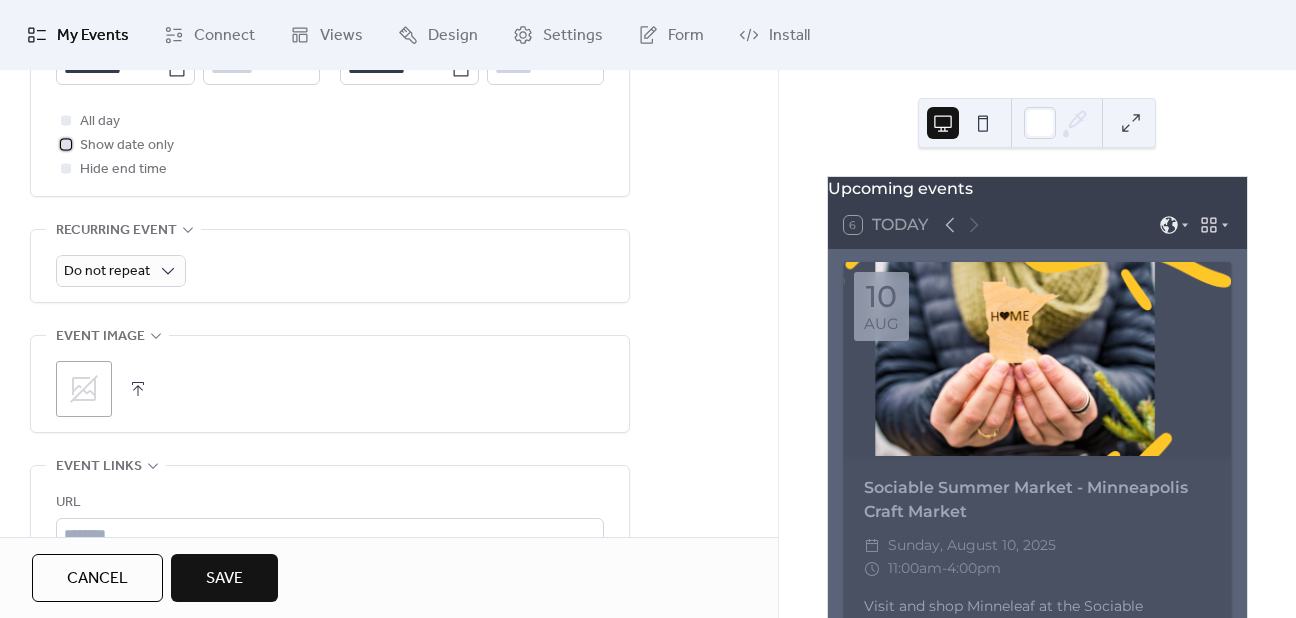 scroll, scrollTop: 788, scrollLeft: 0, axis: vertical 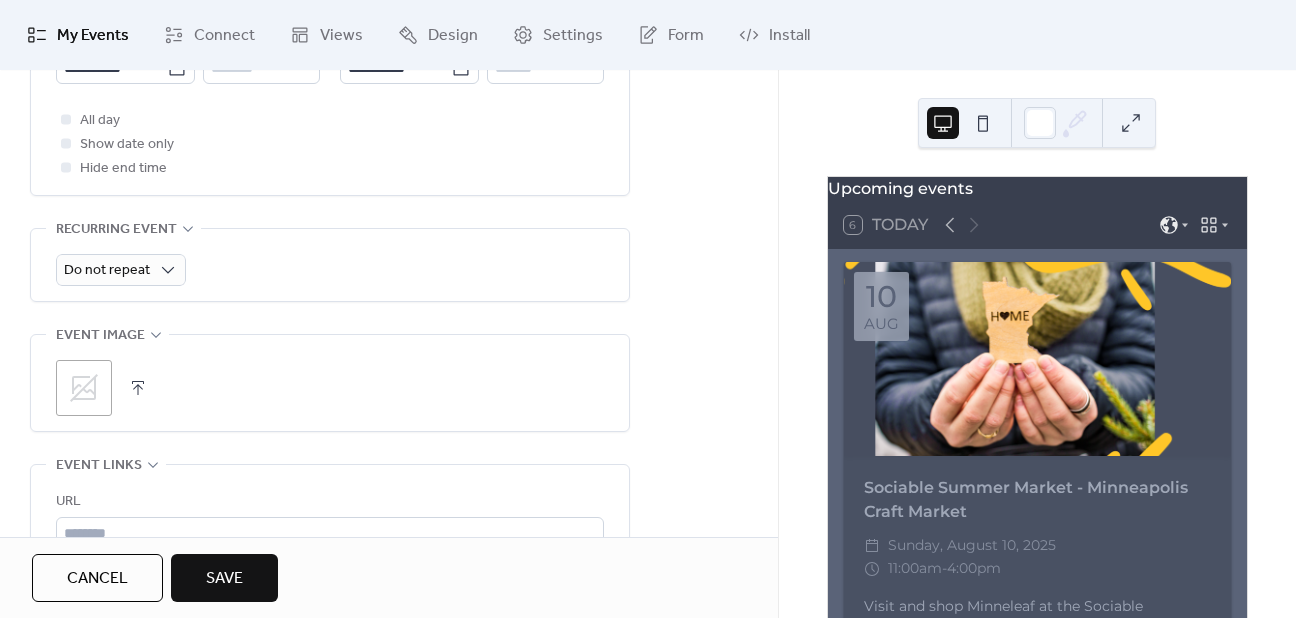 click at bounding box center (138, 388) 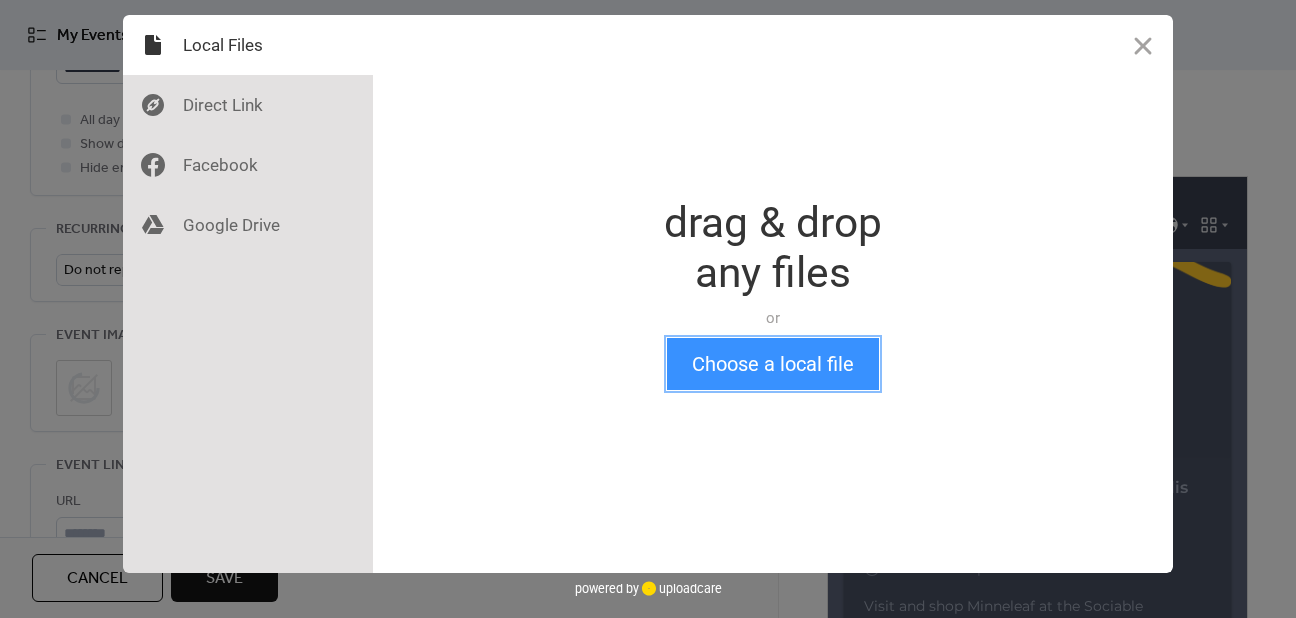 click on "Choose a local file" at bounding box center [773, 364] 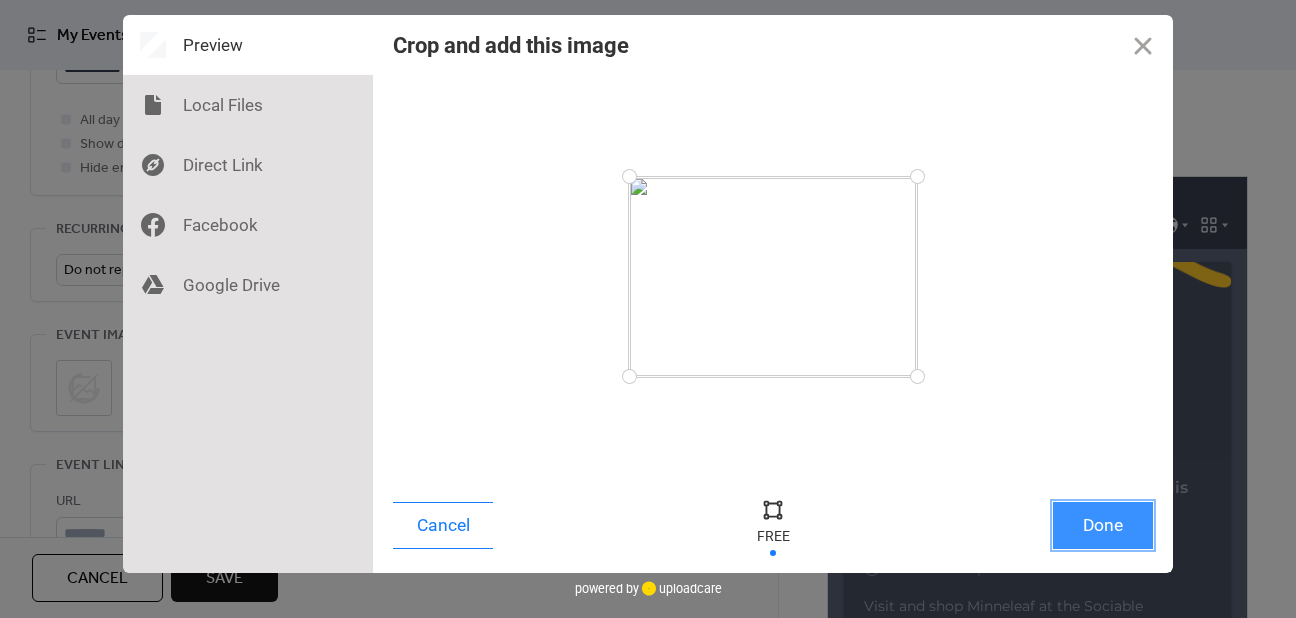 click on "Done" at bounding box center (1103, 525) 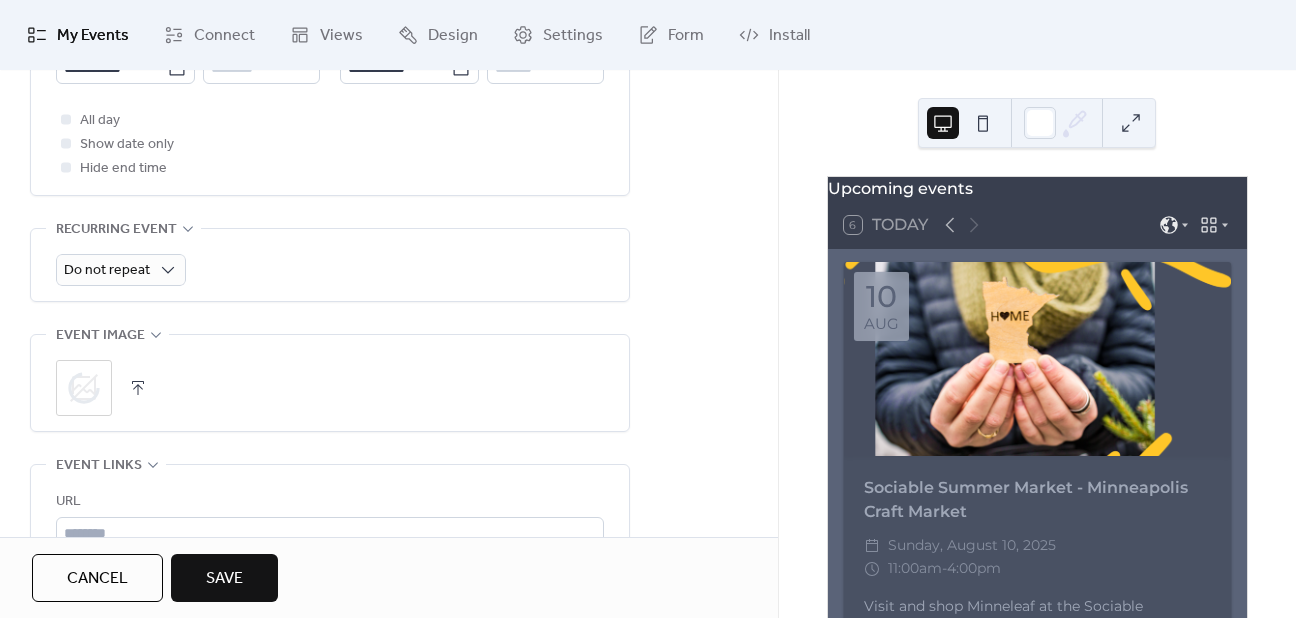 click on "Sociable Summer Market - Minneapolis Craft Market" at bounding box center (1037, 500) 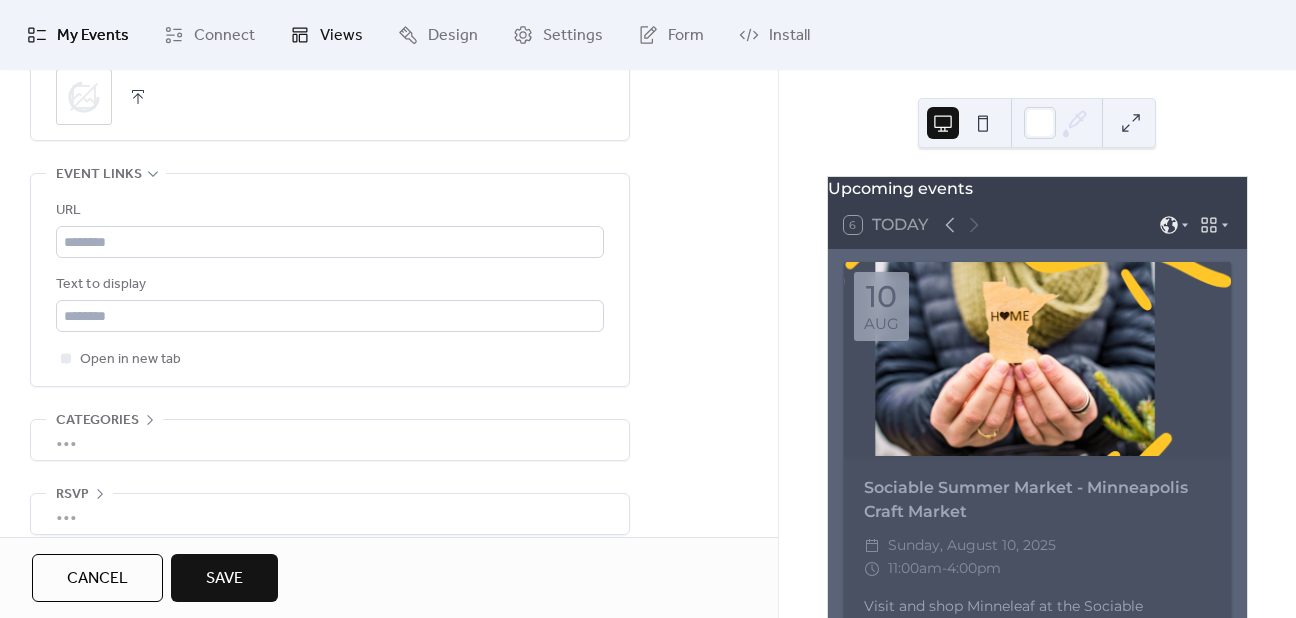 scroll, scrollTop: 1080, scrollLeft: 0, axis: vertical 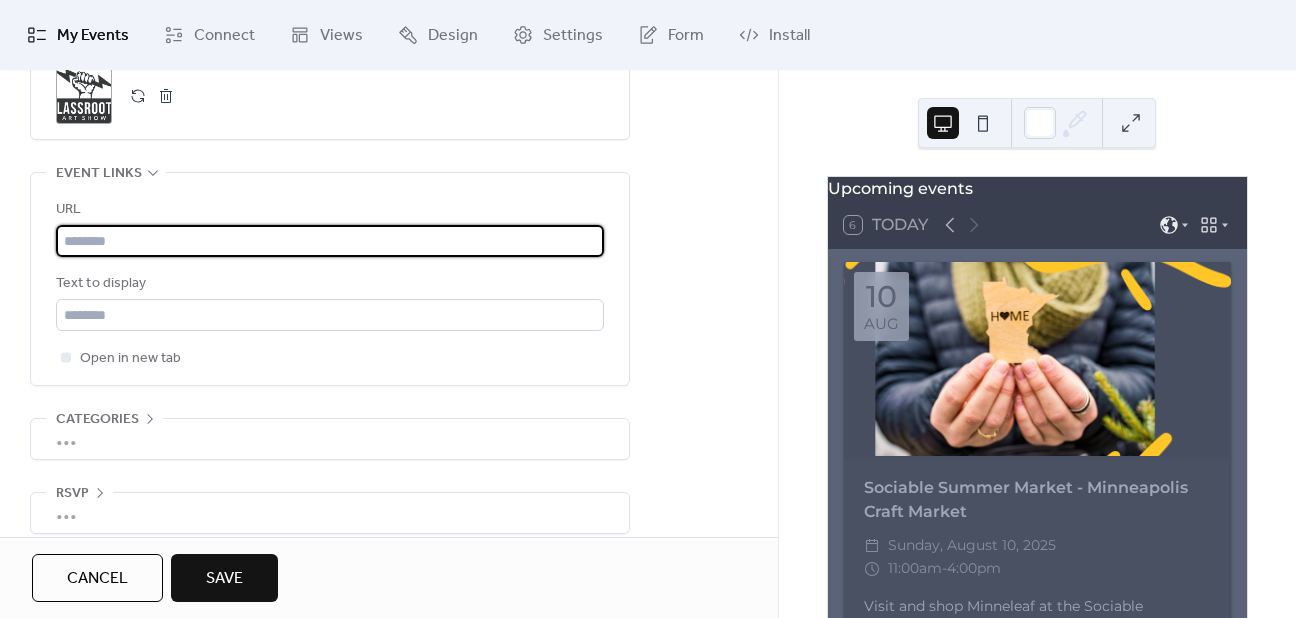 click at bounding box center (330, 241) 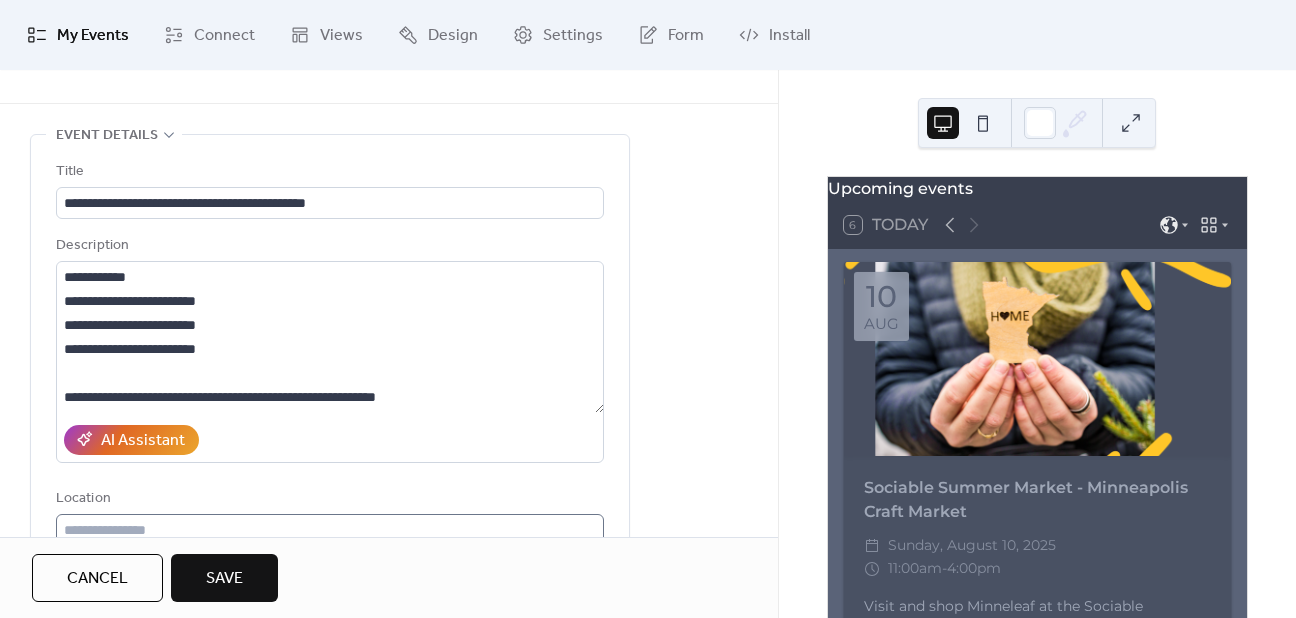 scroll, scrollTop: 46, scrollLeft: 0, axis: vertical 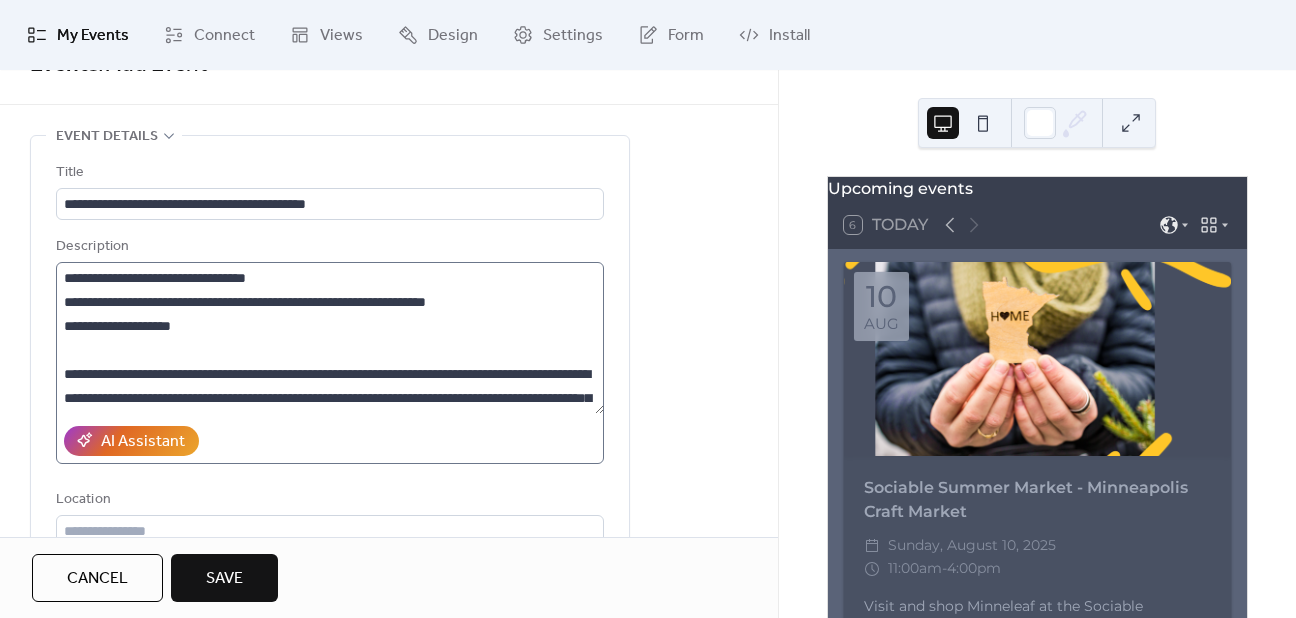 type on "**********" 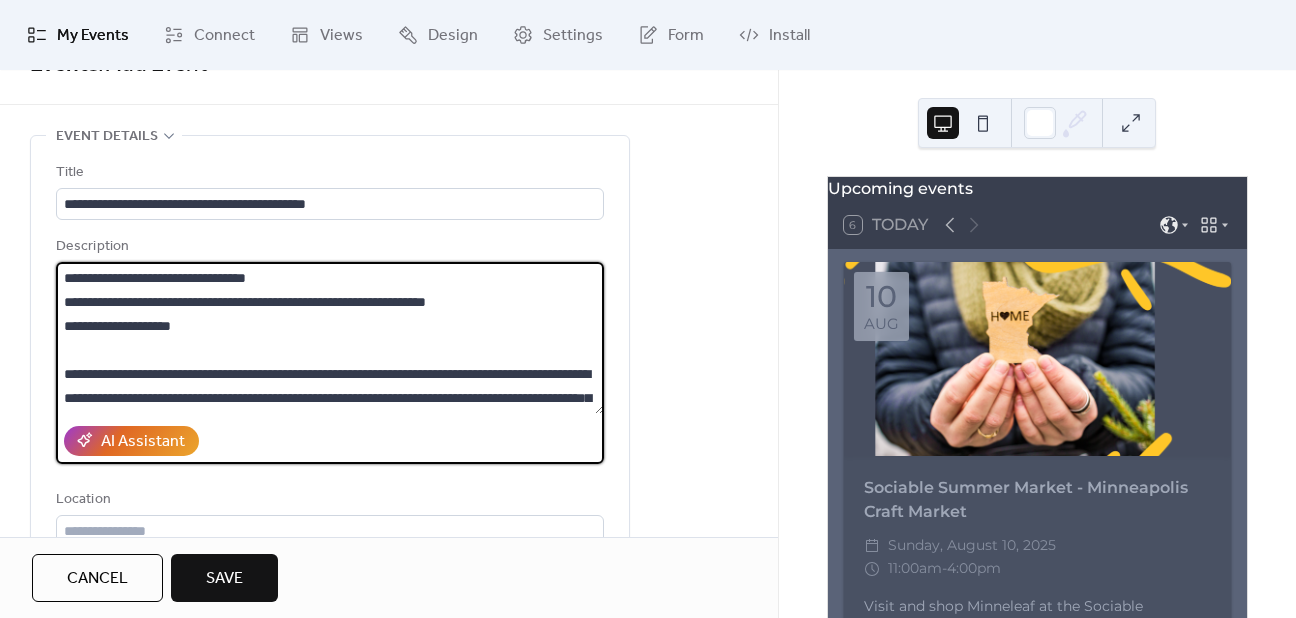 drag, startPoint x: 523, startPoint y: 298, endPoint x: 260, endPoint y: 299, distance: 263.0019 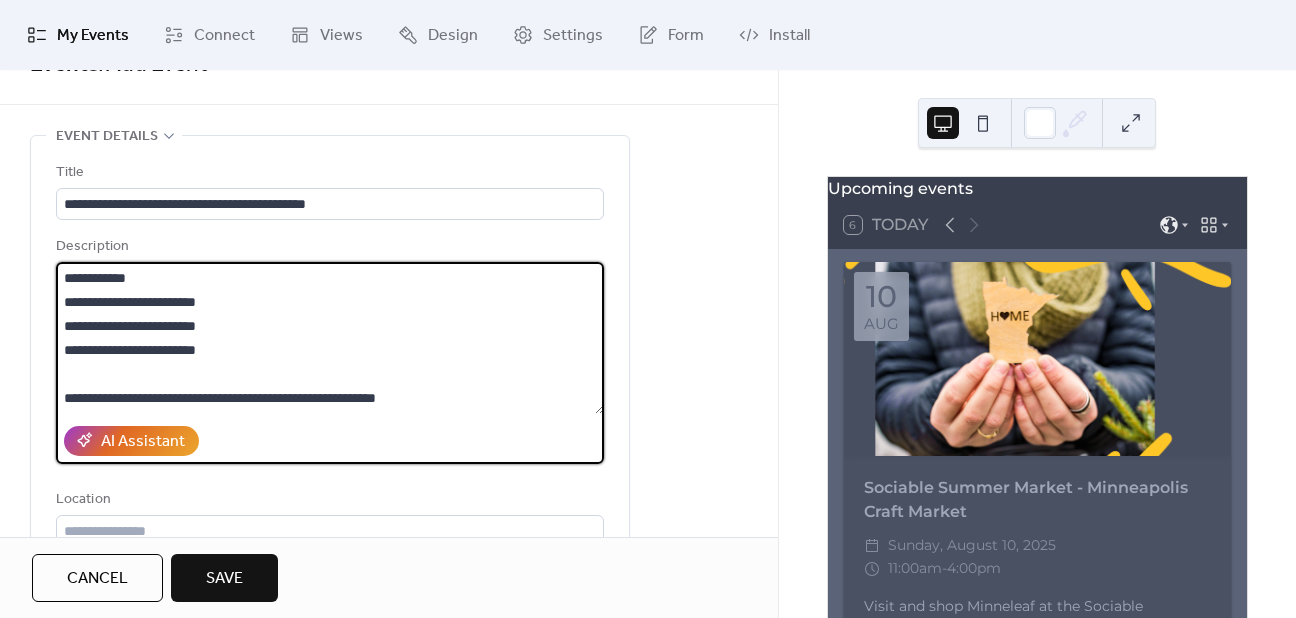 scroll, scrollTop: 312, scrollLeft: 0, axis: vertical 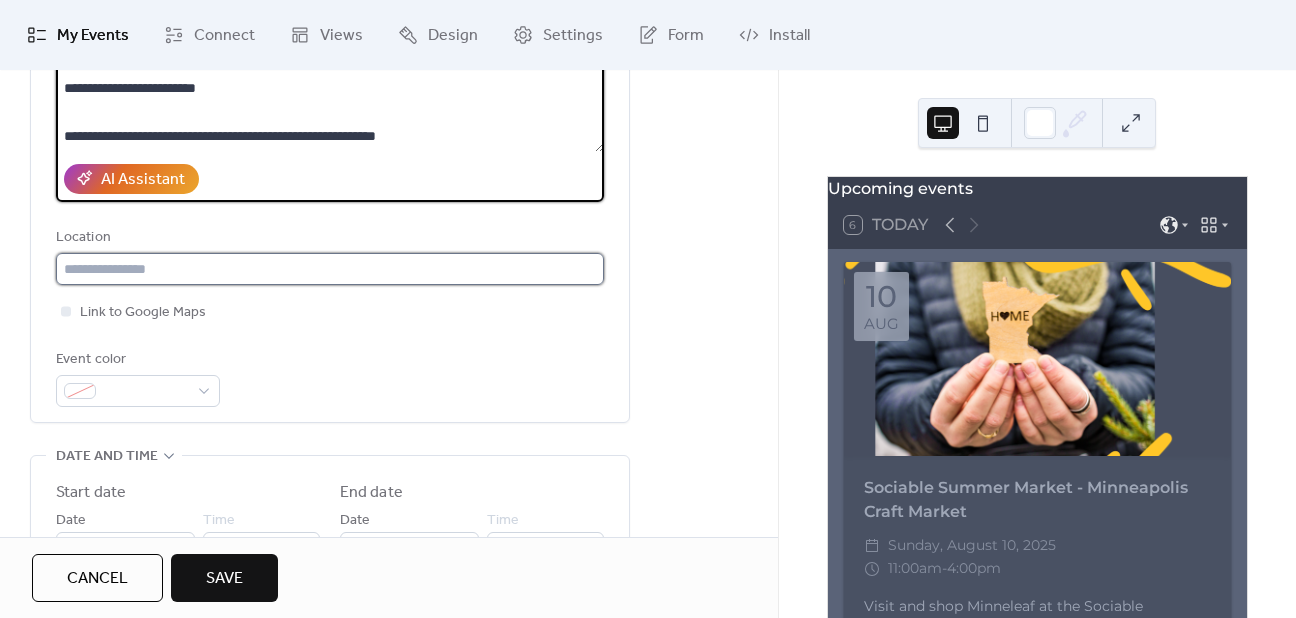 click at bounding box center [330, 269] 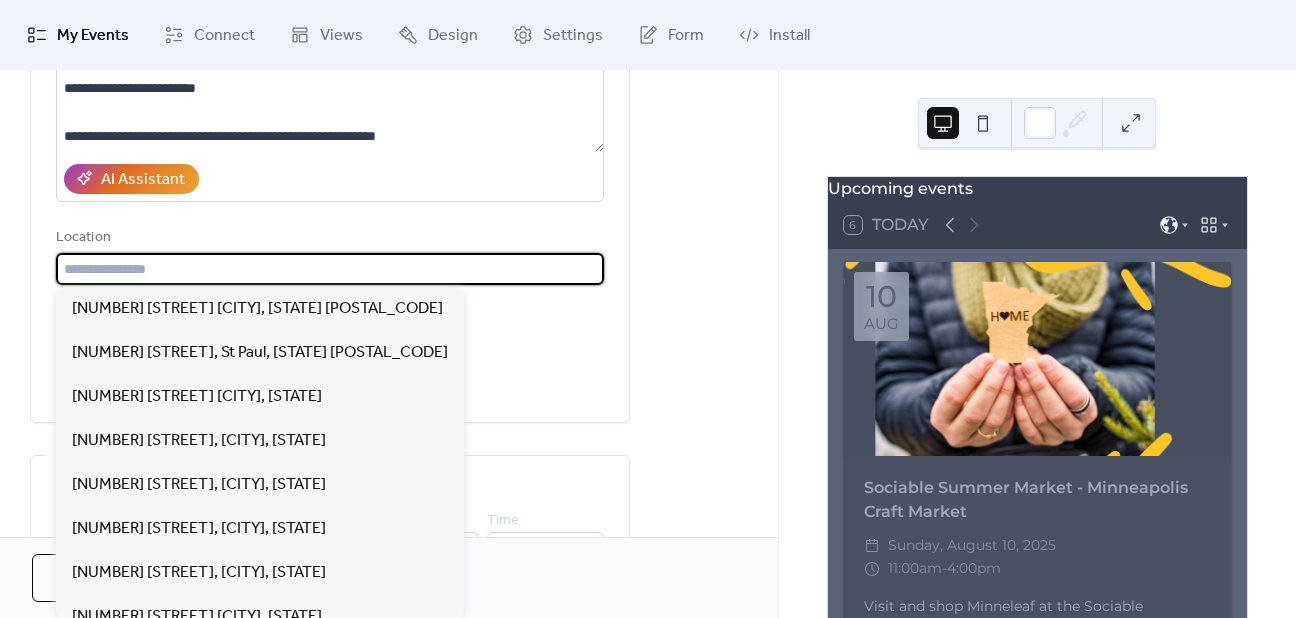 paste on "**********" 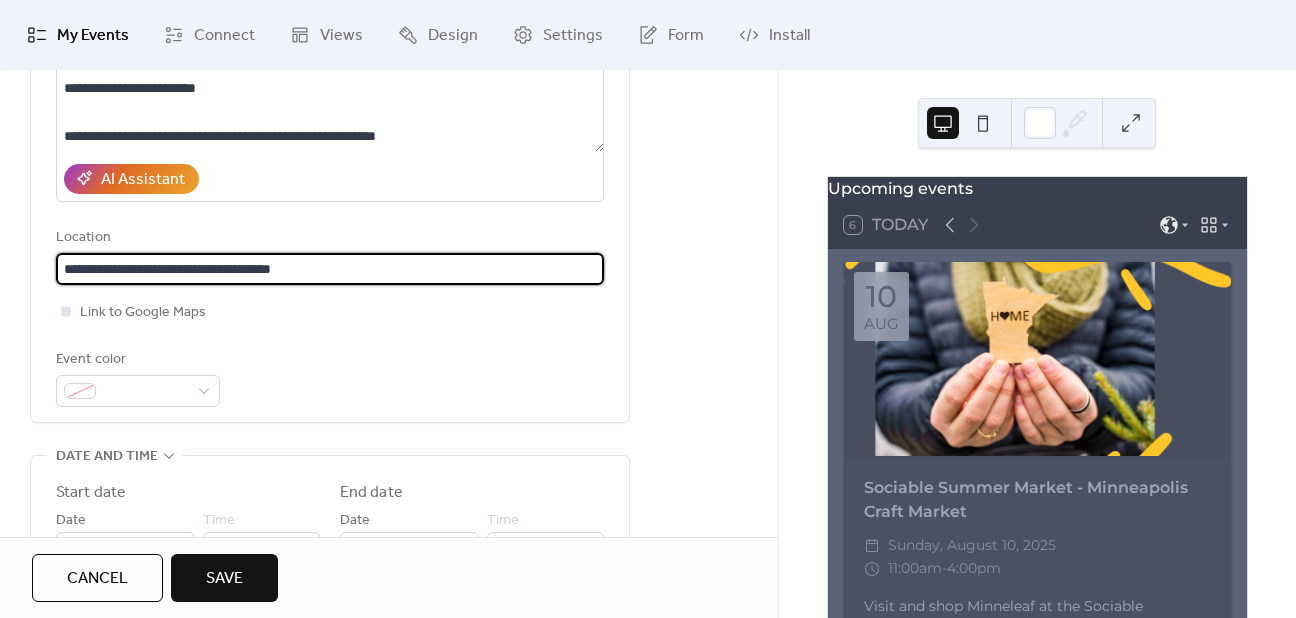 type on "**********" 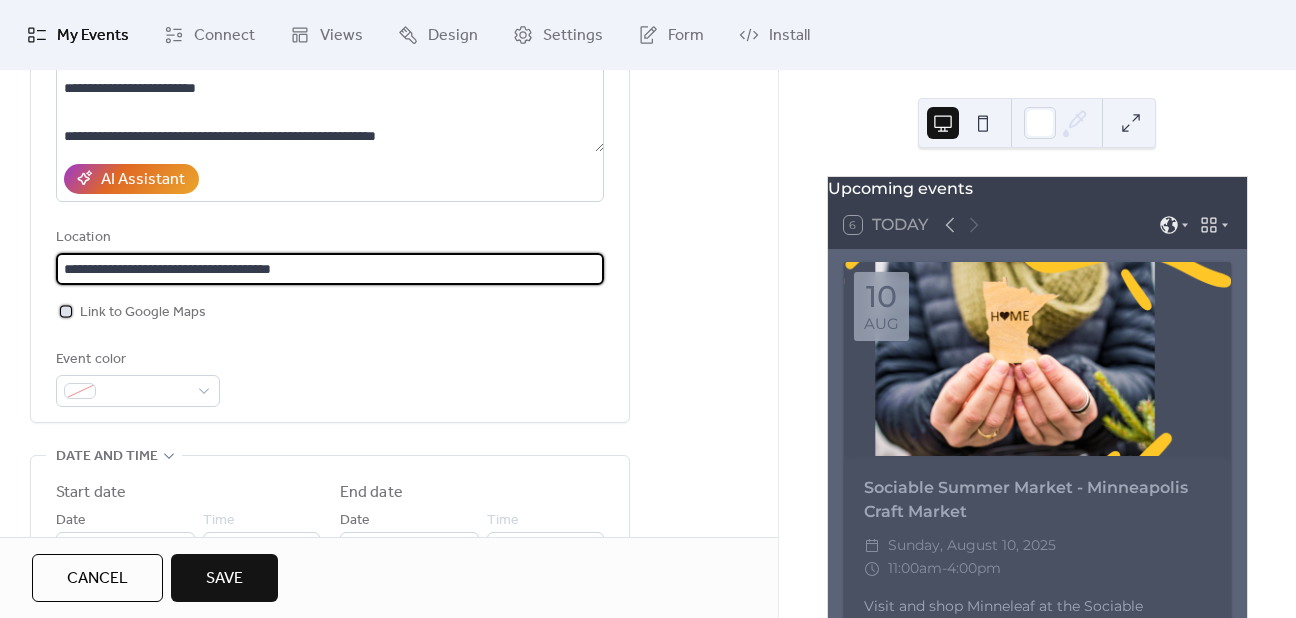 click at bounding box center (66, 311) 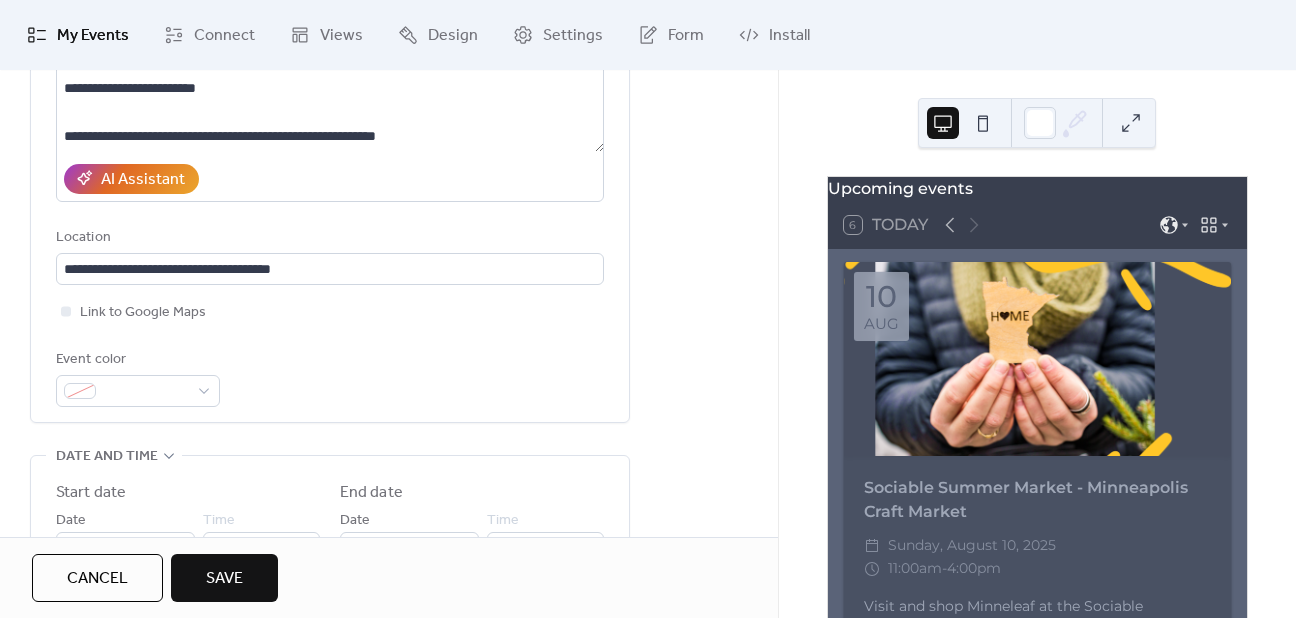 click on "Save" at bounding box center [224, 579] 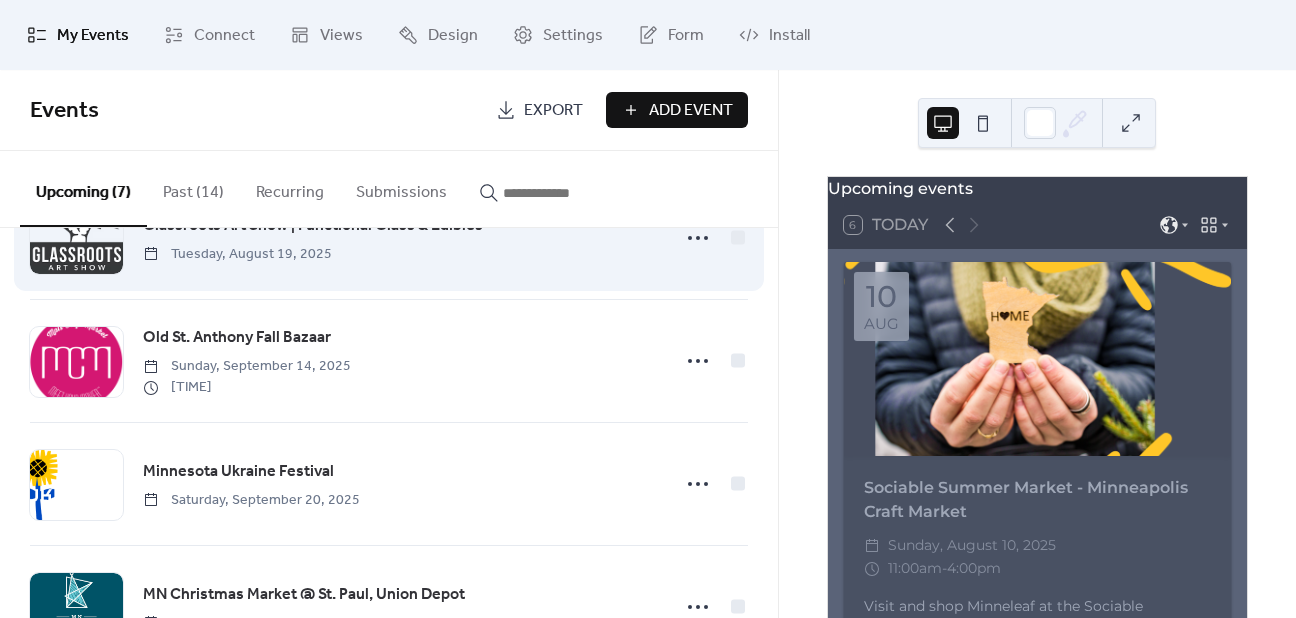 scroll, scrollTop: 0, scrollLeft: 0, axis: both 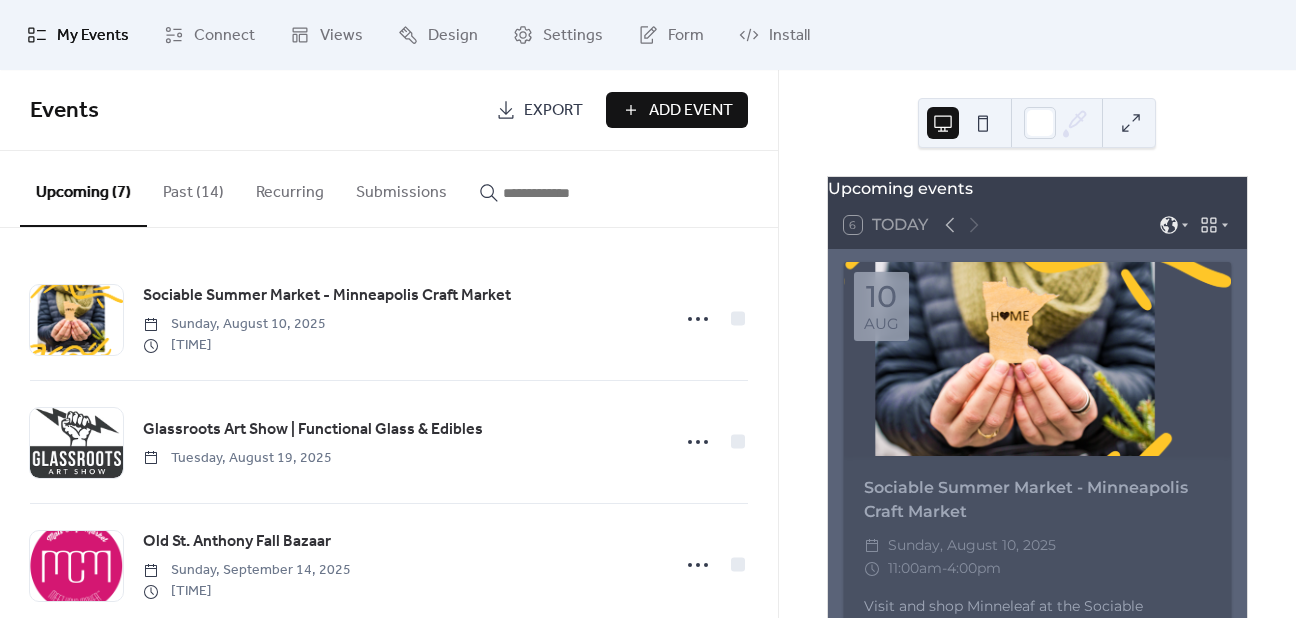 click on "Add Event" at bounding box center [691, 111] 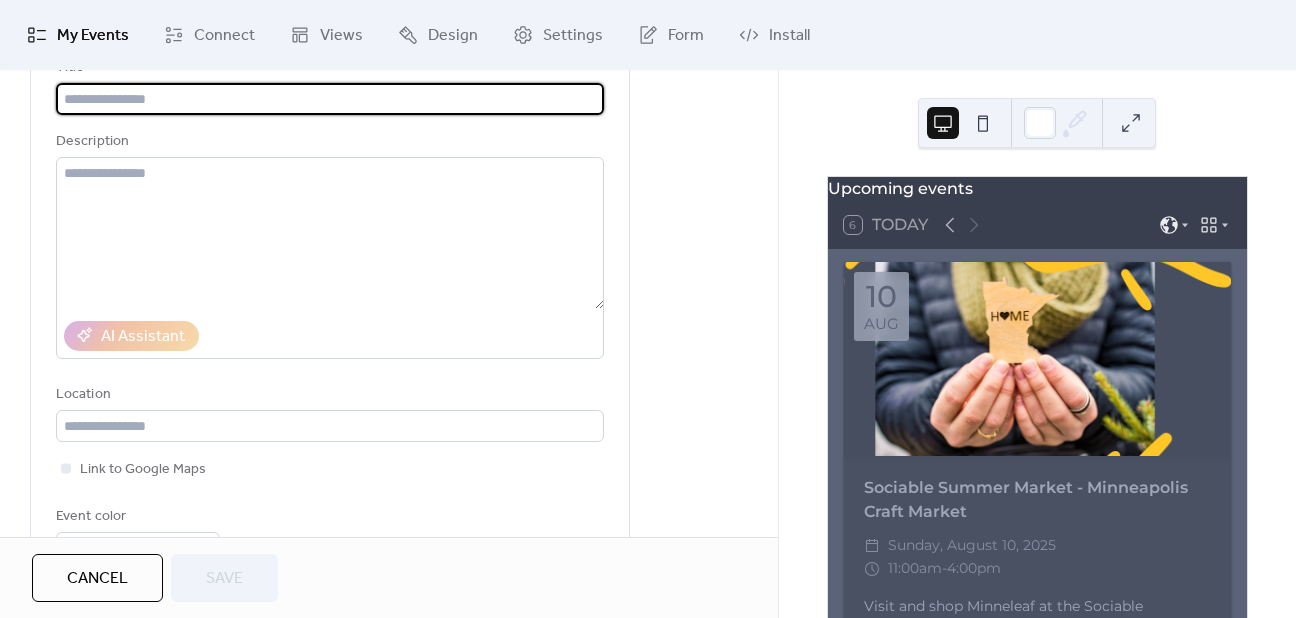 scroll, scrollTop: 152, scrollLeft: 0, axis: vertical 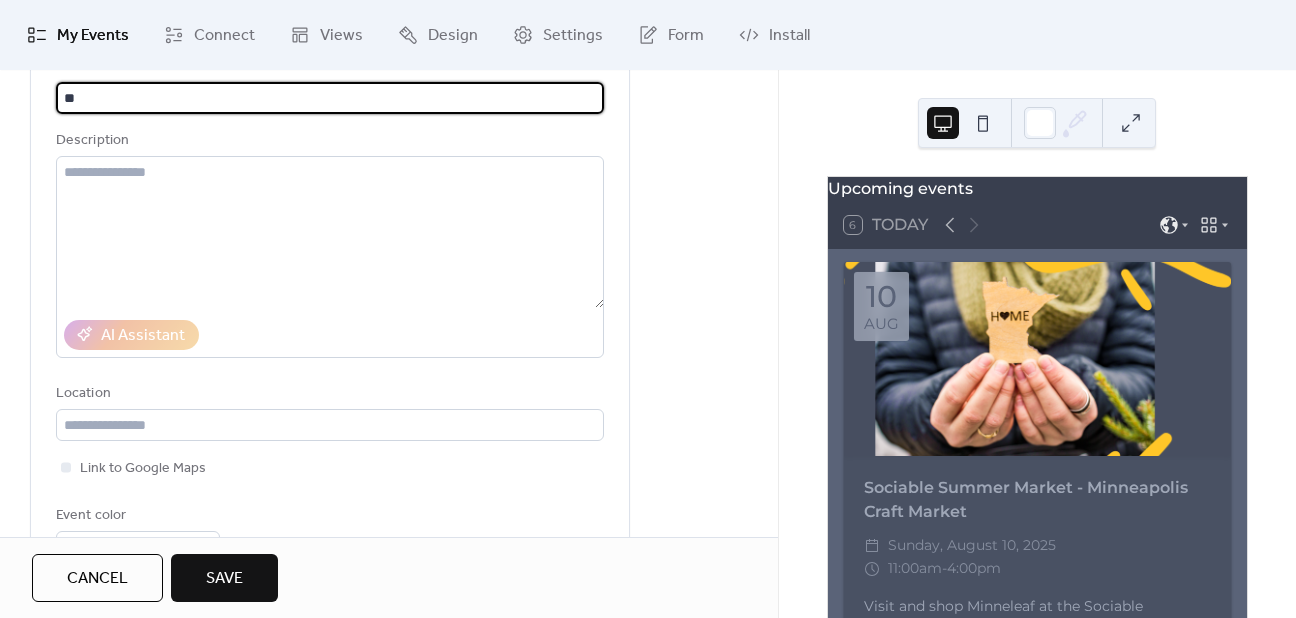 type on "*" 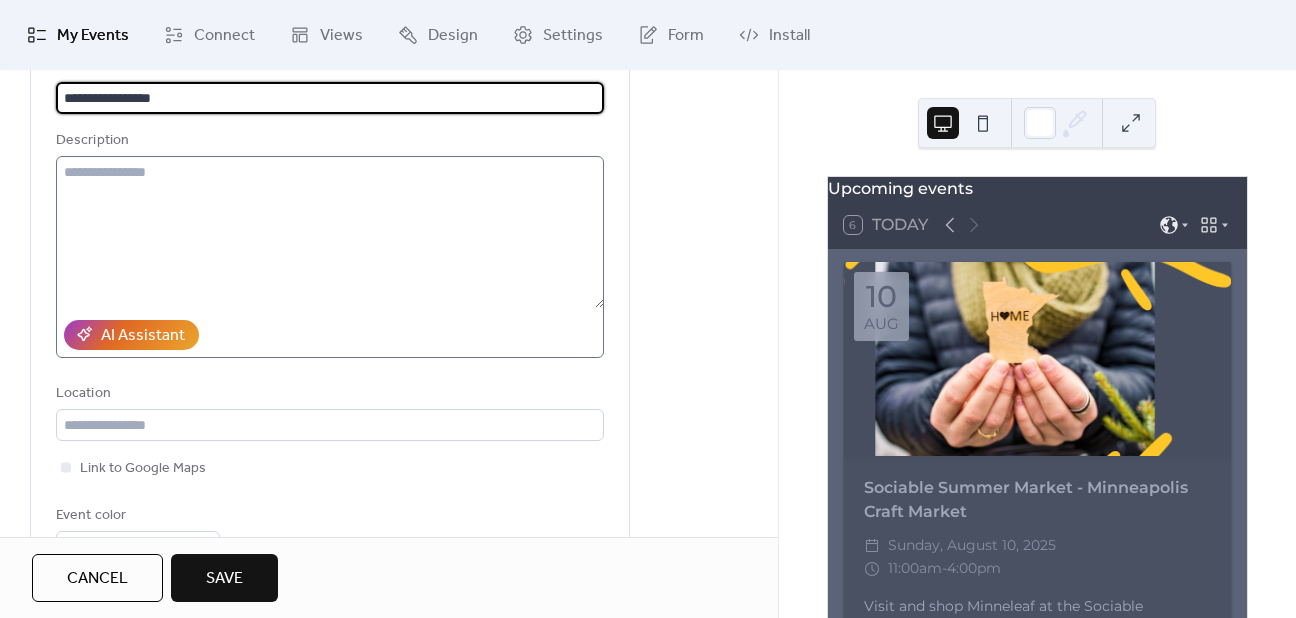 type on "**********" 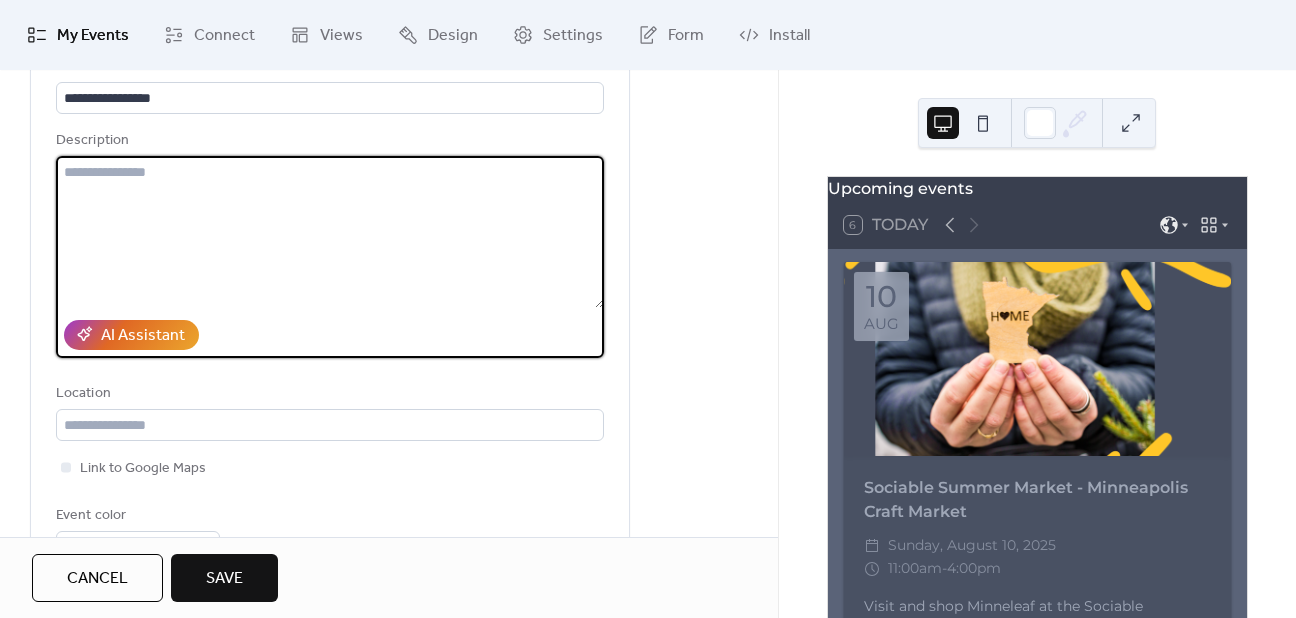 click at bounding box center (330, 232) 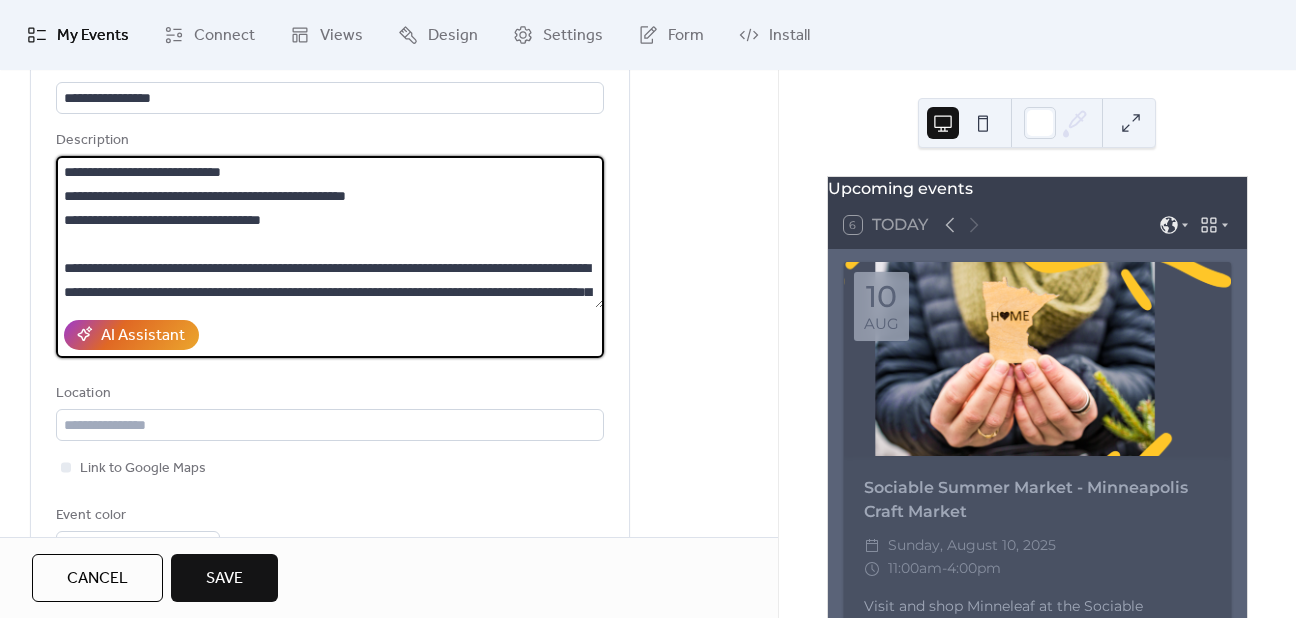scroll, scrollTop: 168, scrollLeft: 0, axis: vertical 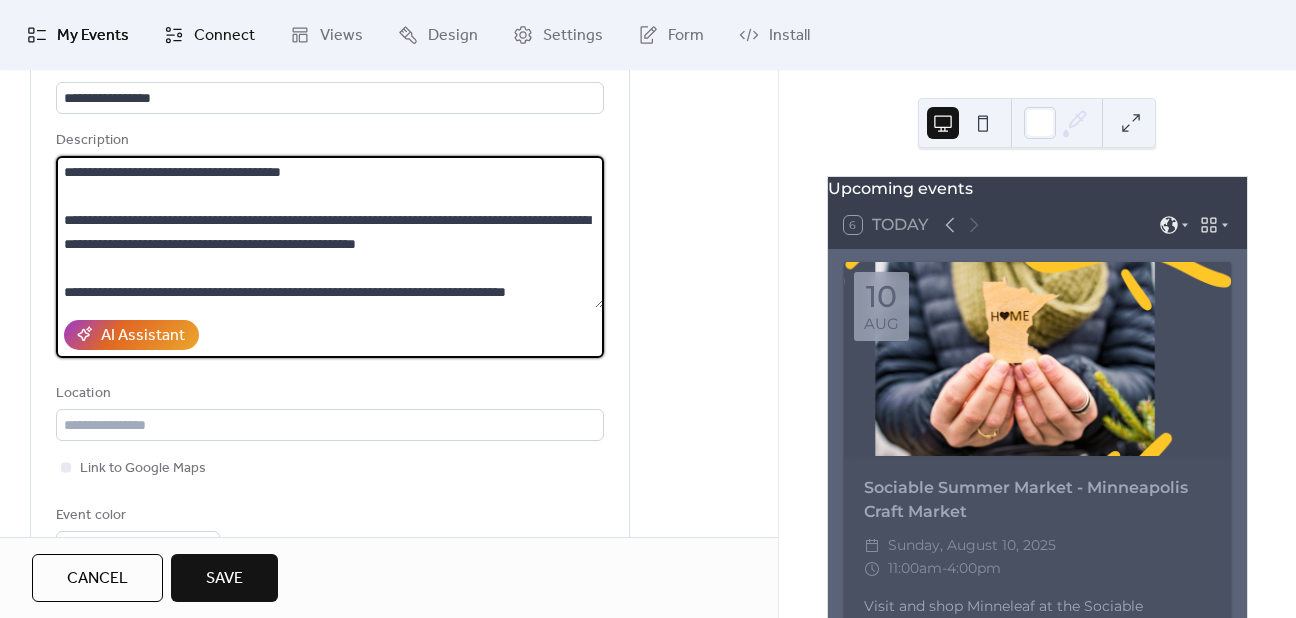 type on "**********" 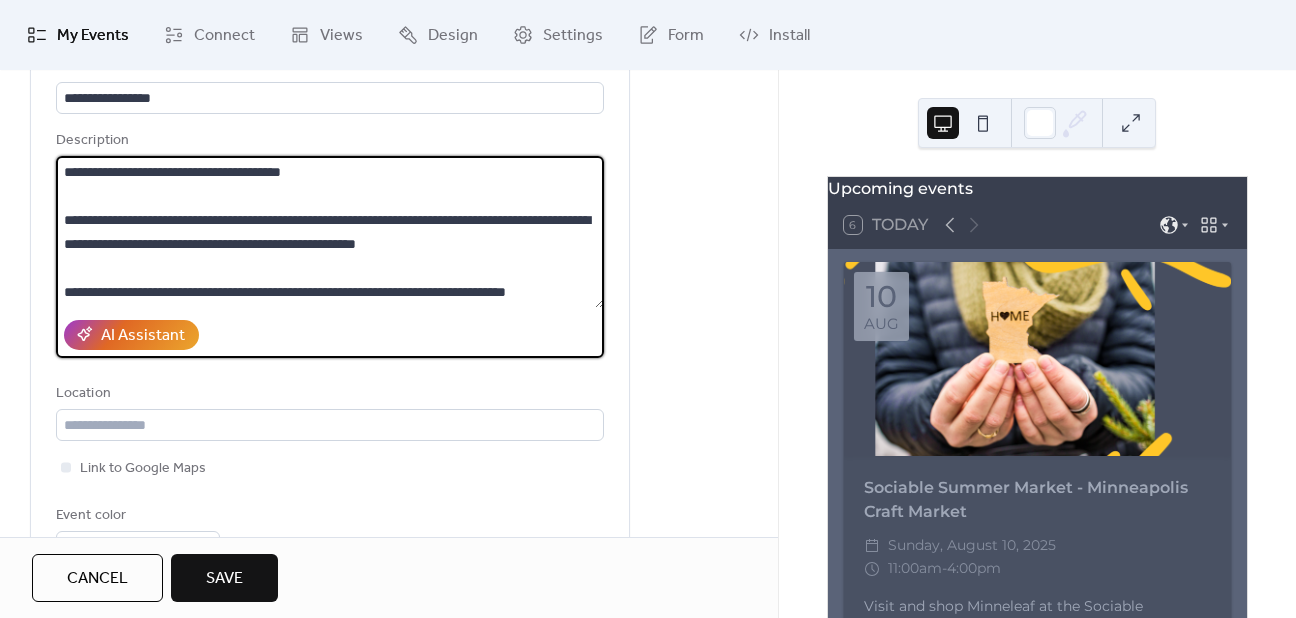 scroll, scrollTop: 0, scrollLeft: 0, axis: both 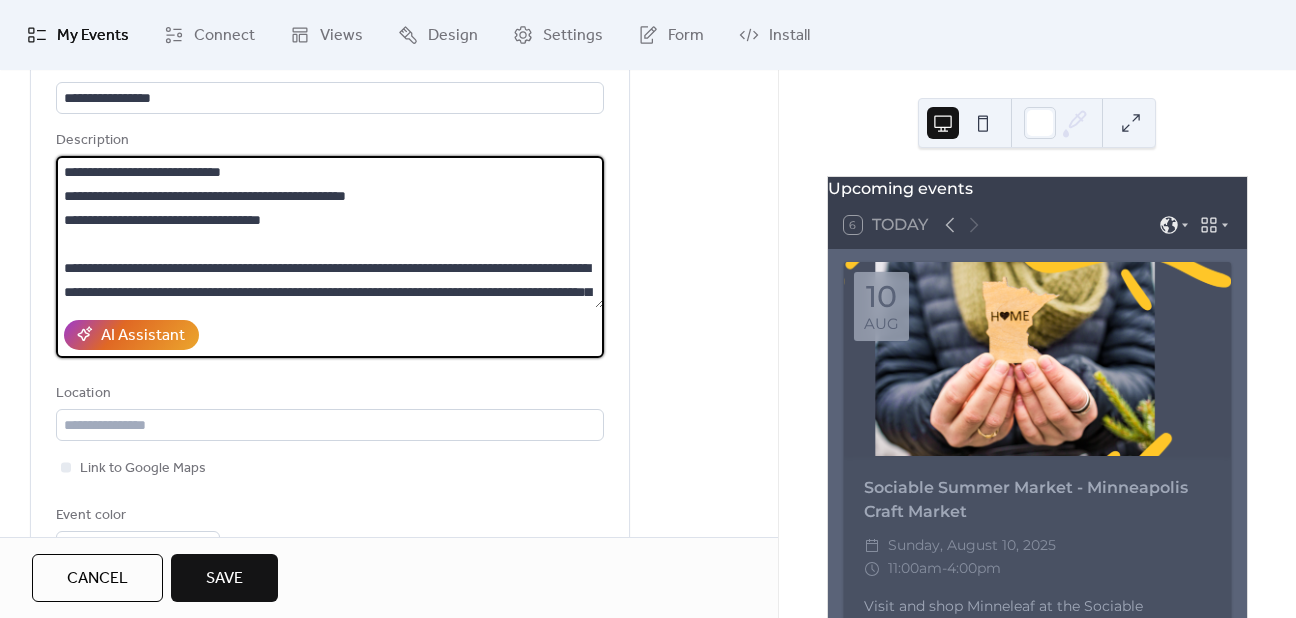 drag, startPoint x: 436, startPoint y: 193, endPoint x: 204, endPoint y: 185, distance: 232.1379 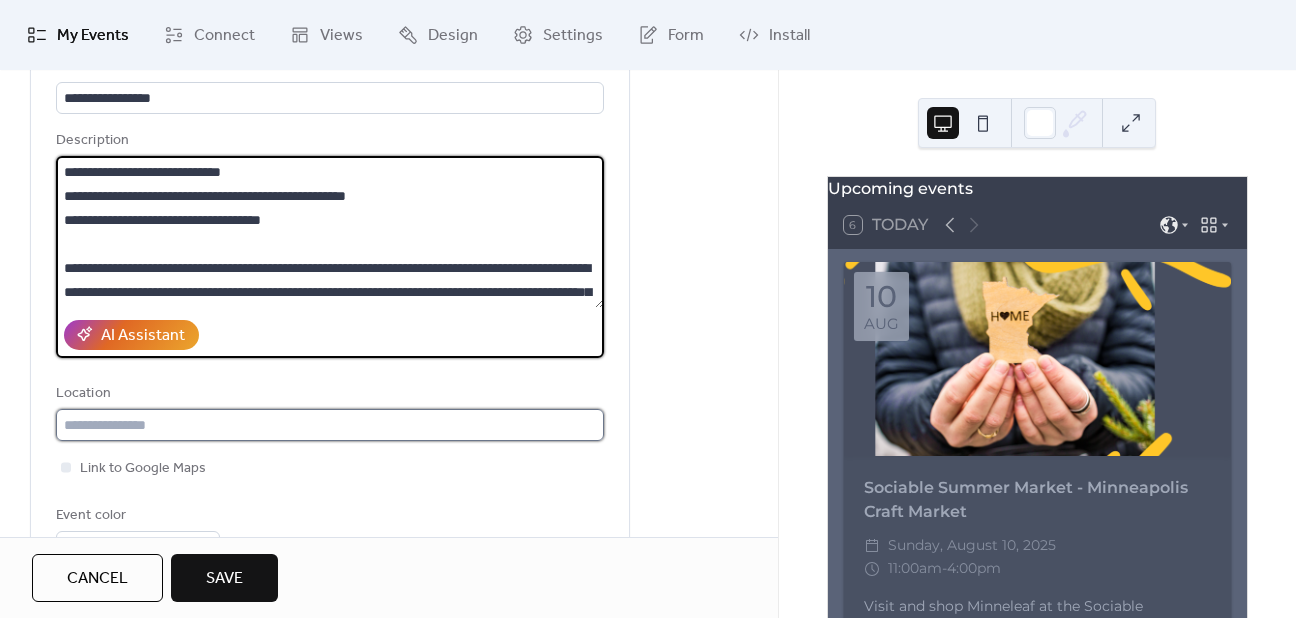 click at bounding box center (330, 425) 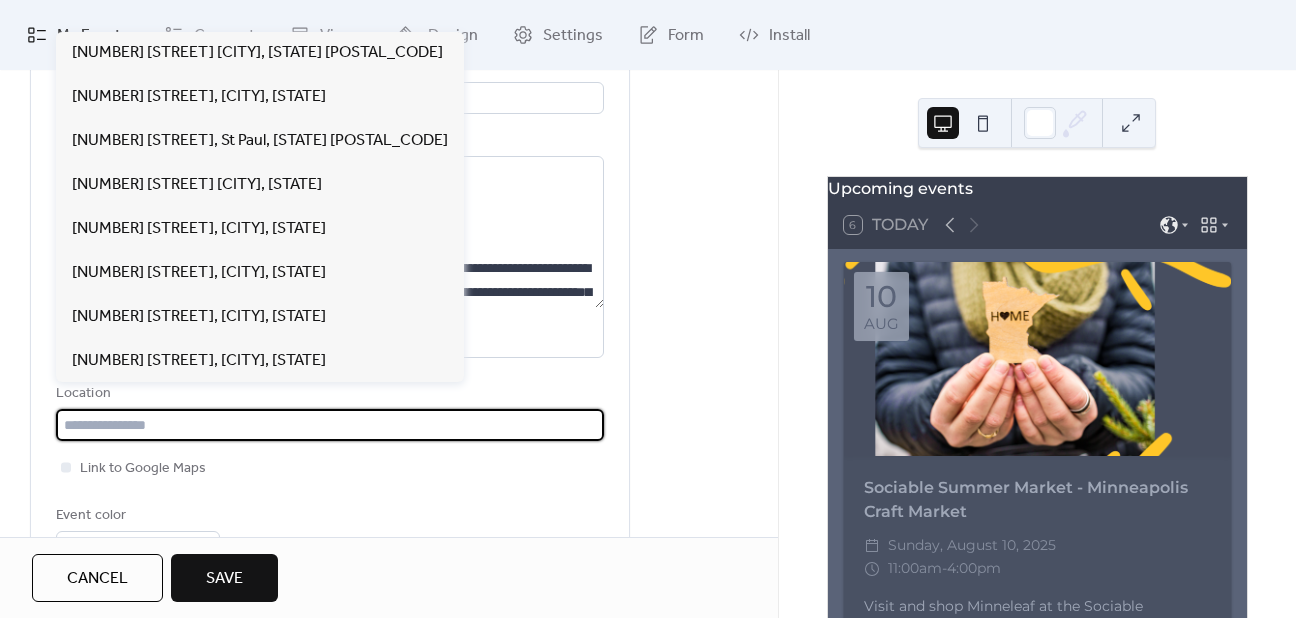 paste on "**********" 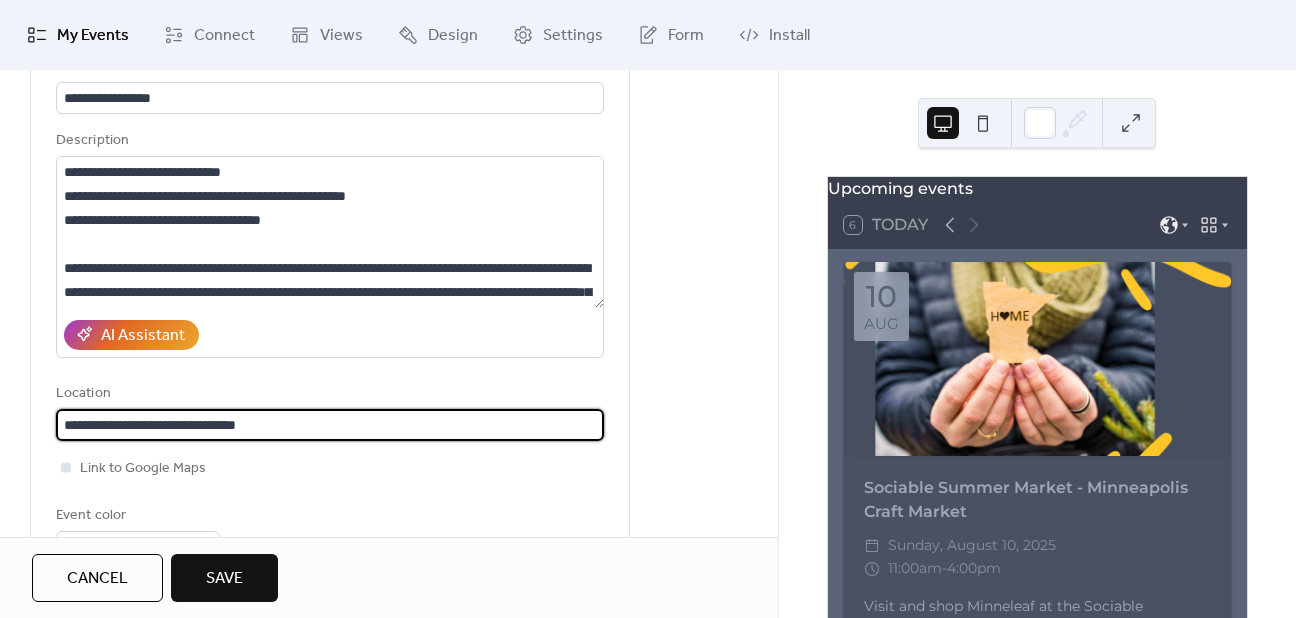 type on "**********" 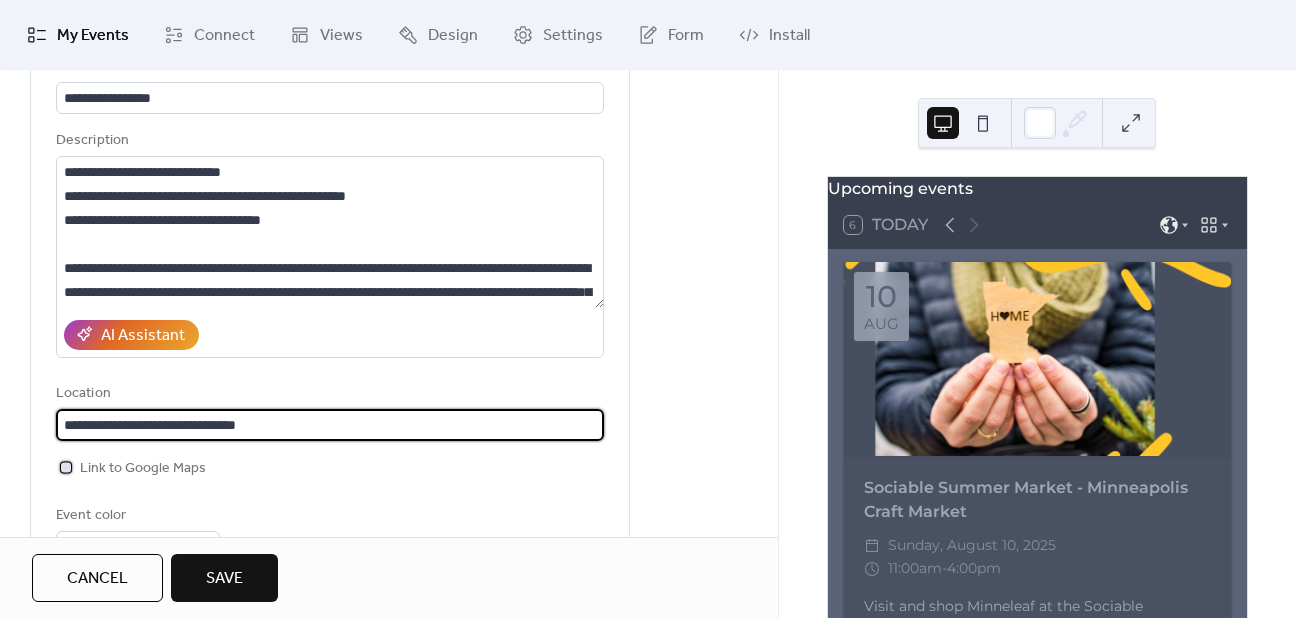 click at bounding box center [66, 467] 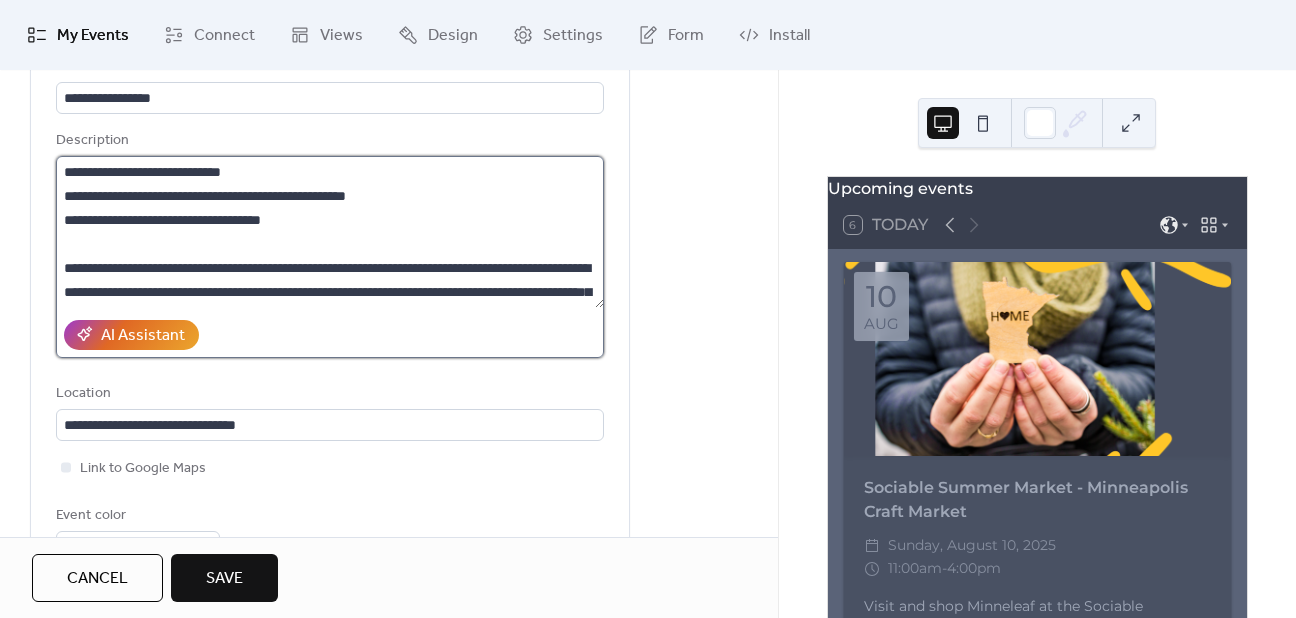 click on "**********" at bounding box center [330, 232] 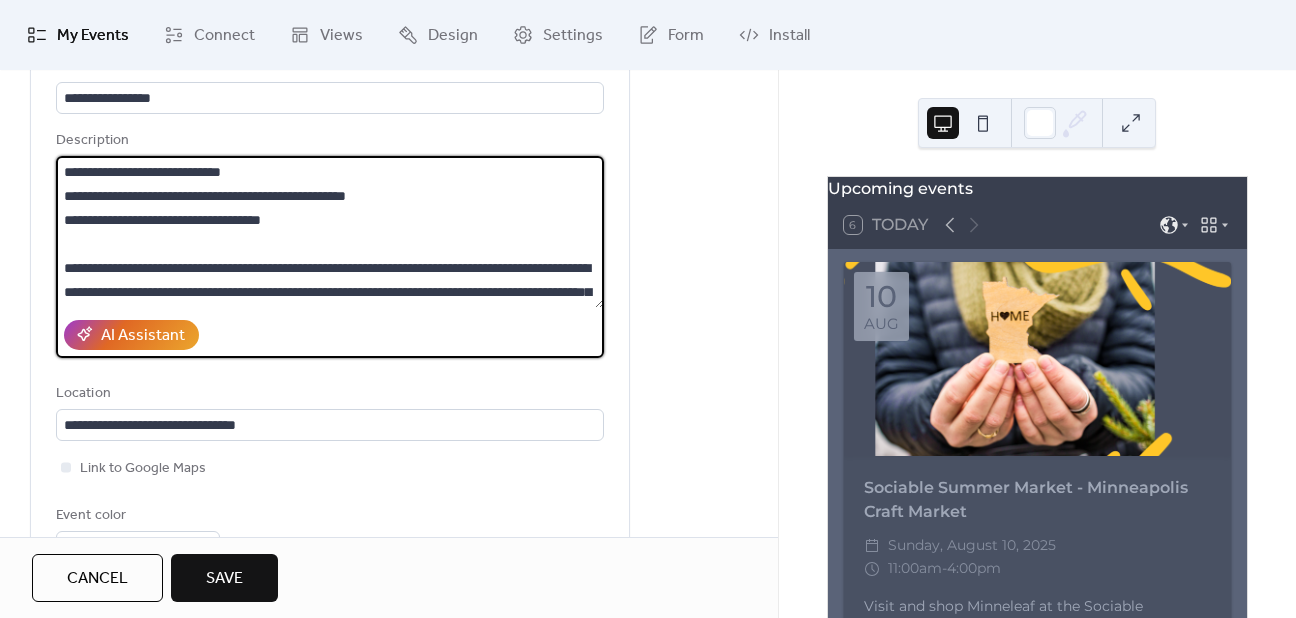 click on "**********" at bounding box center [330, 232] 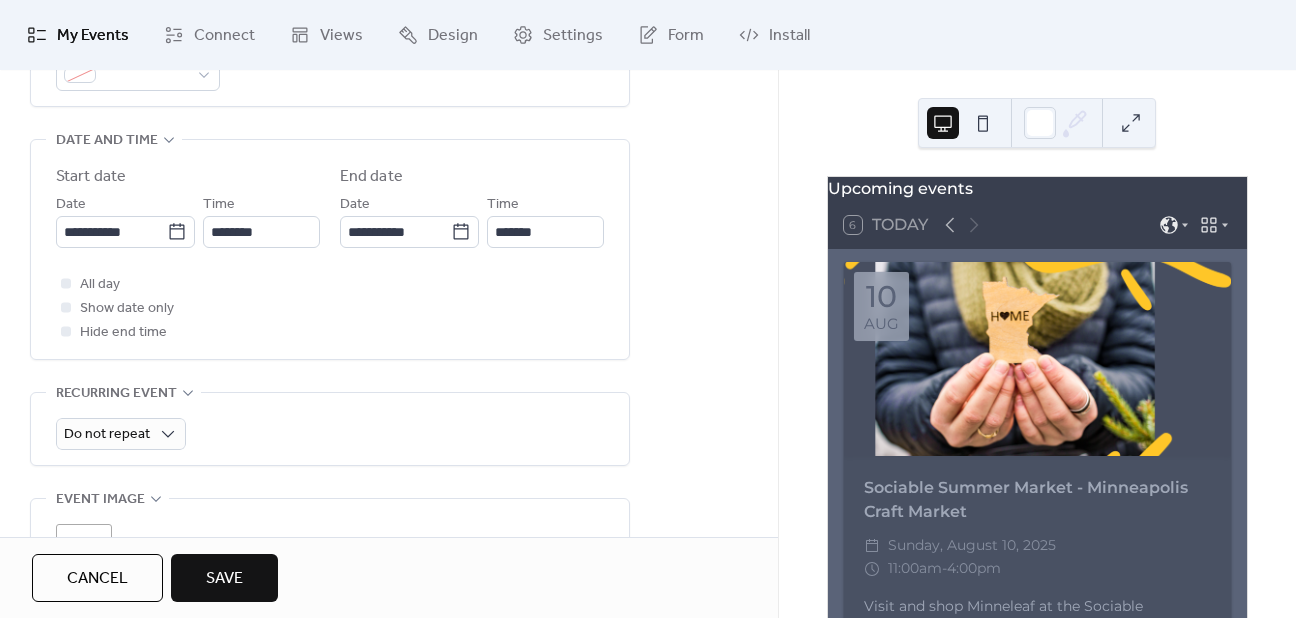scroll, scrollTop: 623, scrollLeft: 0, axis: vertical 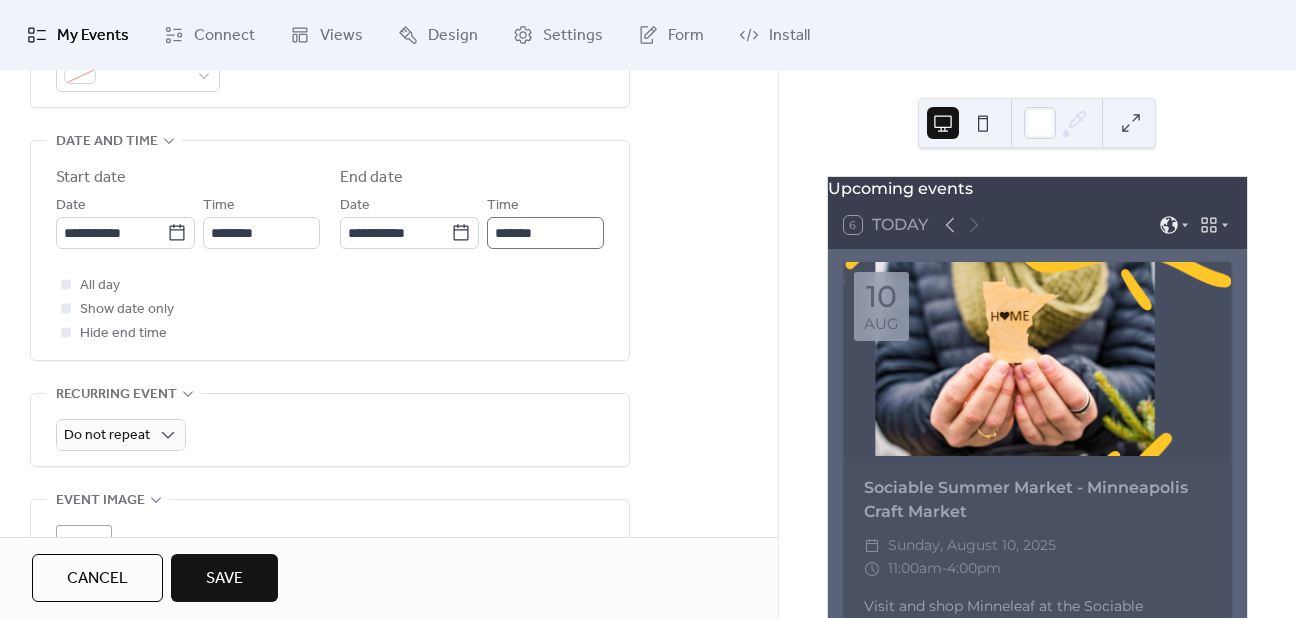 type on "**********" 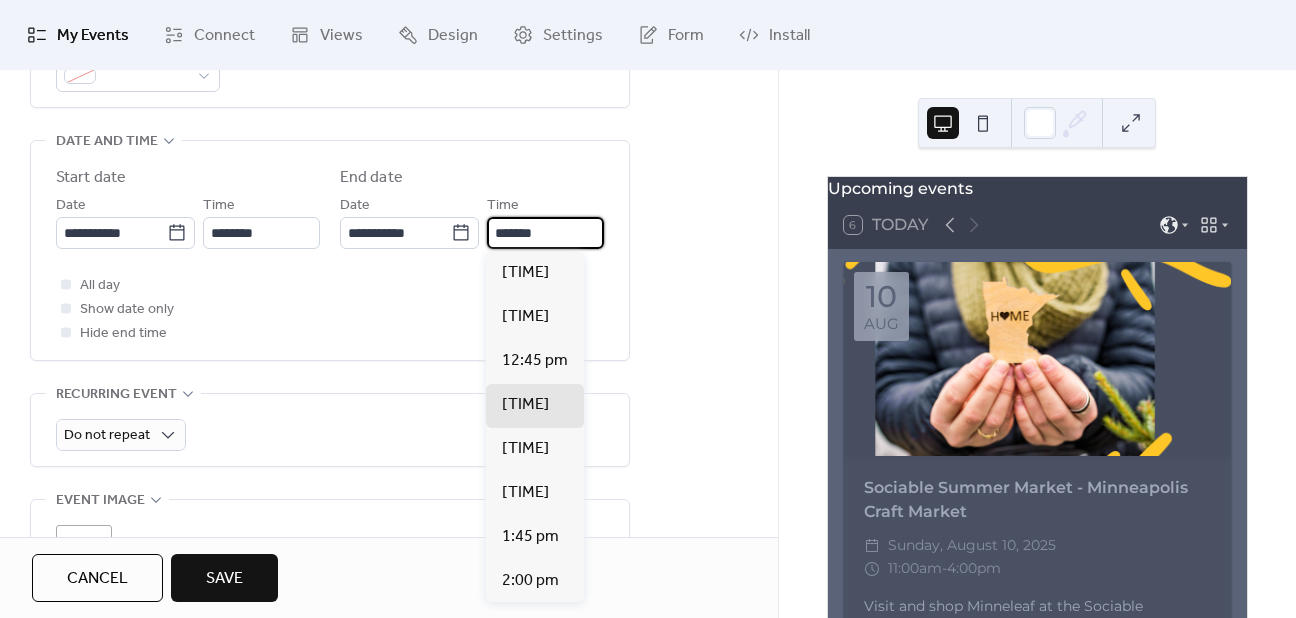 click on "*******" at bounding box center [545, 233] 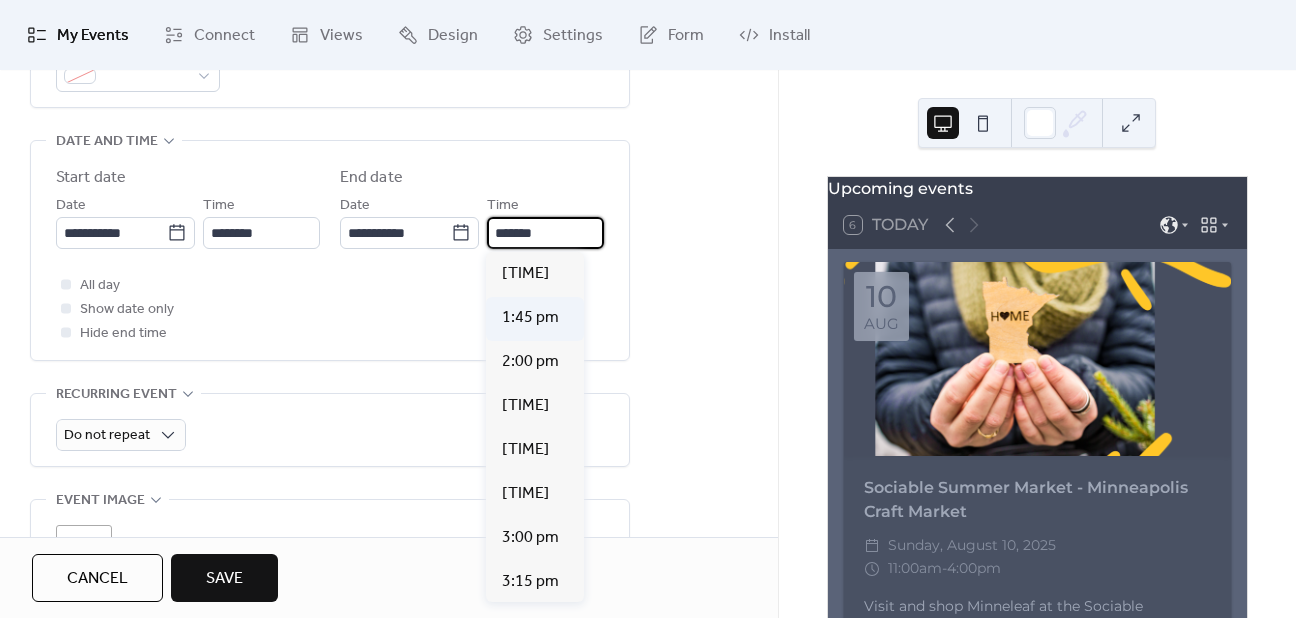 scroll, scrollTop: 220, scrollLeft: 0, axis: vertical 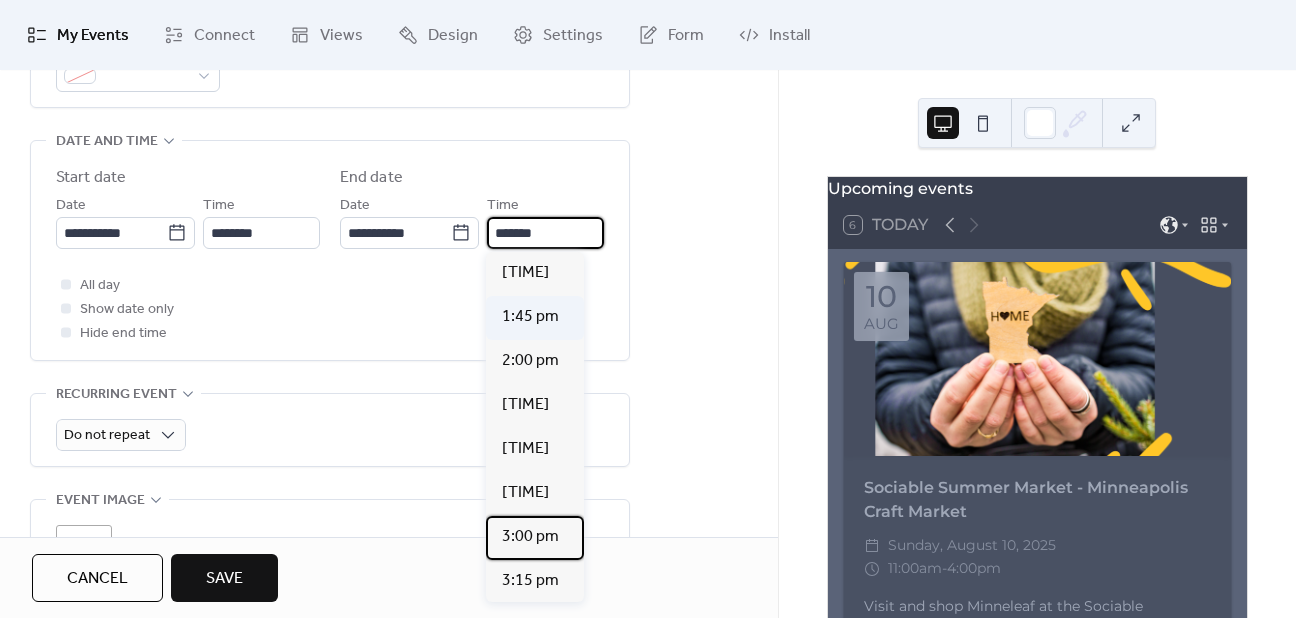 click on "3:00 pm" at bounding box center (535, 538) 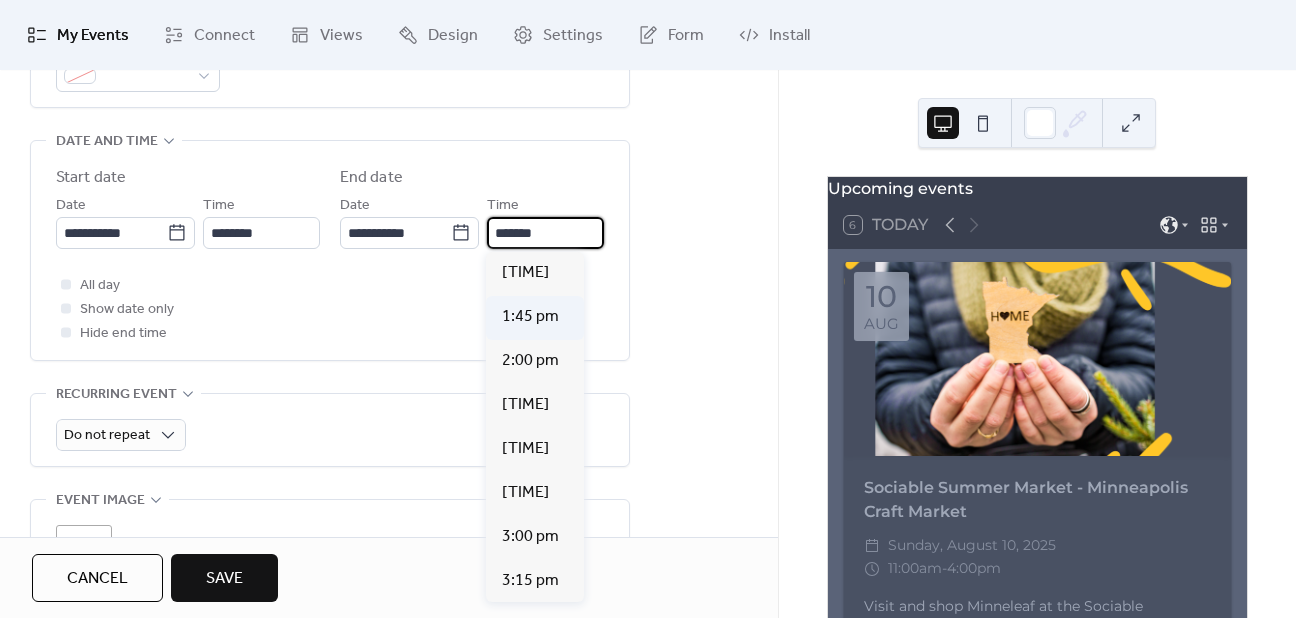 type on "*******" 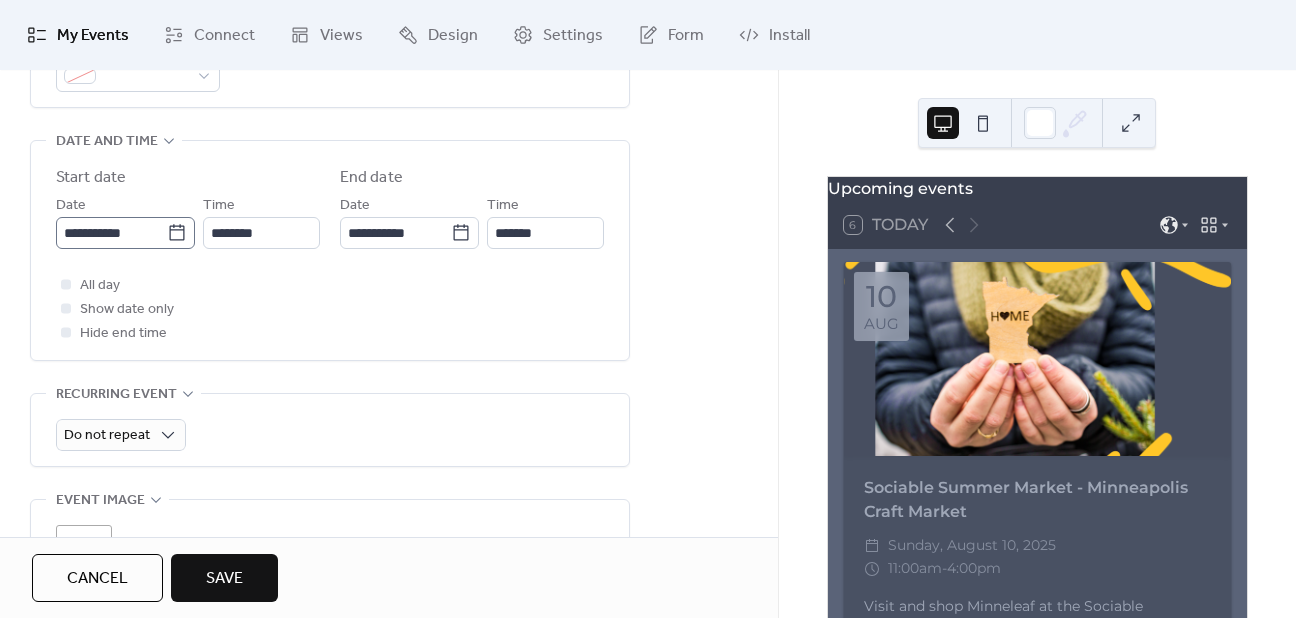 click 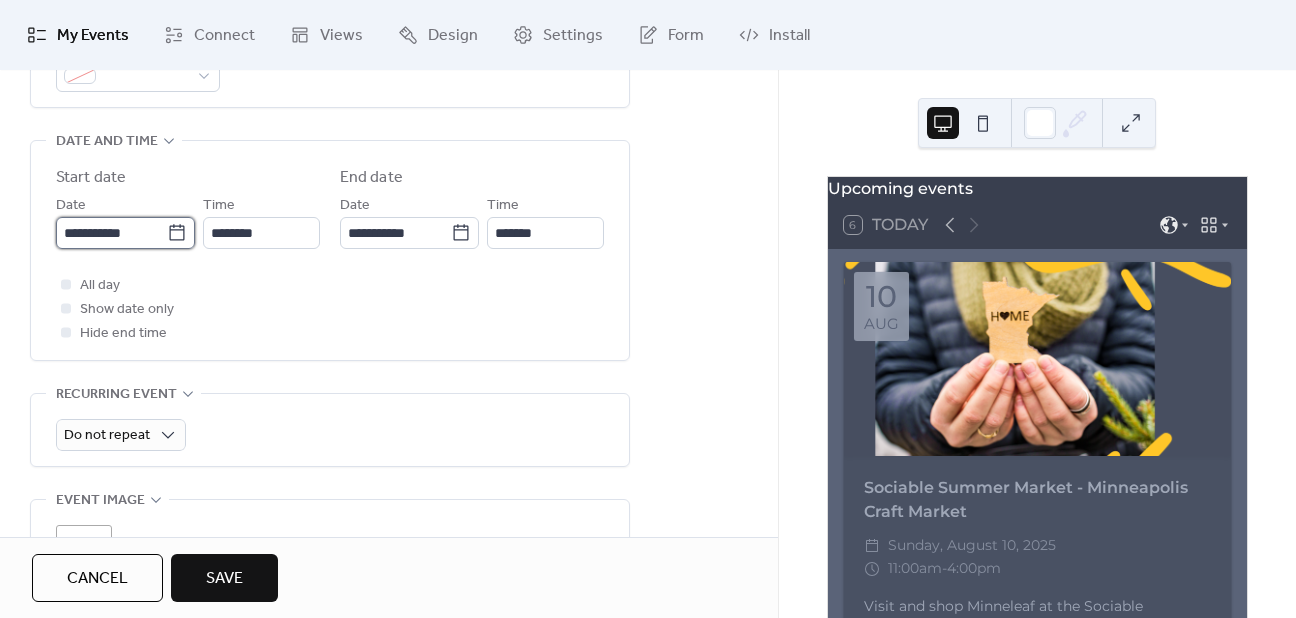 click on "**********" at bounding box center (111, 233) 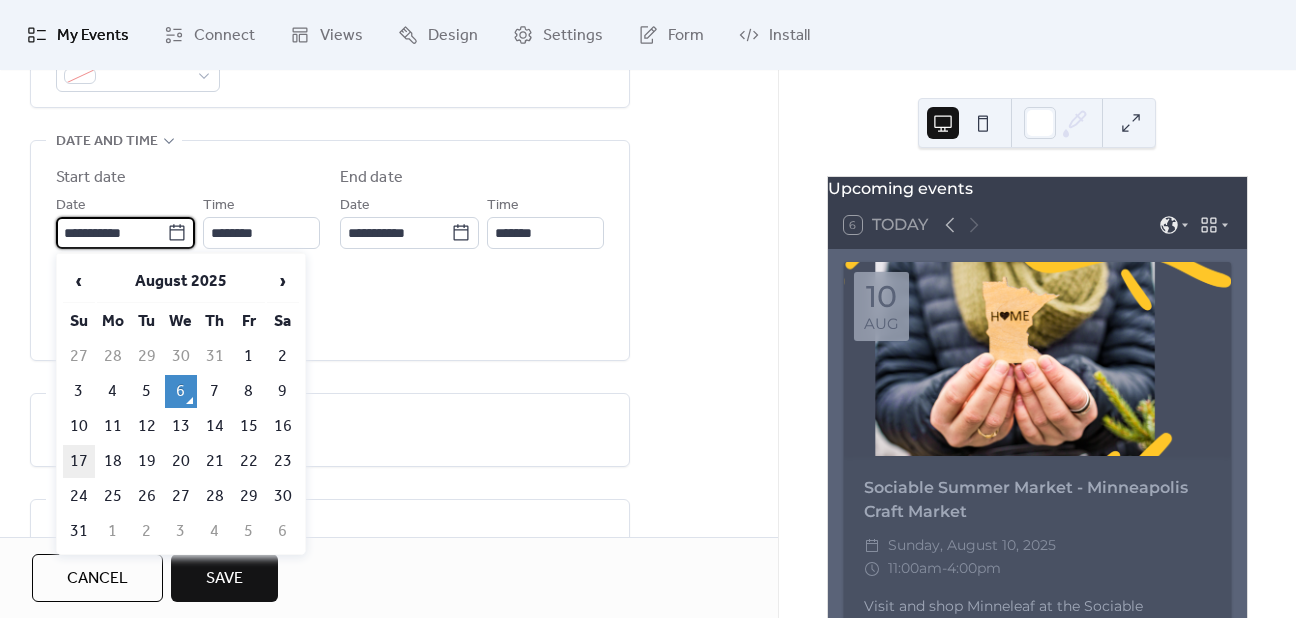 click on "17" at bounding box center (79, 461) 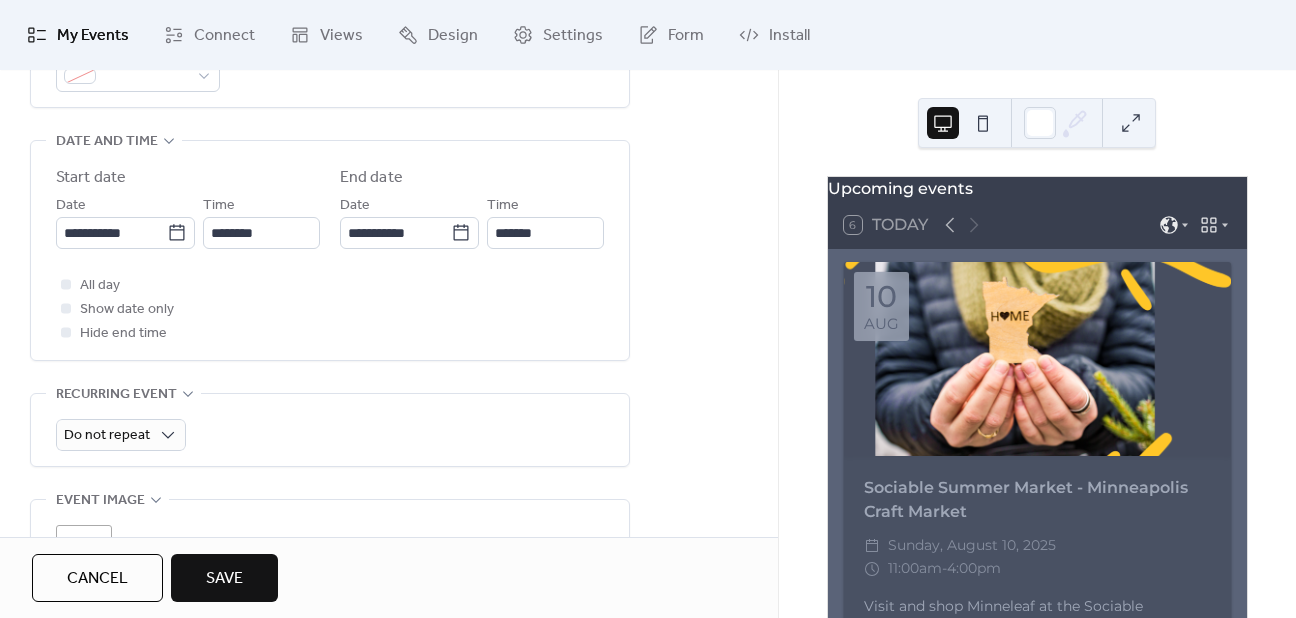 scroll, scrollTop: 814, scrollLeft: 0, axis: vertical 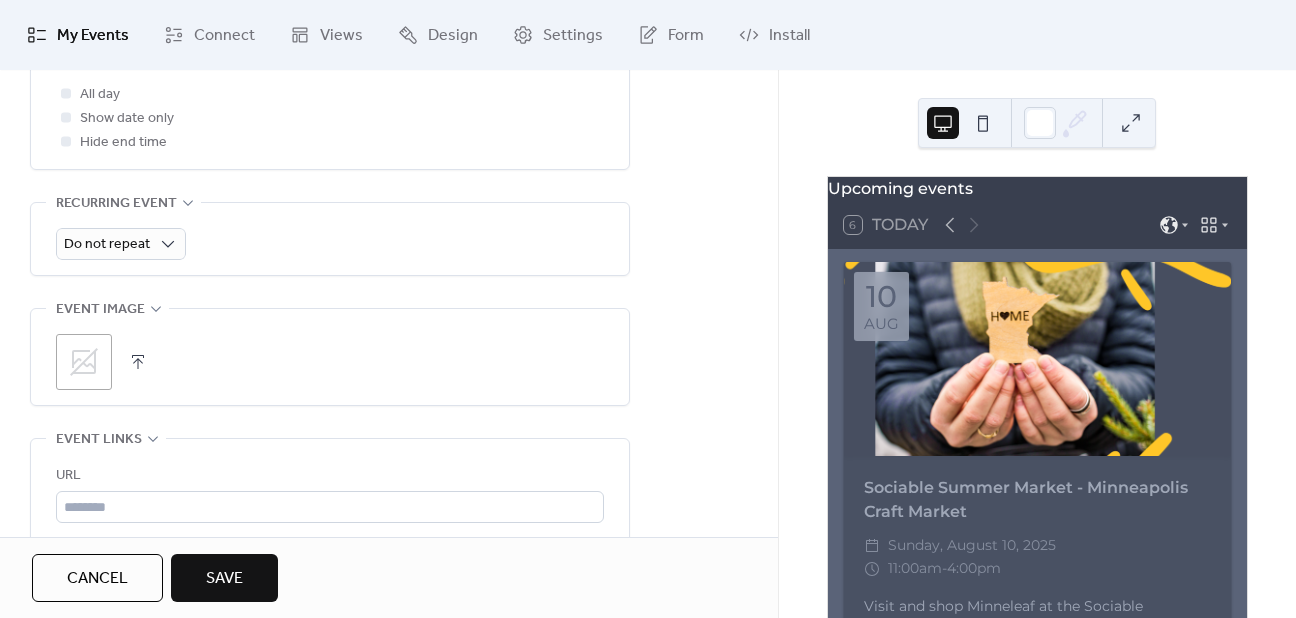 click on ";" at bounding box center (84, 362) 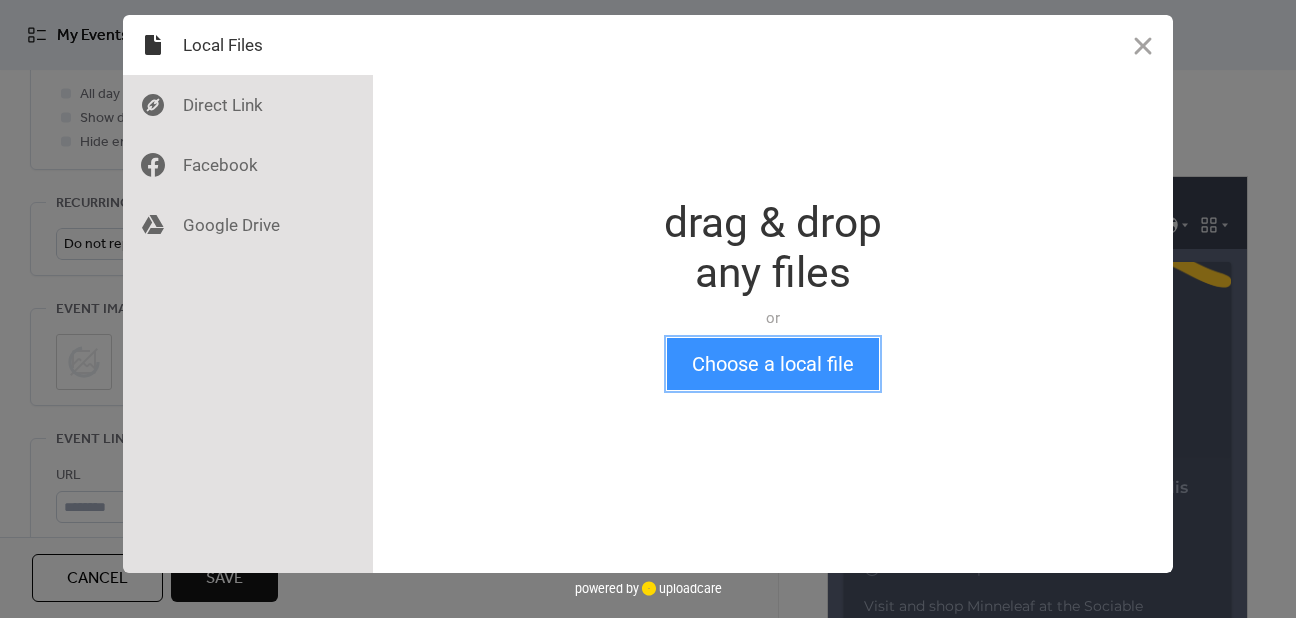 click on "Choose a local file" at bounding box center (773, 364) 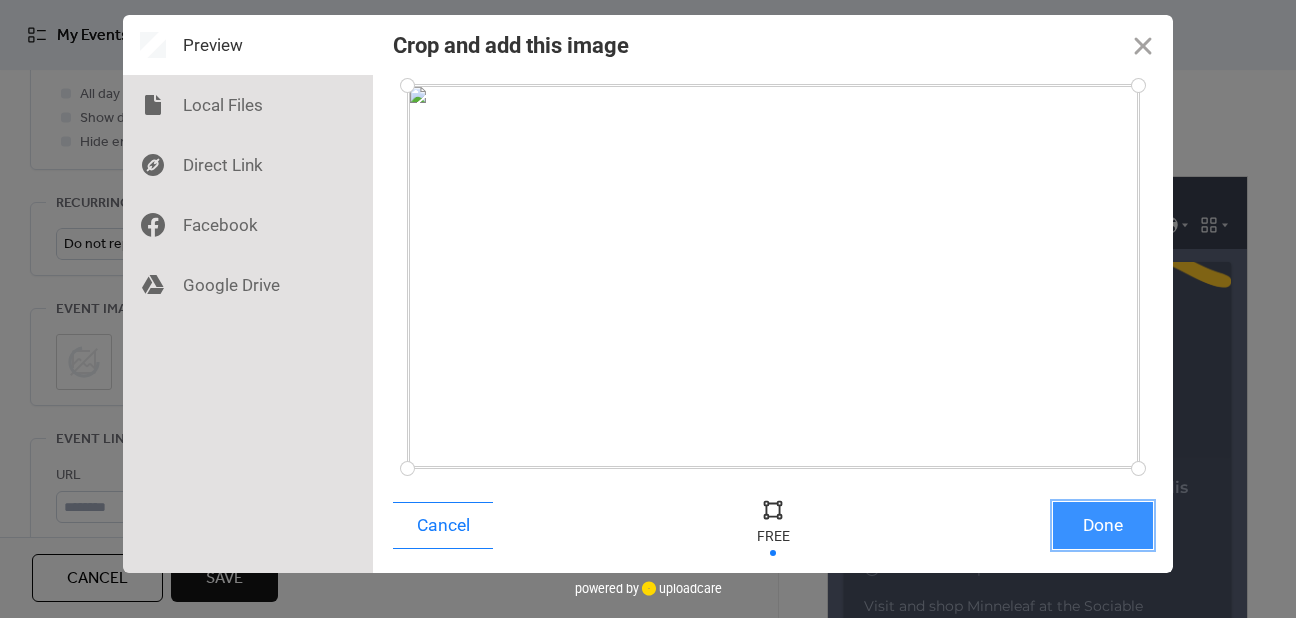 click on "Done" at bounding box center (1103, 525) 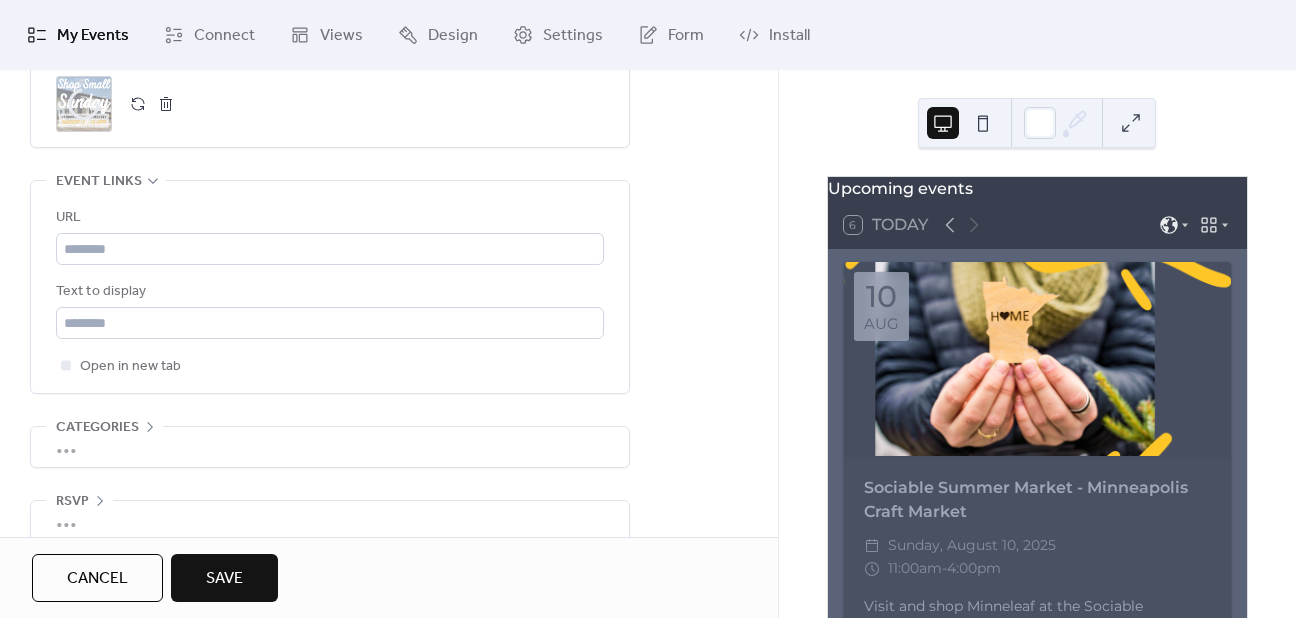 scroll, scrollTop: 1074, scrollLeft: 0, axis: vertical 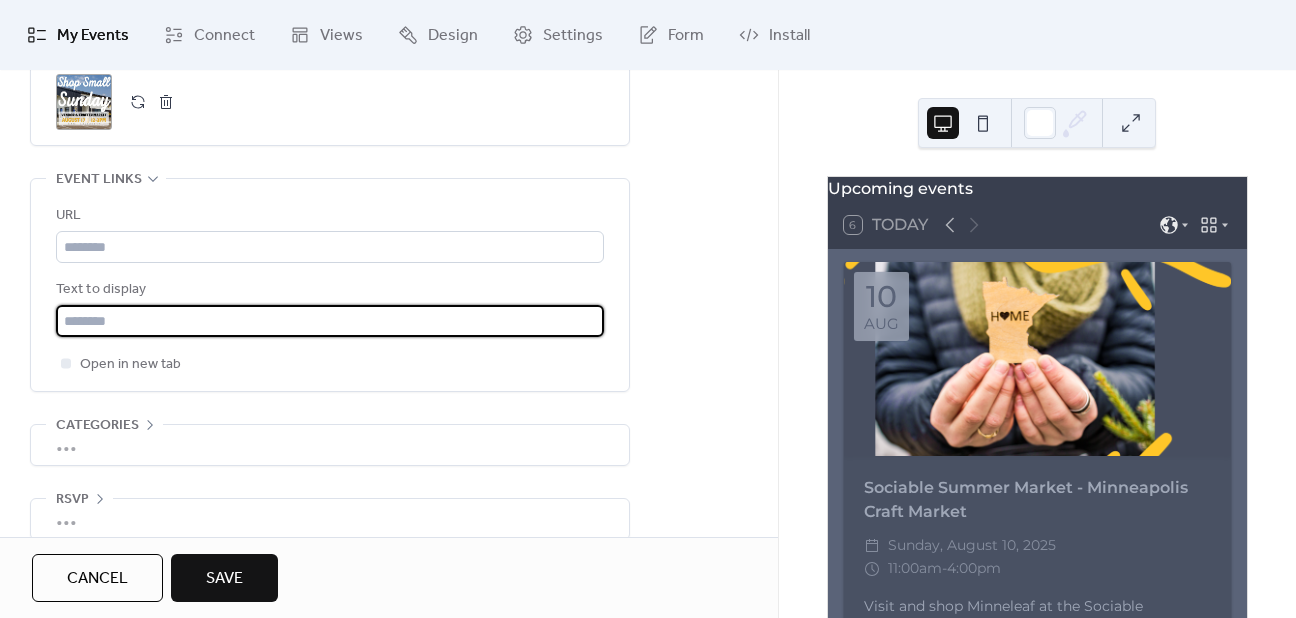 click at bounding box center (330, 321) 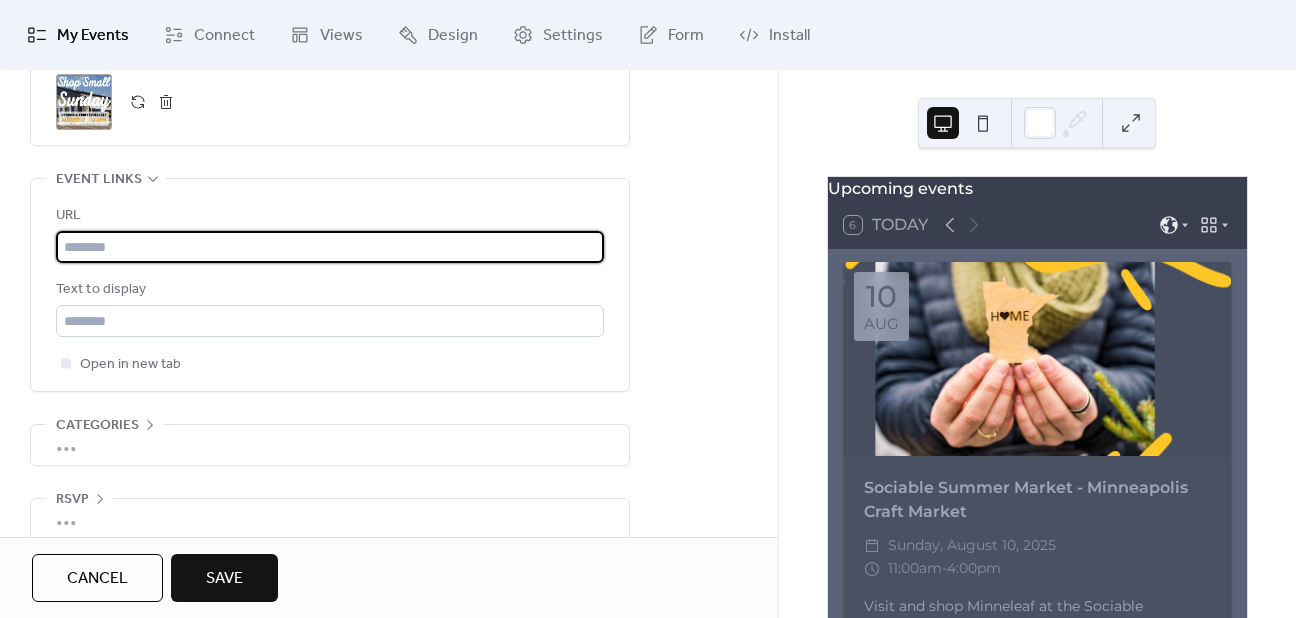 click at bounding box center [330, 247] 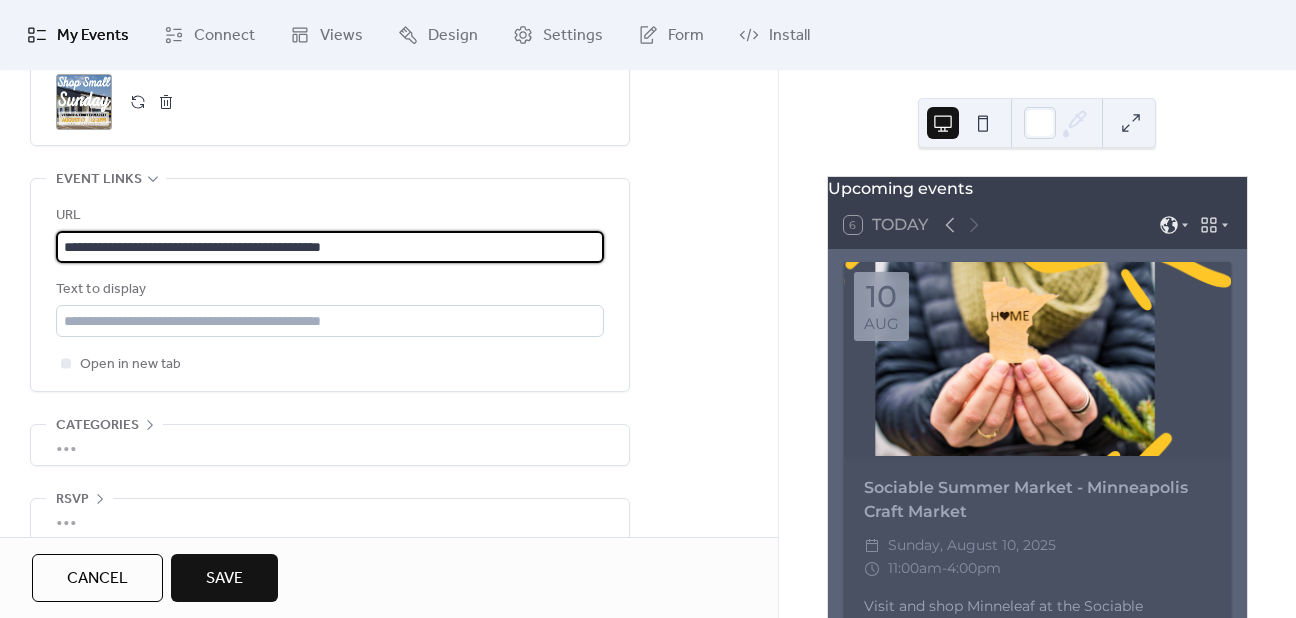 scroll, scrollTop: 1097, scrollLeft: 0, axis: vertical 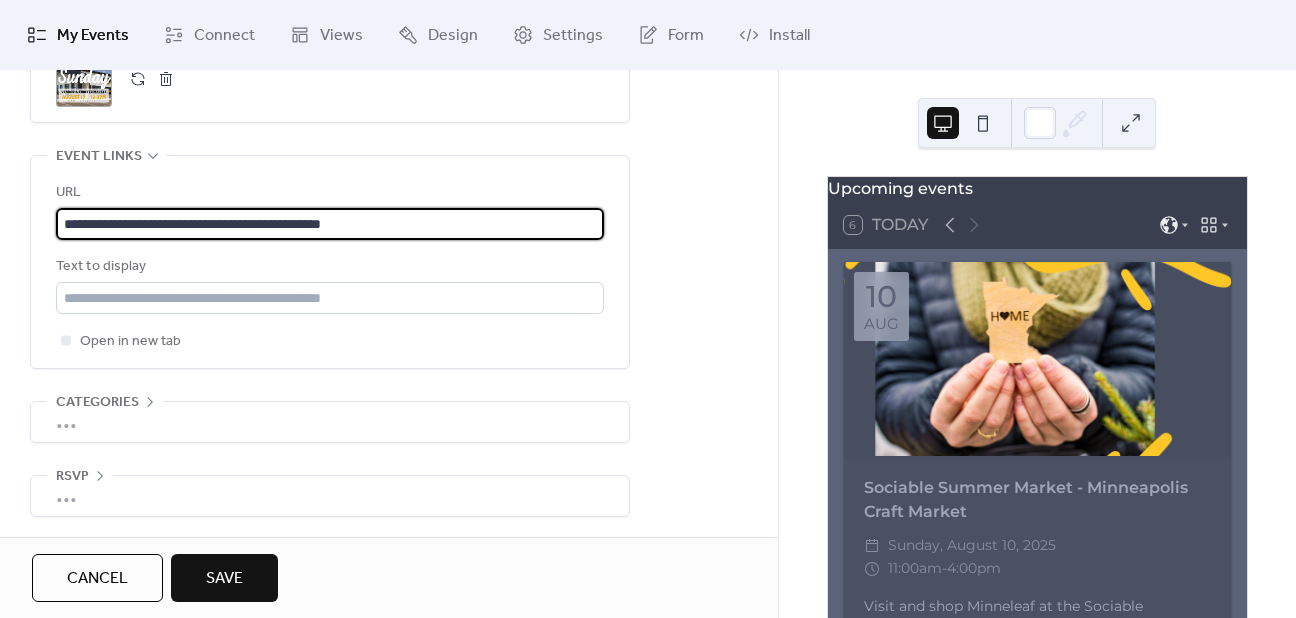 type on "**********" 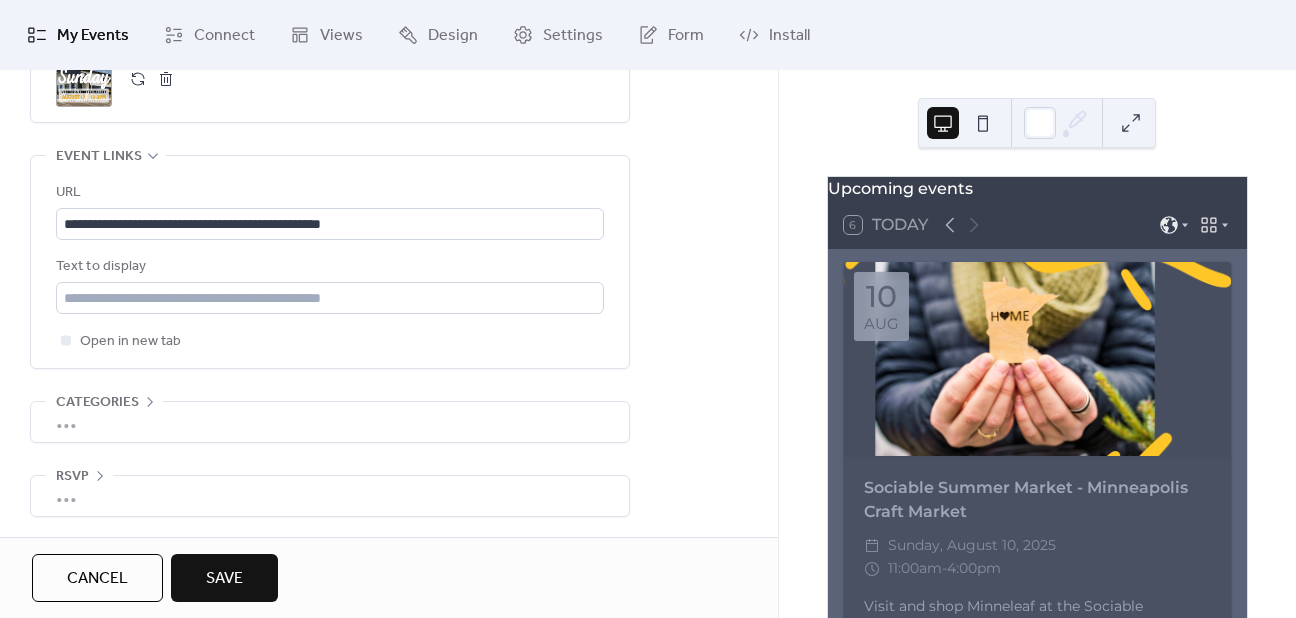 click on "Save" at bounding box center [224, 579] 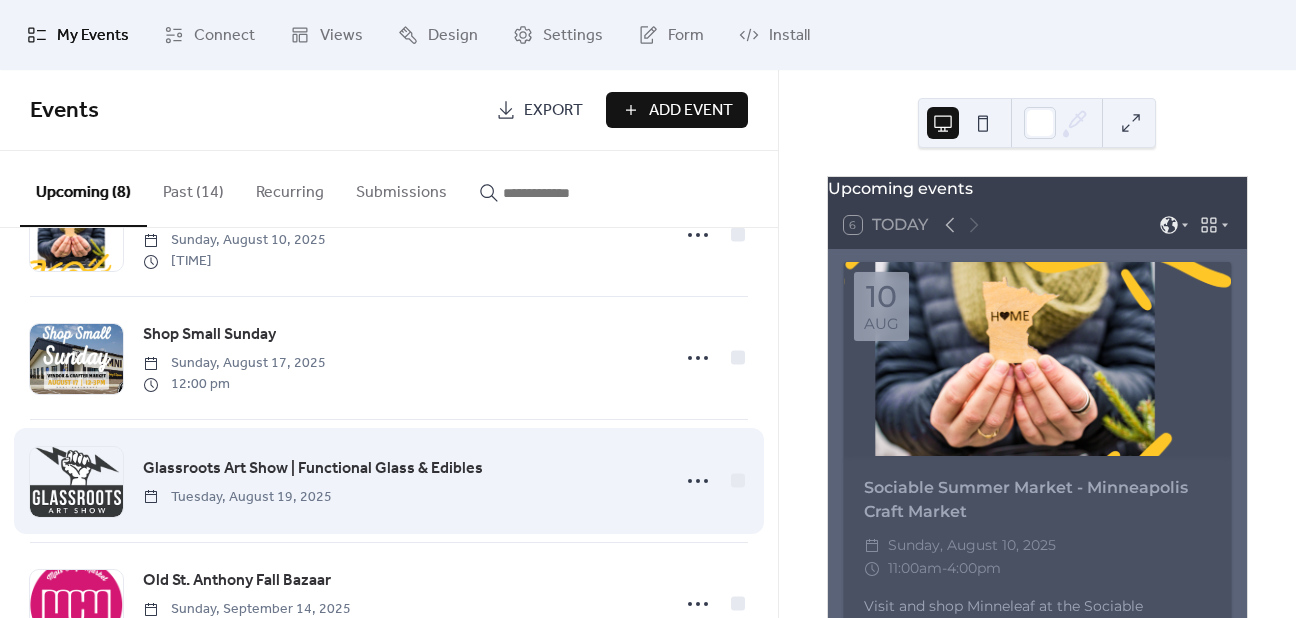 scroll, scrollTop: 66, scrollLeft: 0, axis: vertical 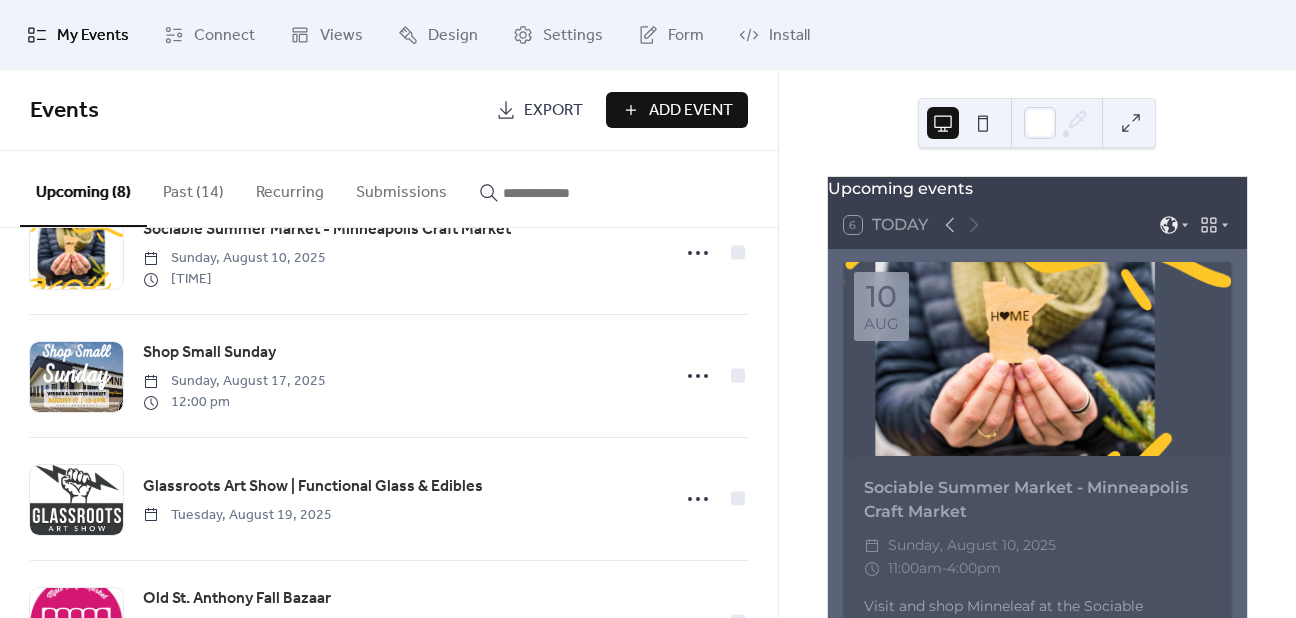 click on "Add Event" at bounding box center (691, 111) 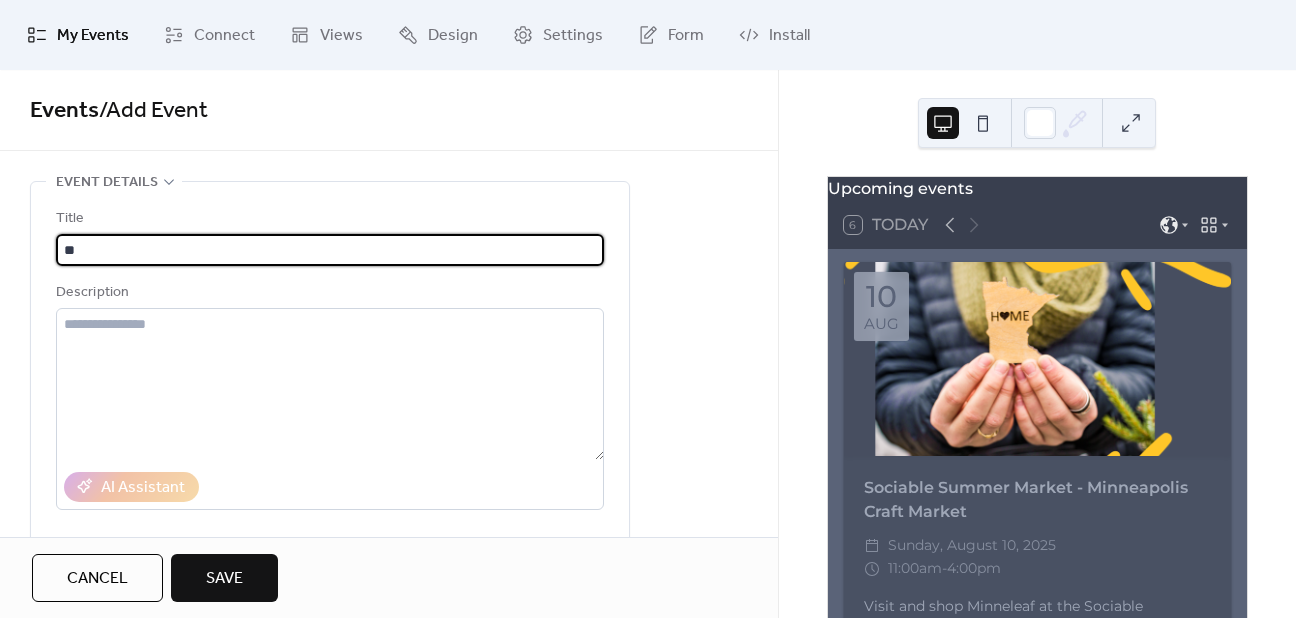 type on "*" 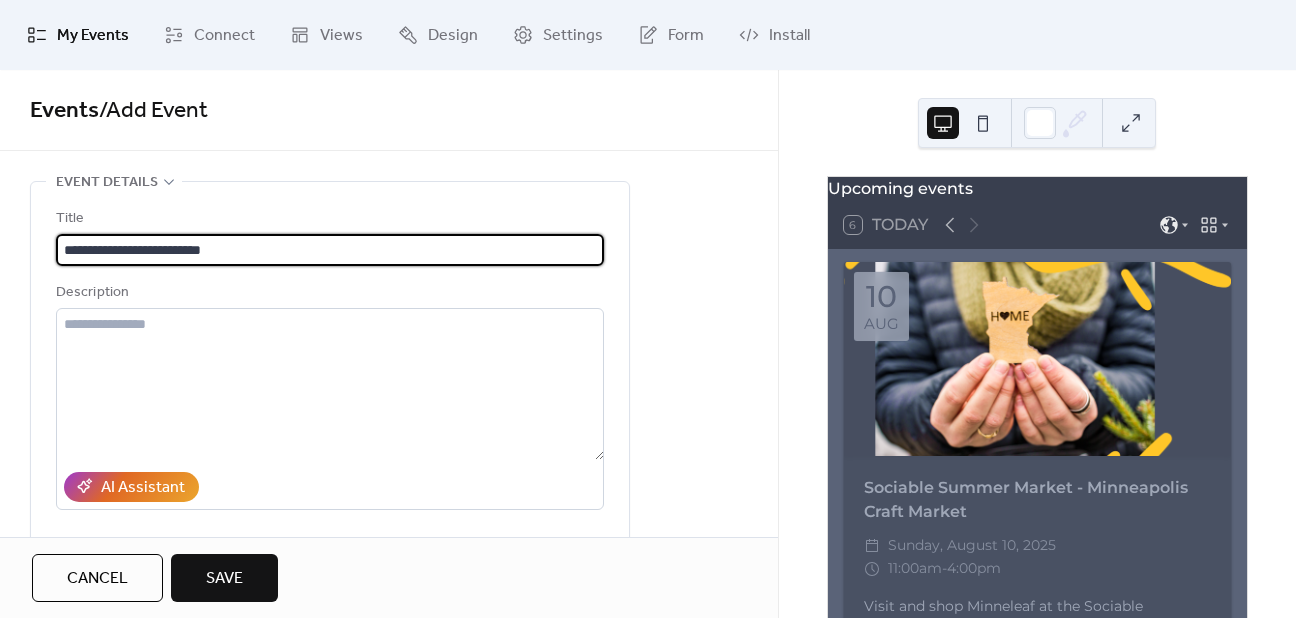 type on "**********" 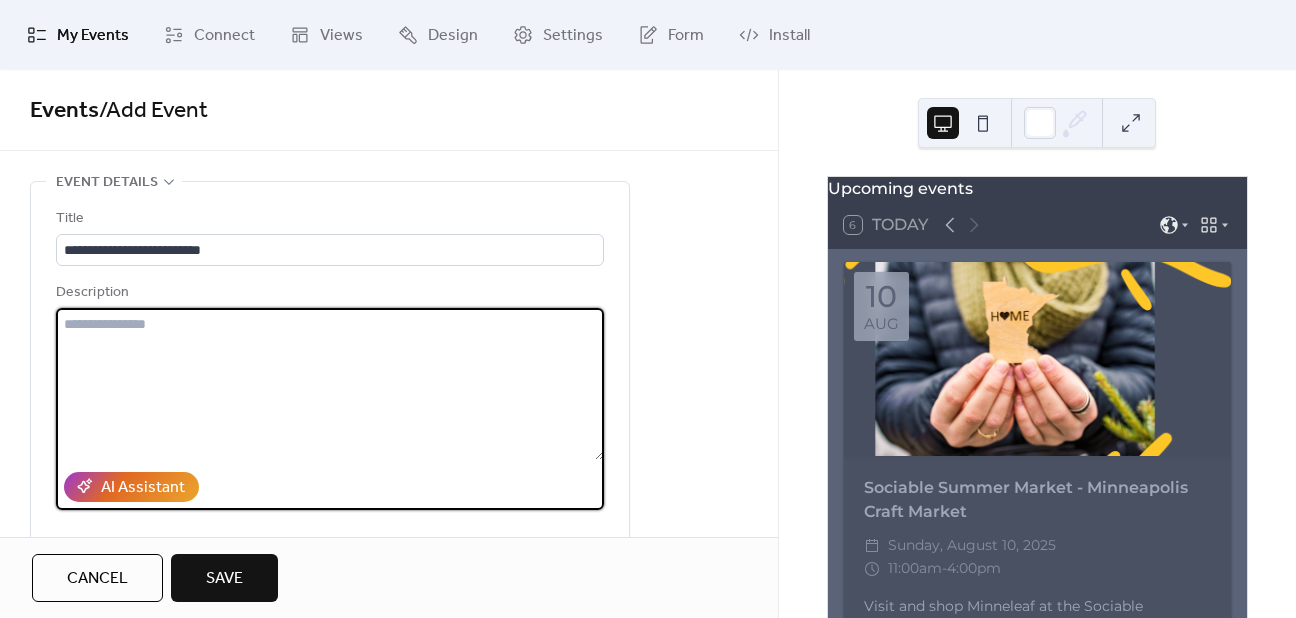 paste on "**********" 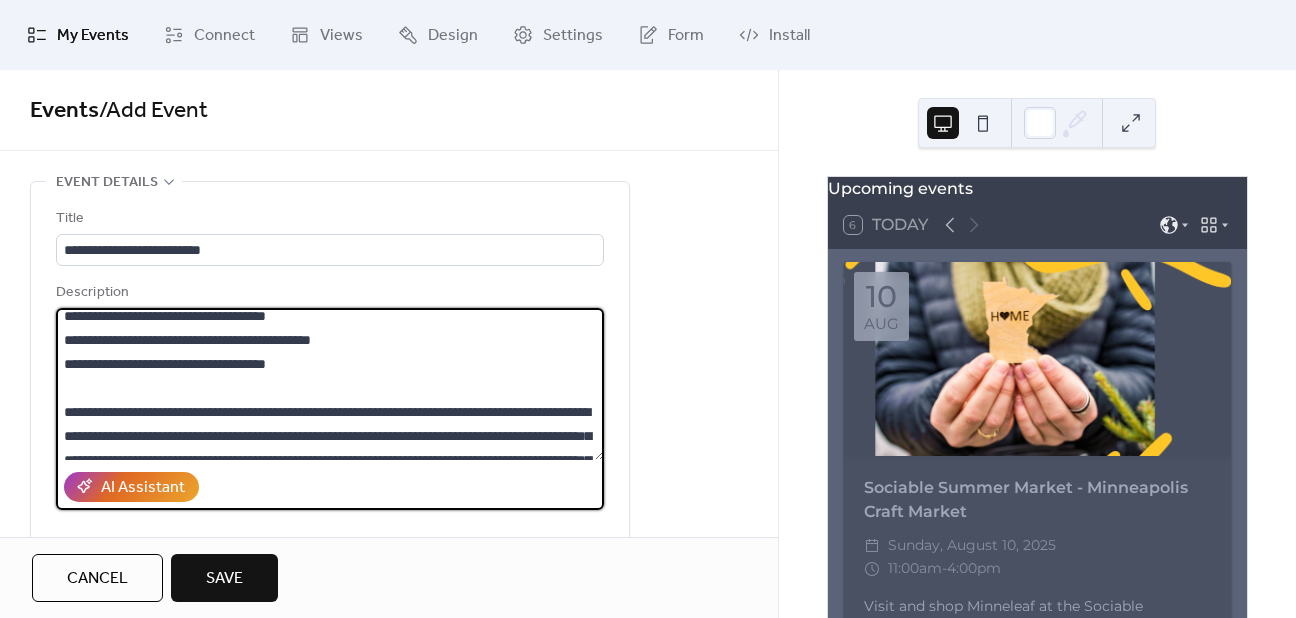 scroll, scrollTop: 0, scrollLeft: 0, axis: both 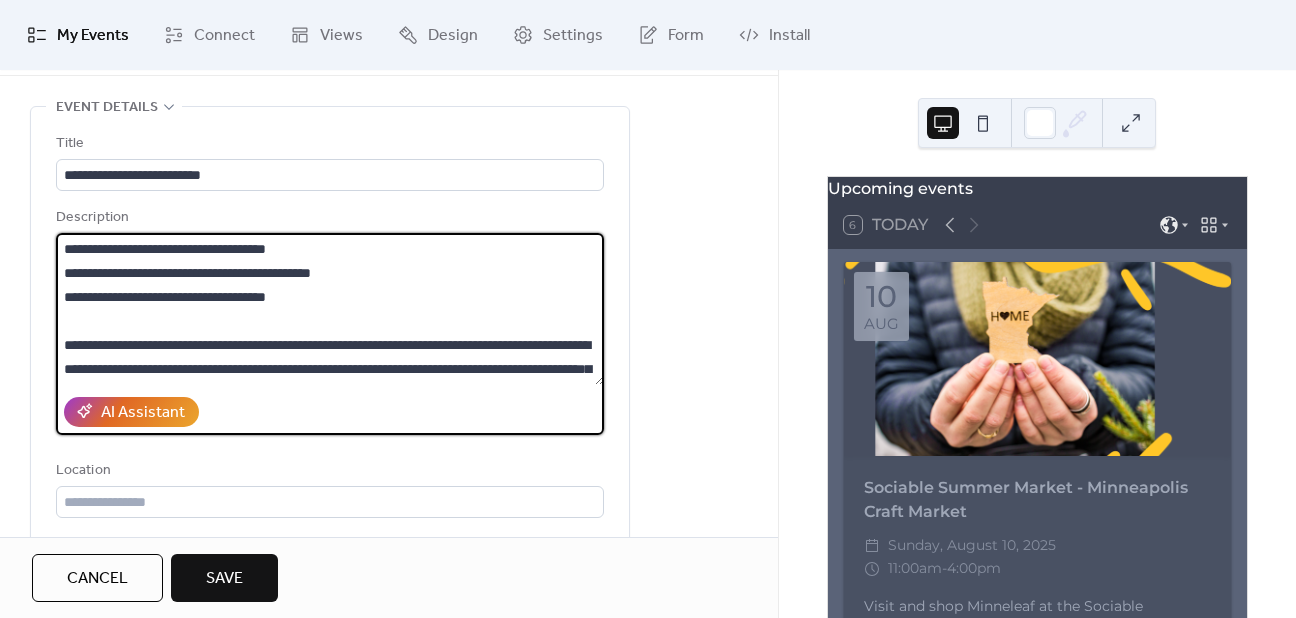 drag, startPoint x: 355, startPoint y: 269, endPoint x: 146, endPoint y: 264, distance: 209.0598 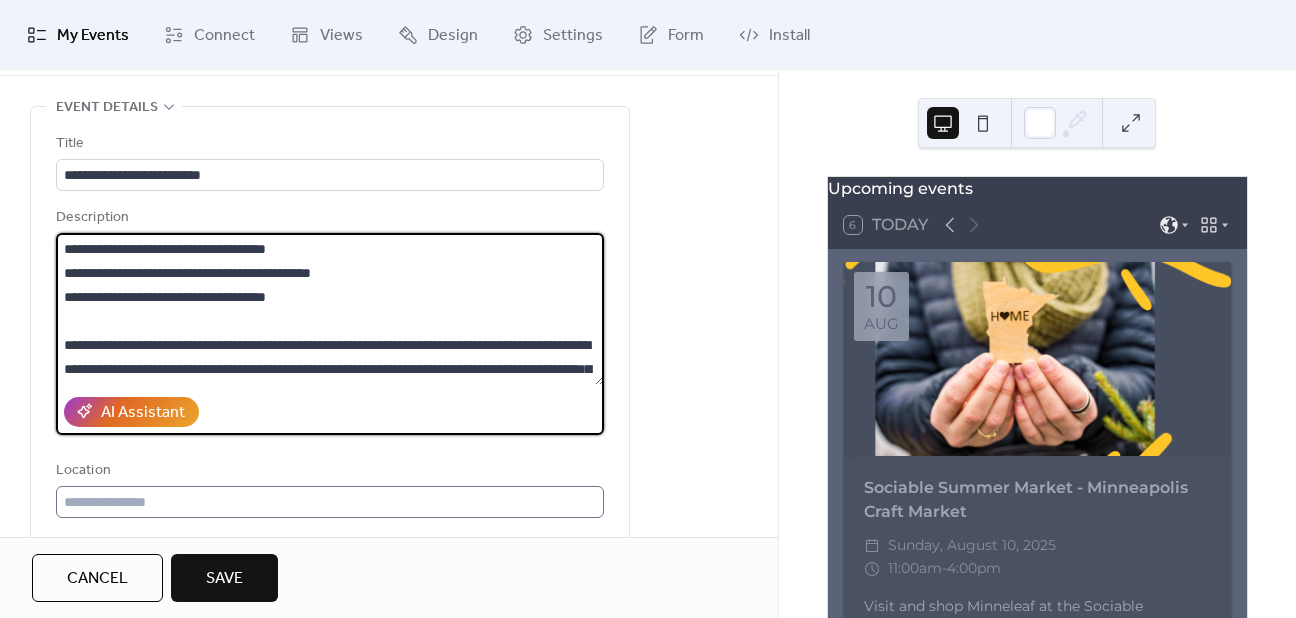 type on "**********" 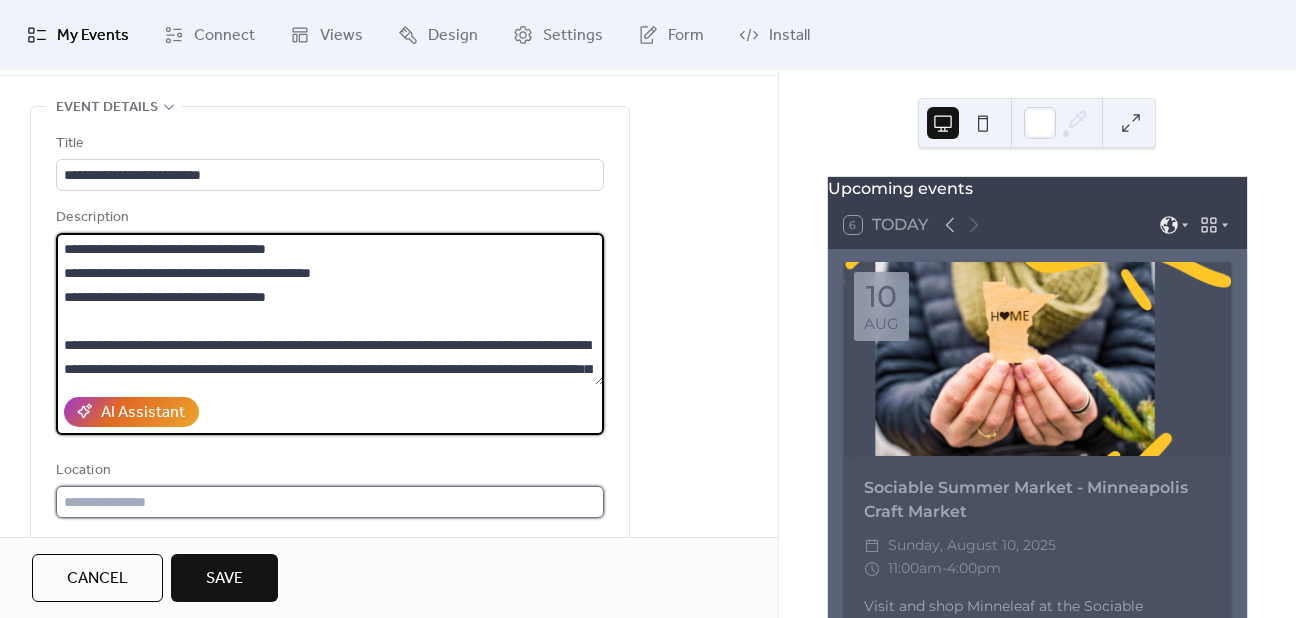 click at bounding box center (330, 502) 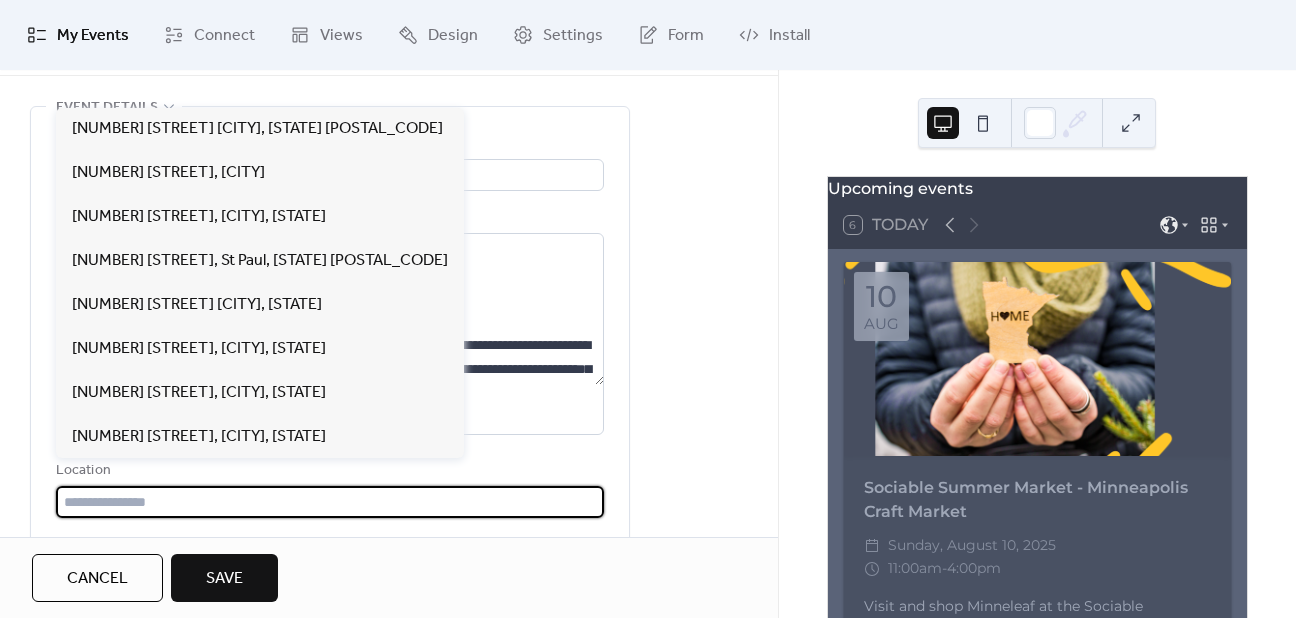 paste on "**********" 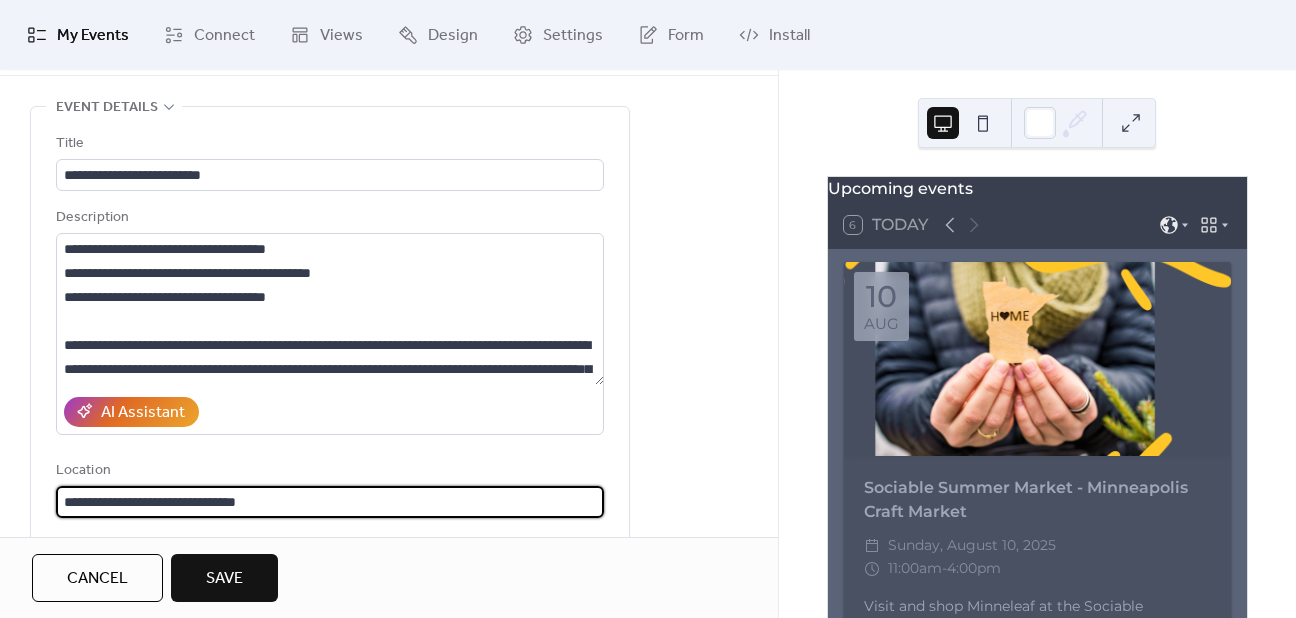 scroll, scrollTop: 0, scrollLeft: 0, axis: both 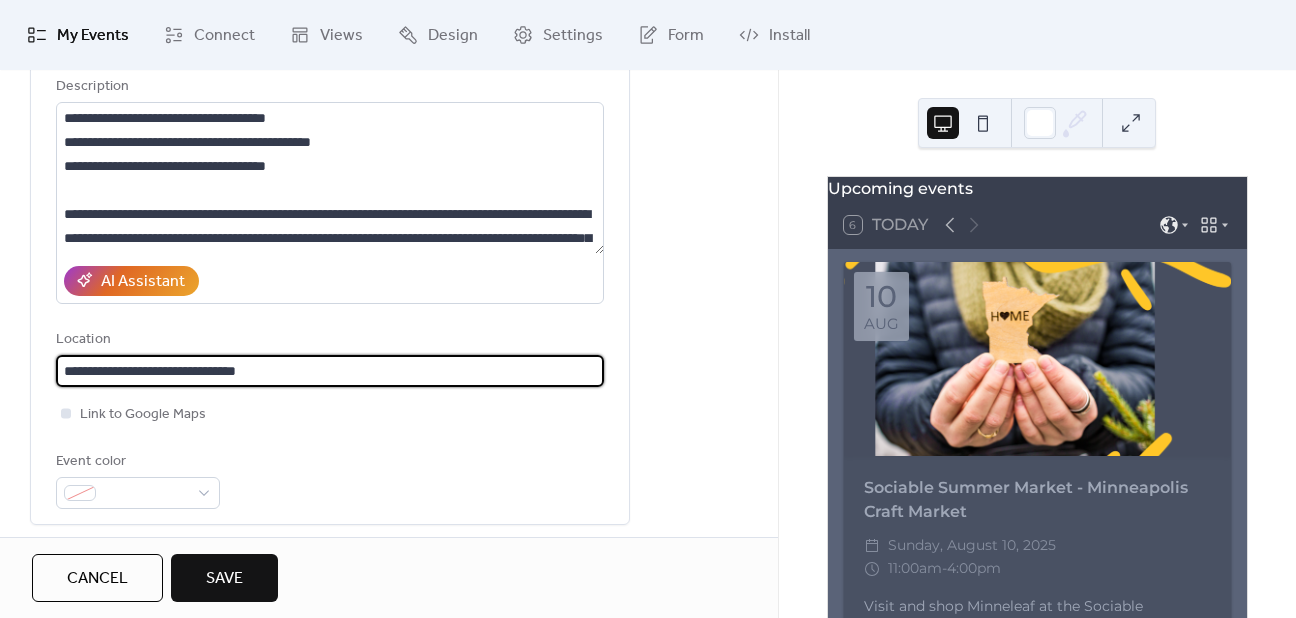 type on "**********" 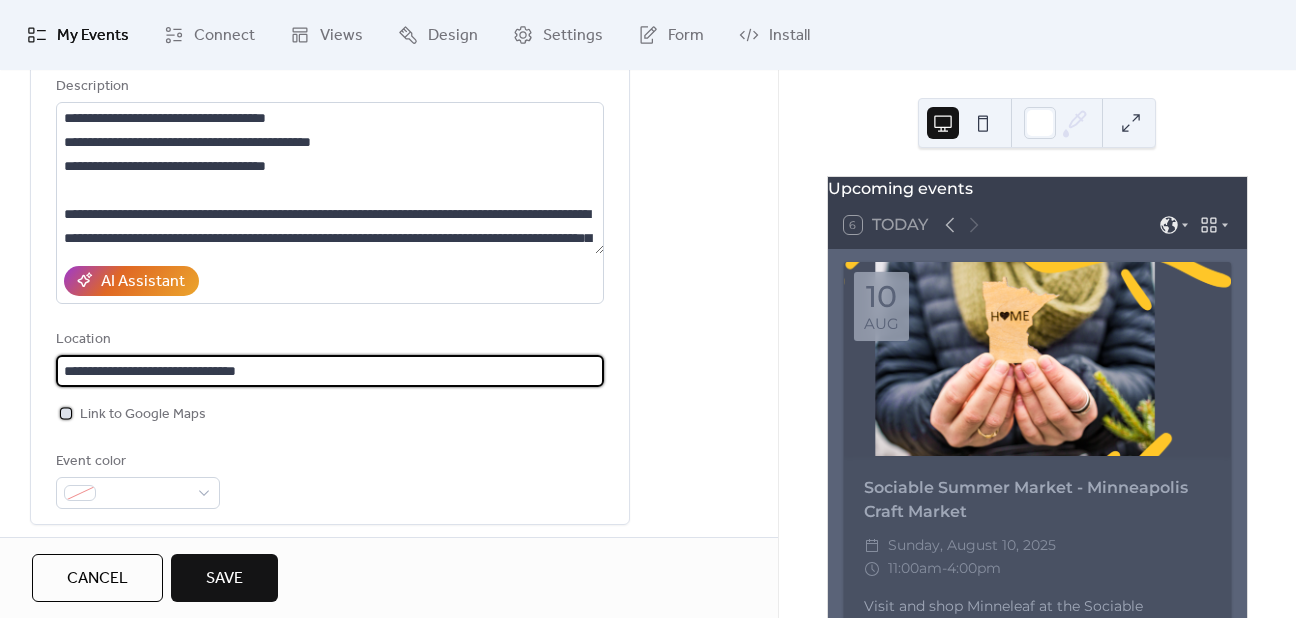 click at bounding box center (66, 413) 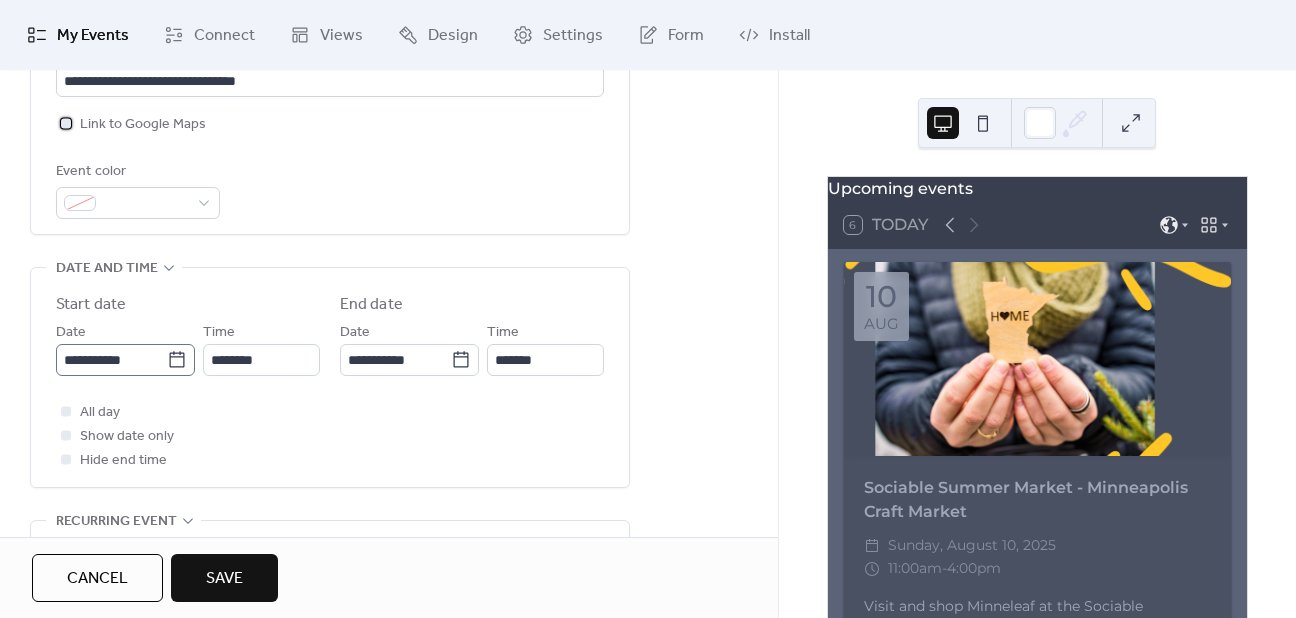 scroll, scrollTop: 498, scrollLeft: 0, axis: vertical 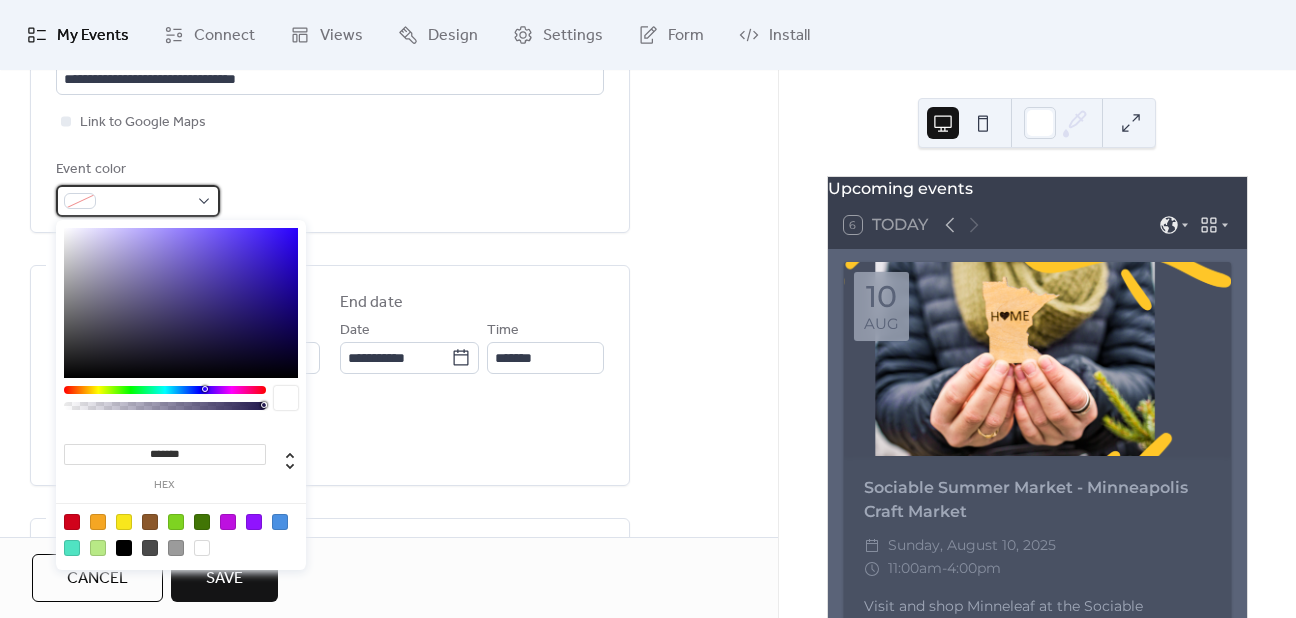 click at bounding box center (138, 201) 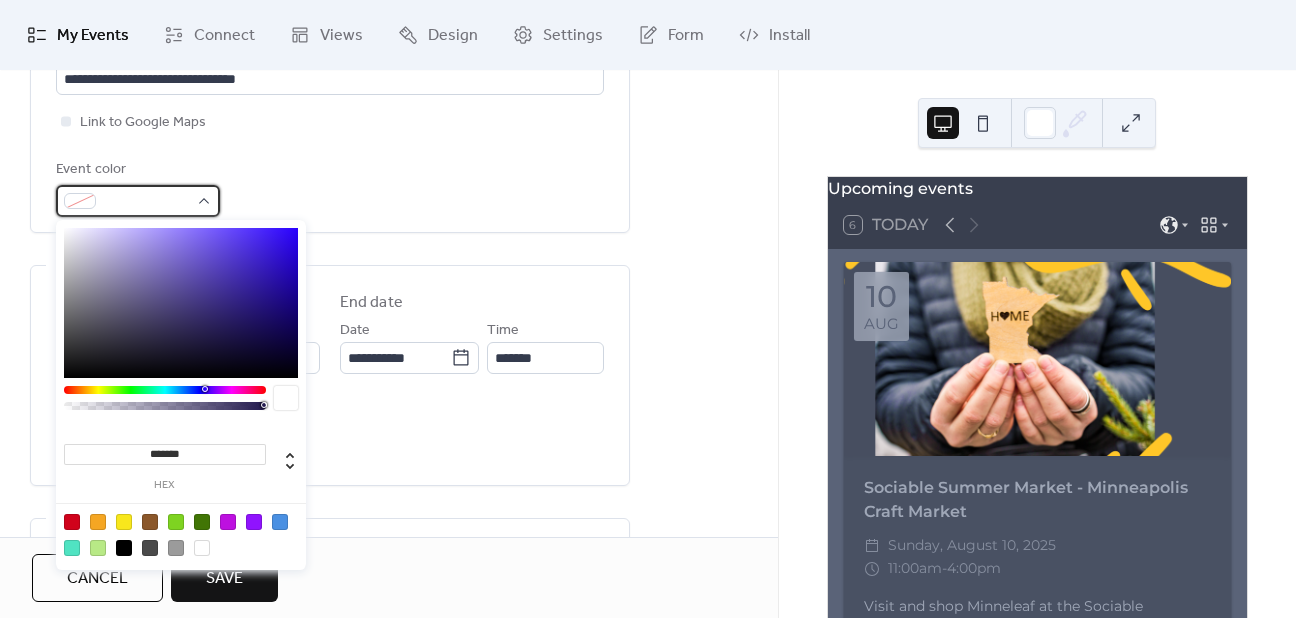 click at bounding box center [138, 201] 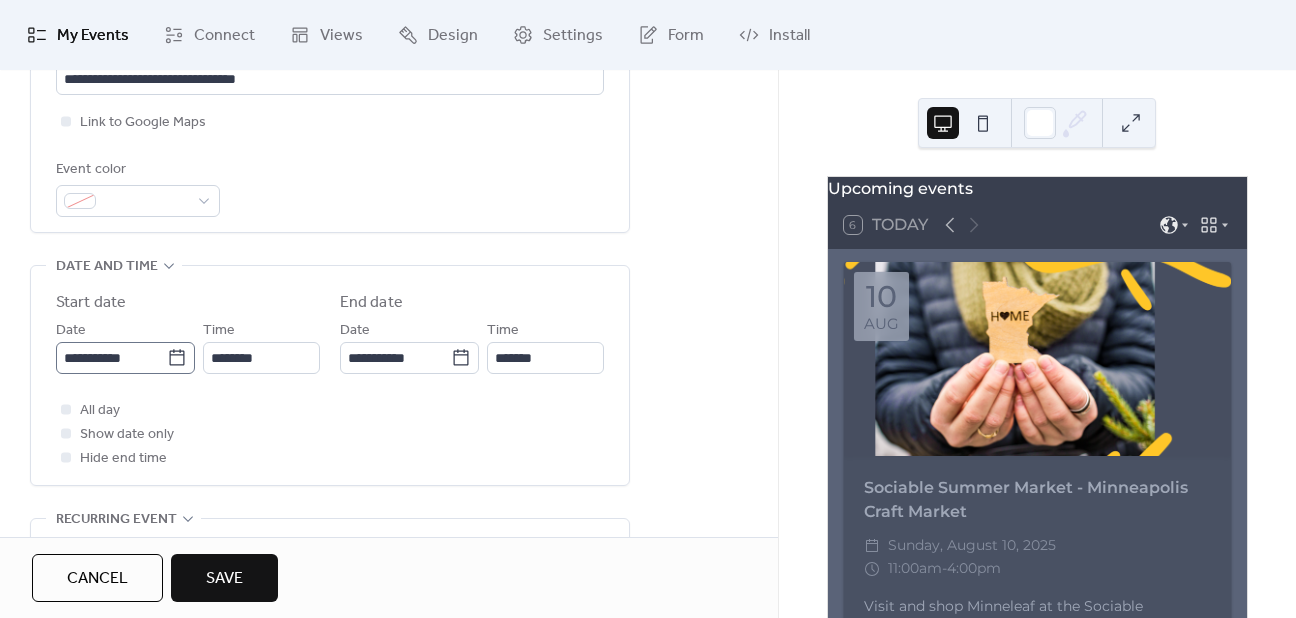 click 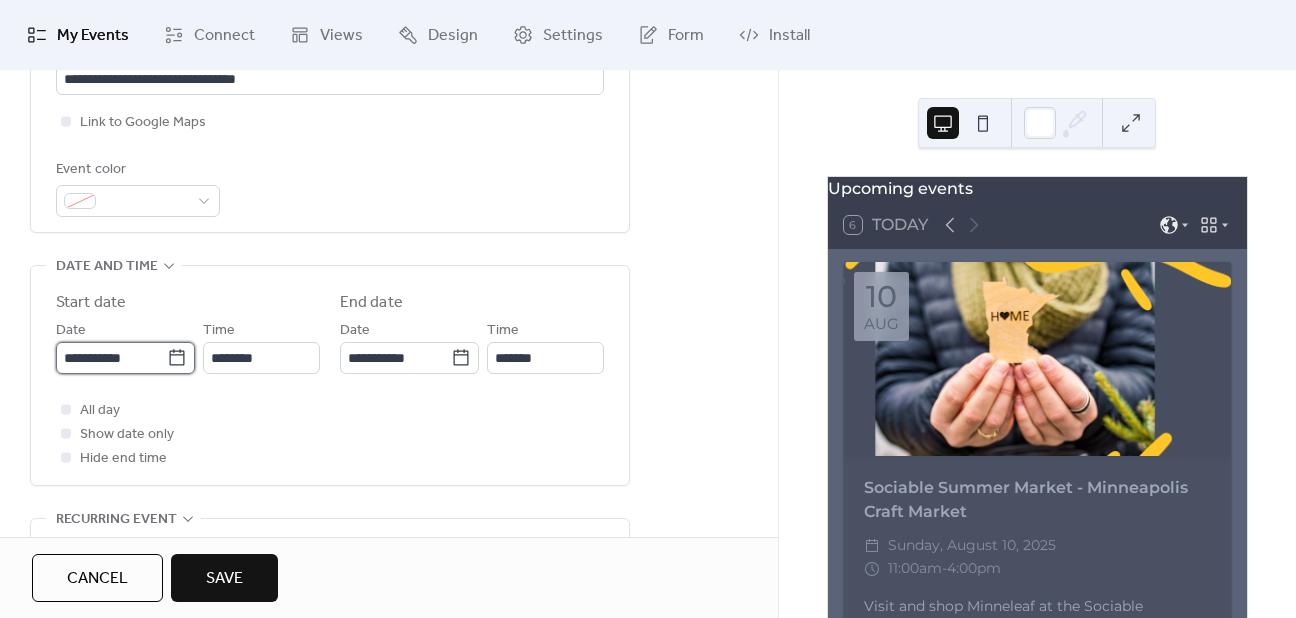 click on "**********" at bounding box center [111, 358] 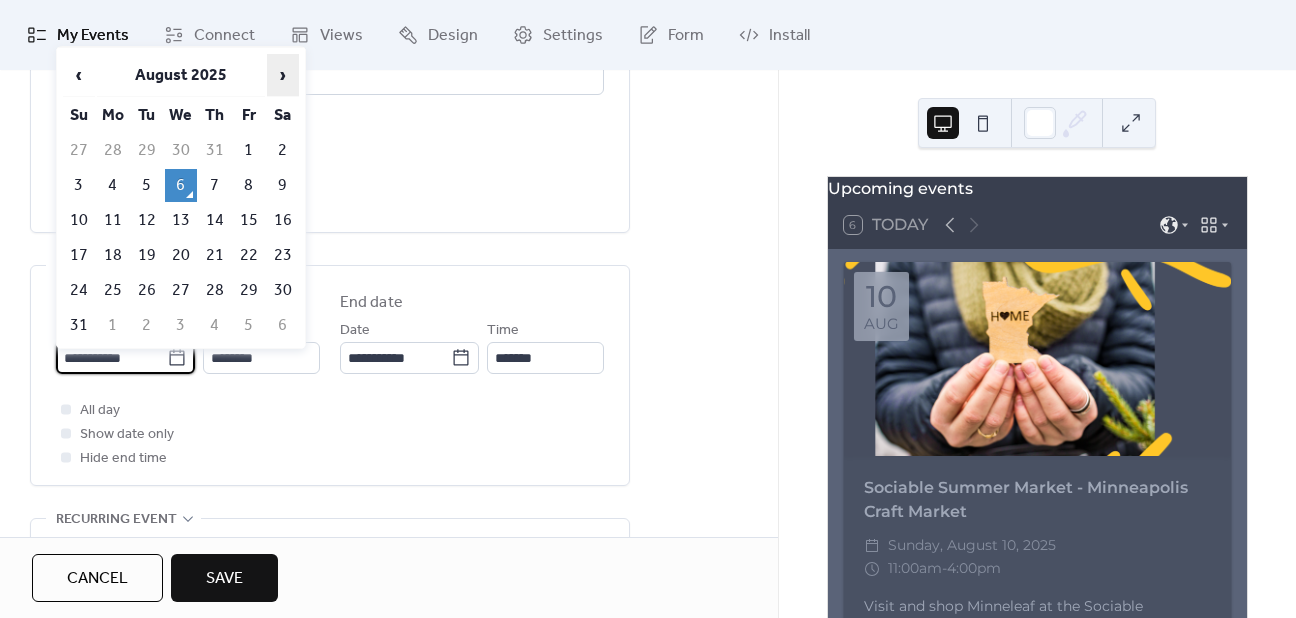 click on "›" at bounding box center [283, 75] 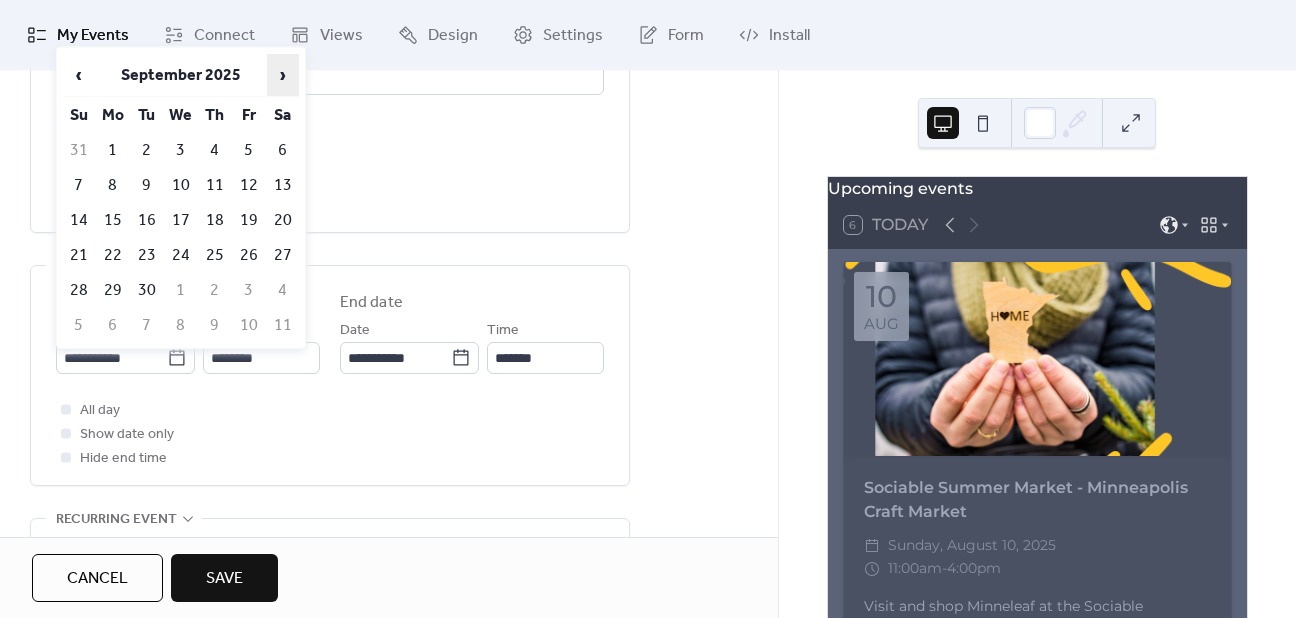 click on "›" at bounding box center (283, 75) 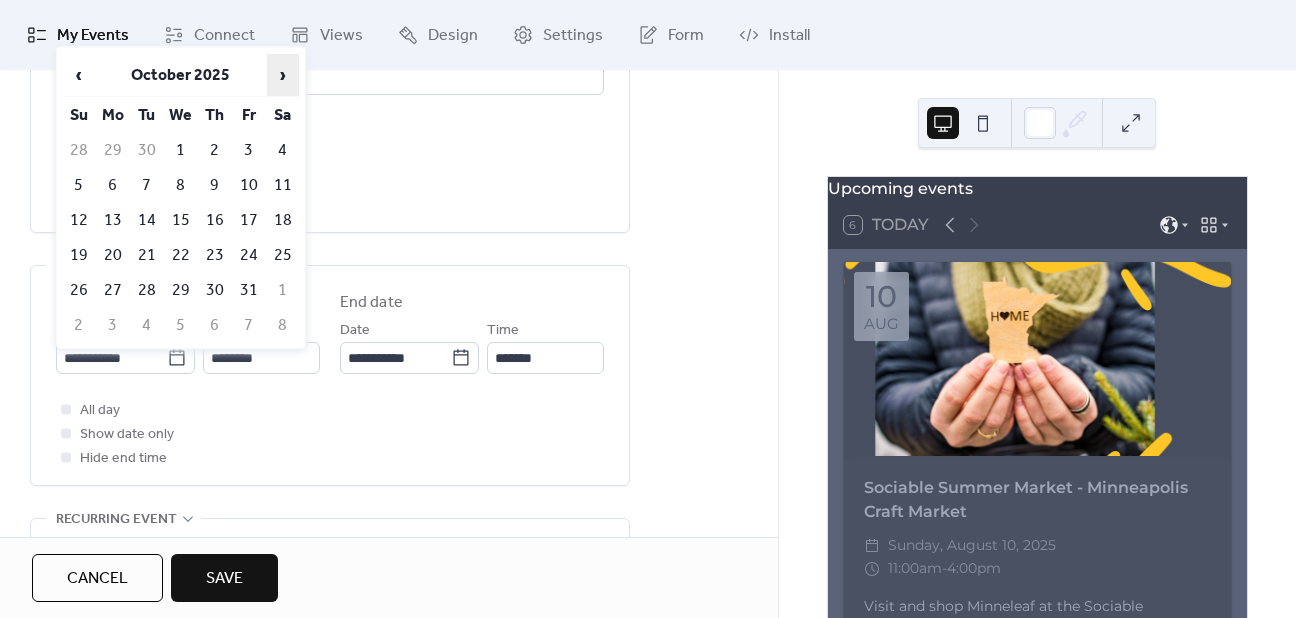 click on "›" at bounding box center (283, 75) 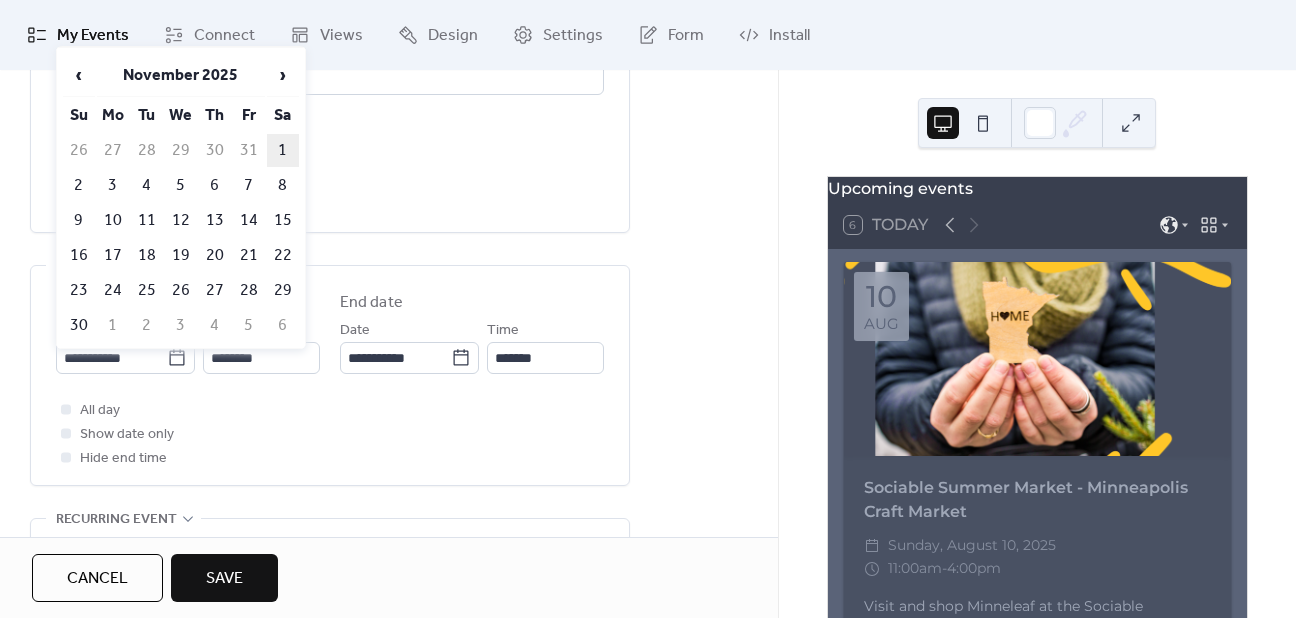 click on "1" at bounding box center (283, 150) 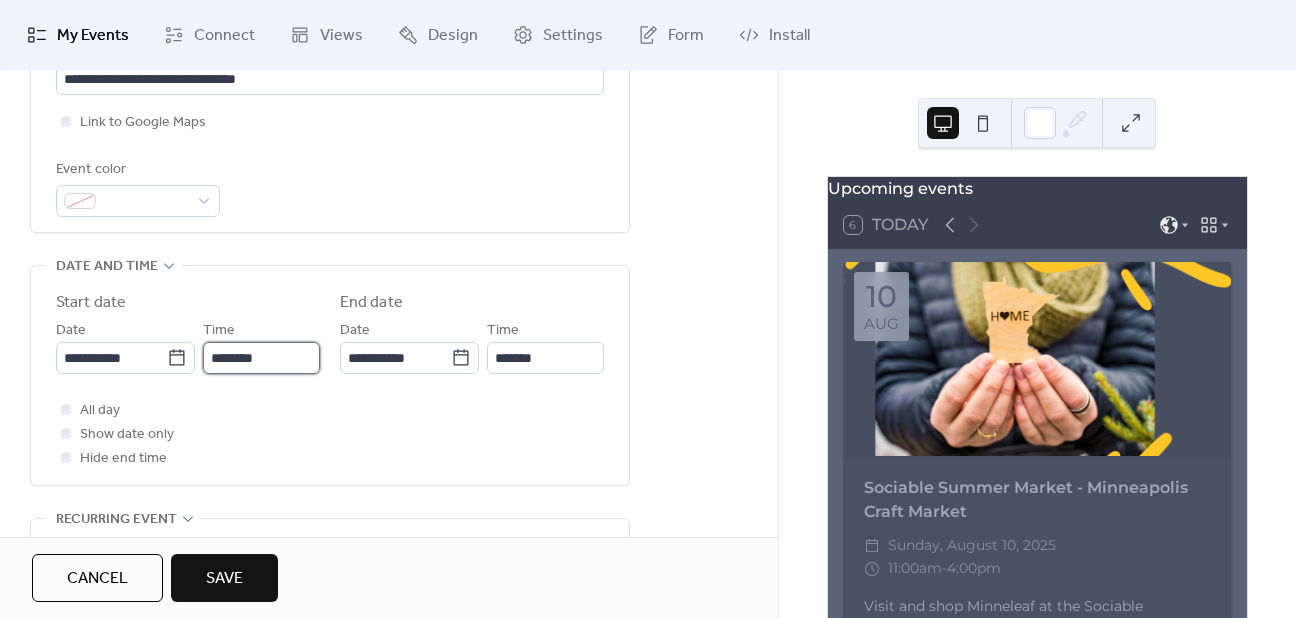 click on "********" at bounding box center [261, 358] 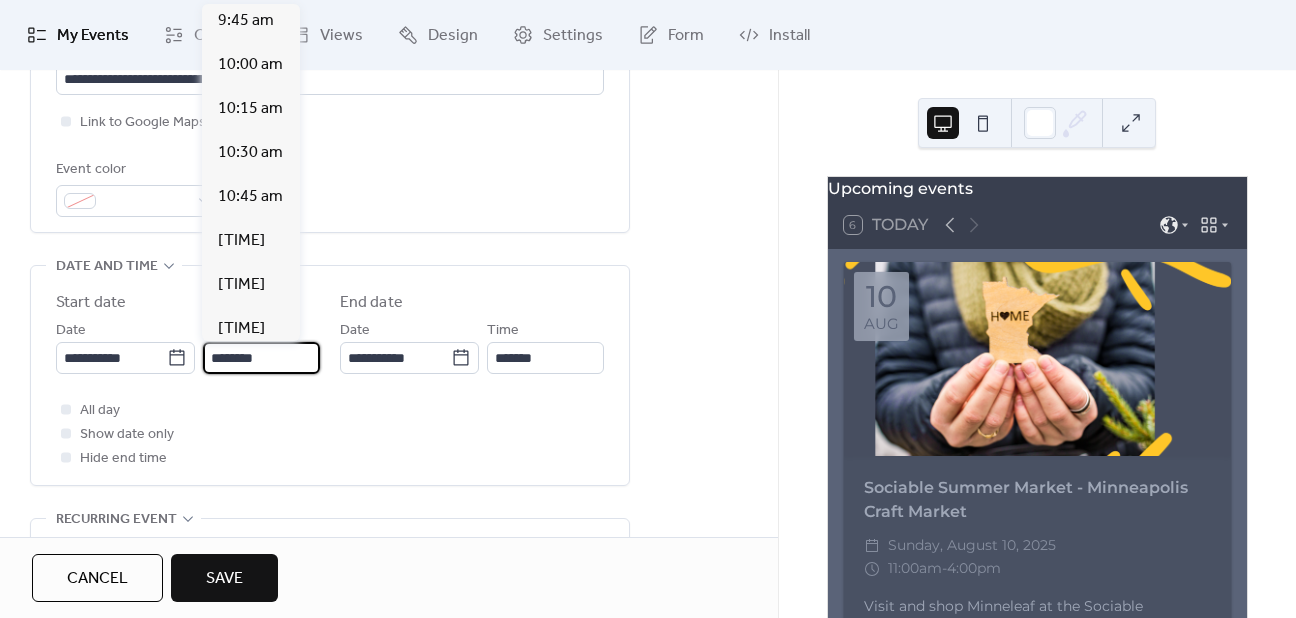 scroll, scrollTop: 1711, scrollLeft: 0, axis: vertical 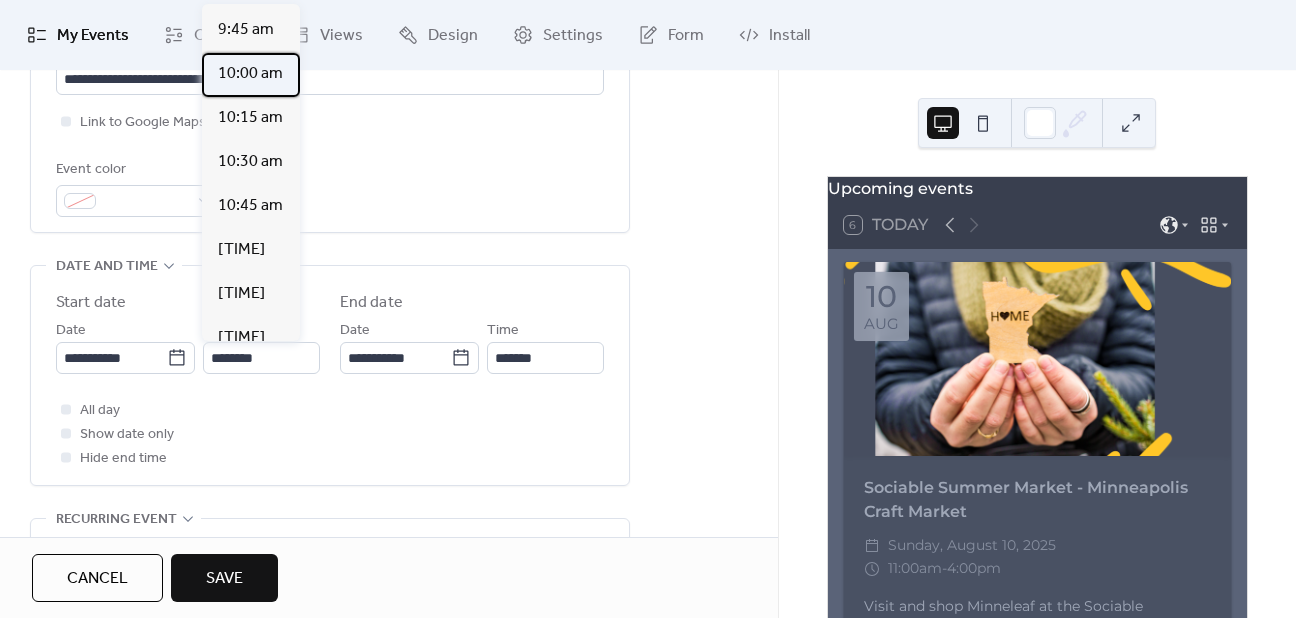 click on "10:00 am" at bounding box center (250, 74) 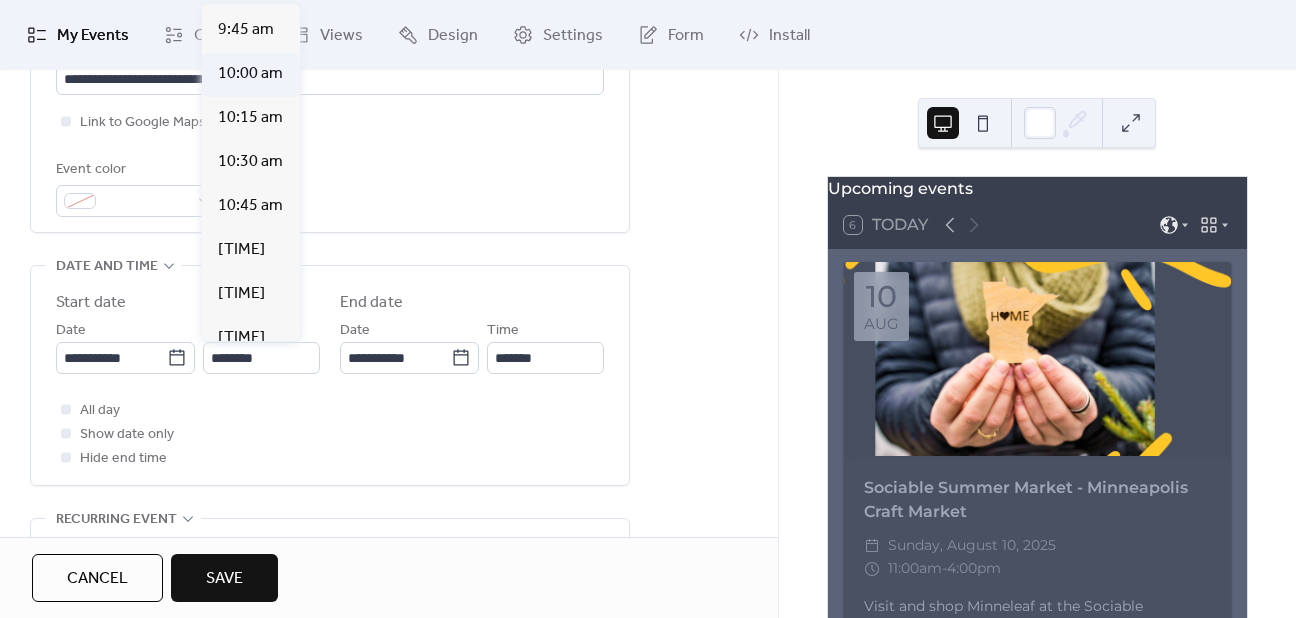 type on "********" 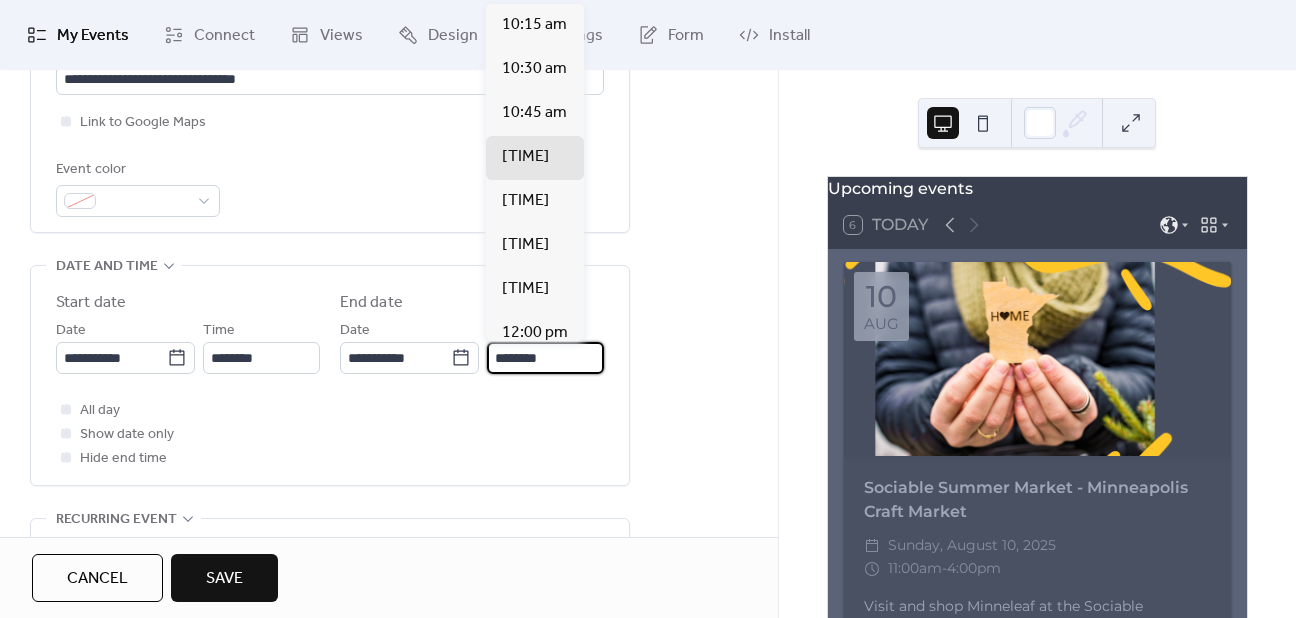 click on "********" at bounding box center [545, 358] 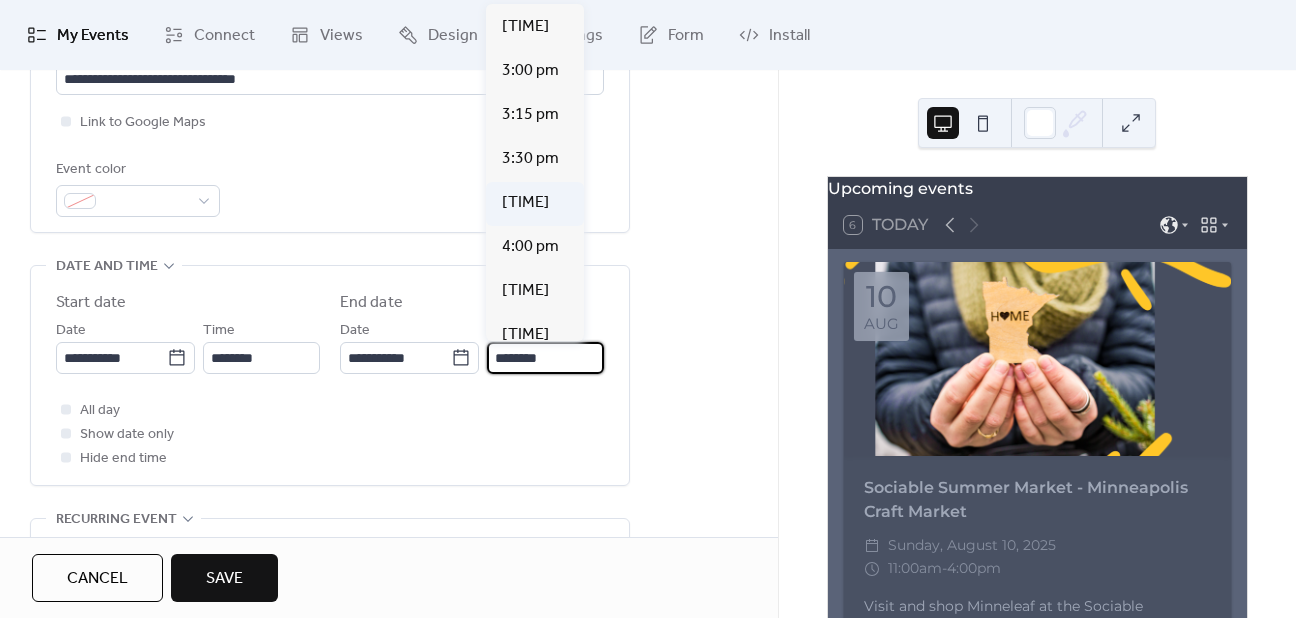 scroll, scrollTop: 788, scrollLeft: 0, axis: vertical 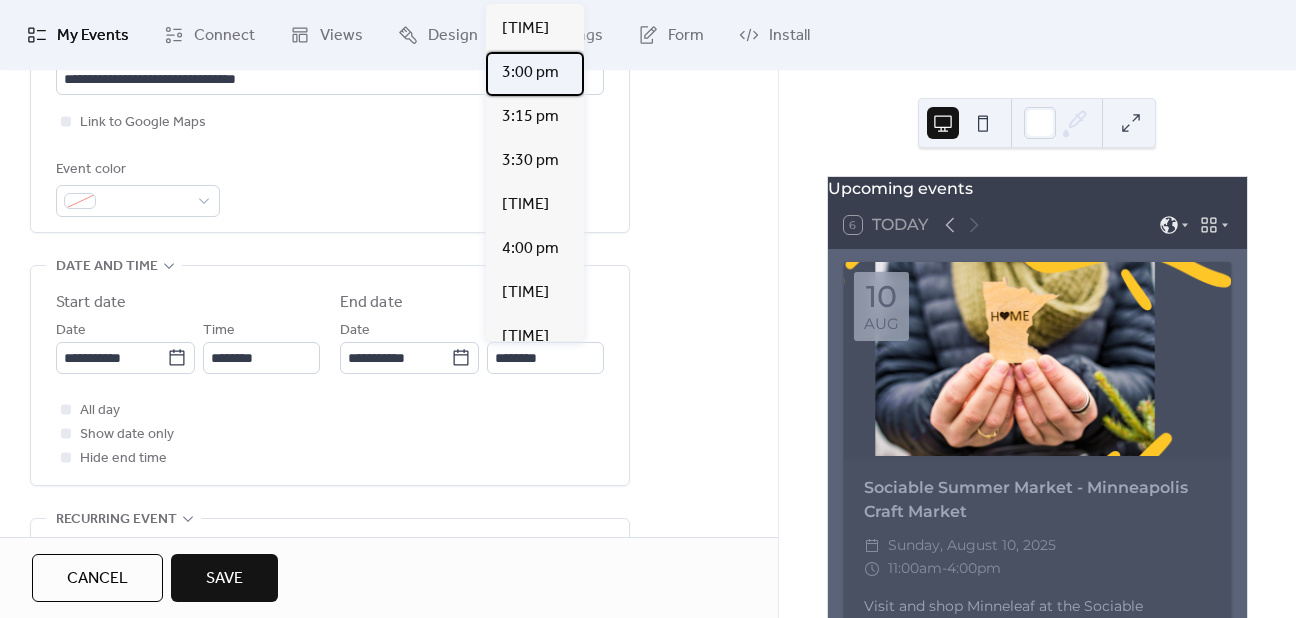 click on "3:00 pm" at bounding box center (530, 73) 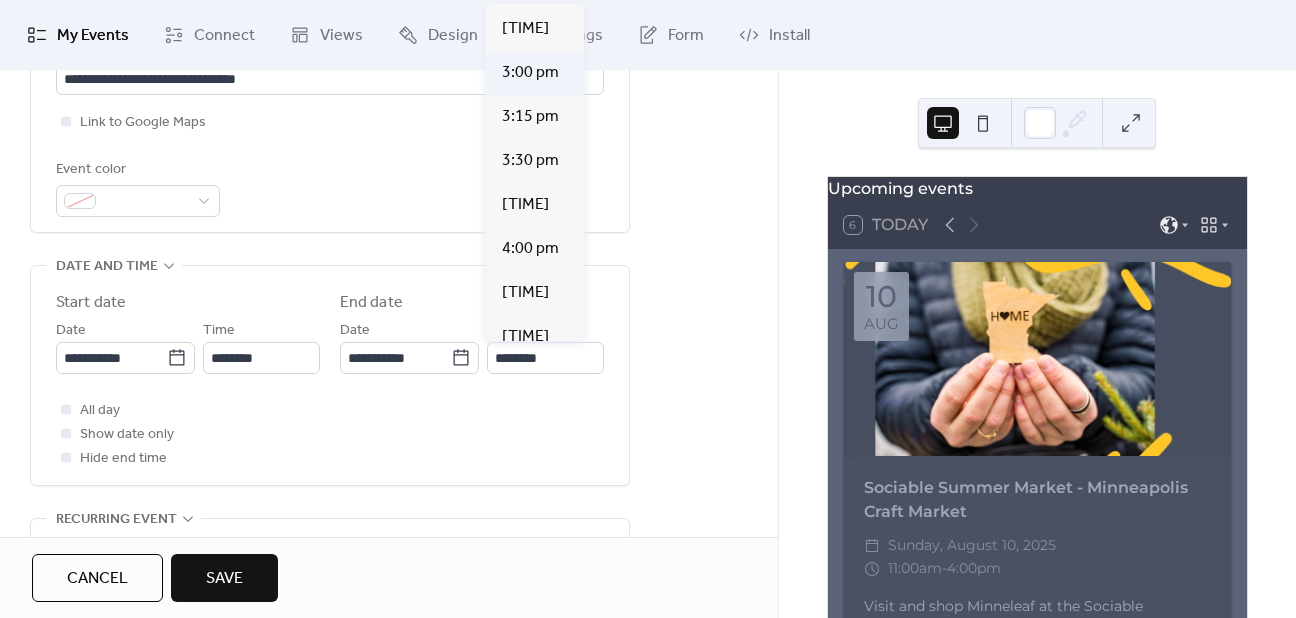 type on "*******" 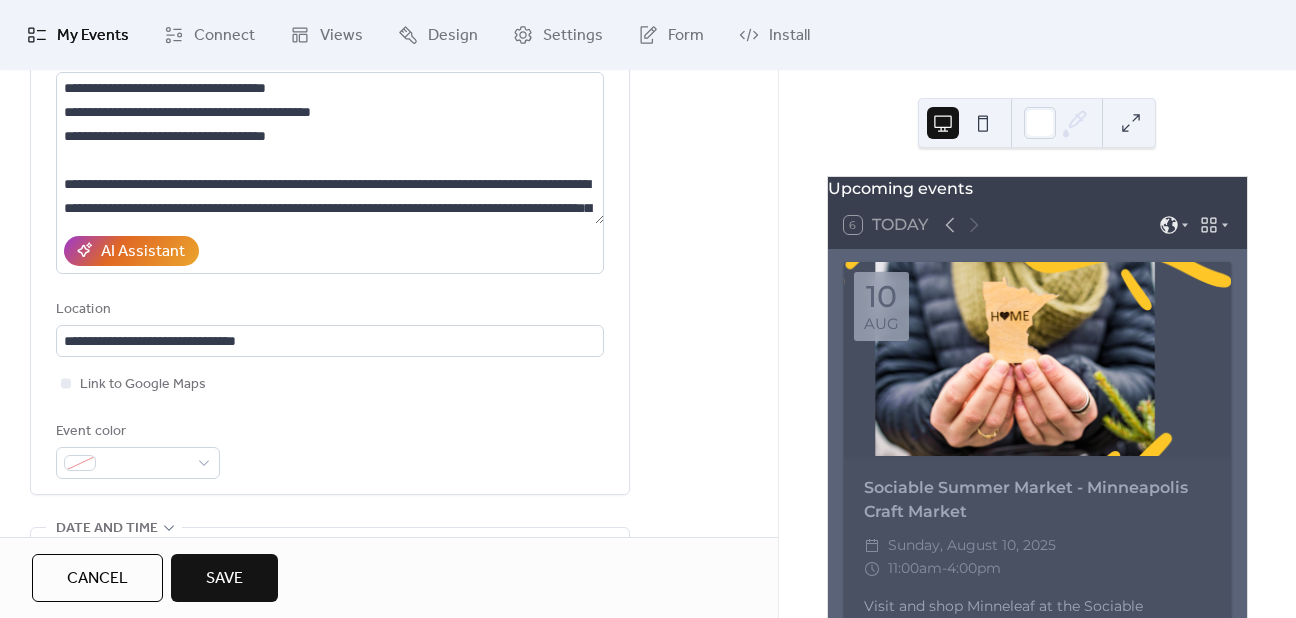 scroll, scrollTop: 242, scrollLeft: 0, axis: vertical 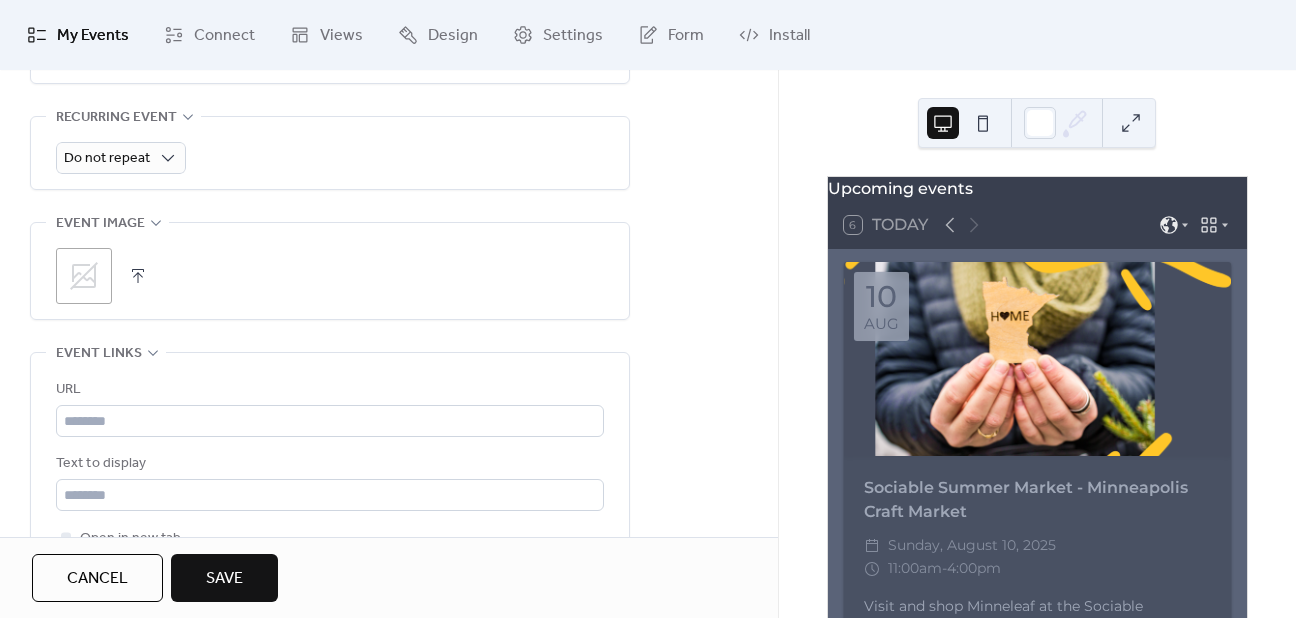 click 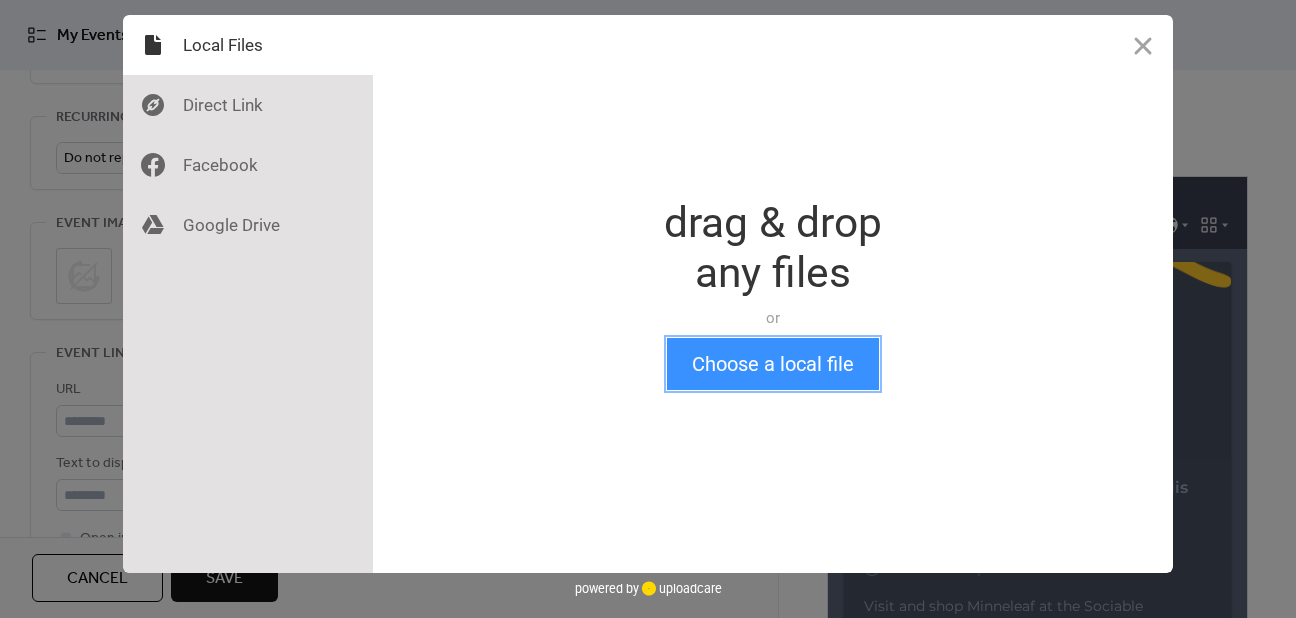 click on "Choose a local file" at bounding box center [773, 364] 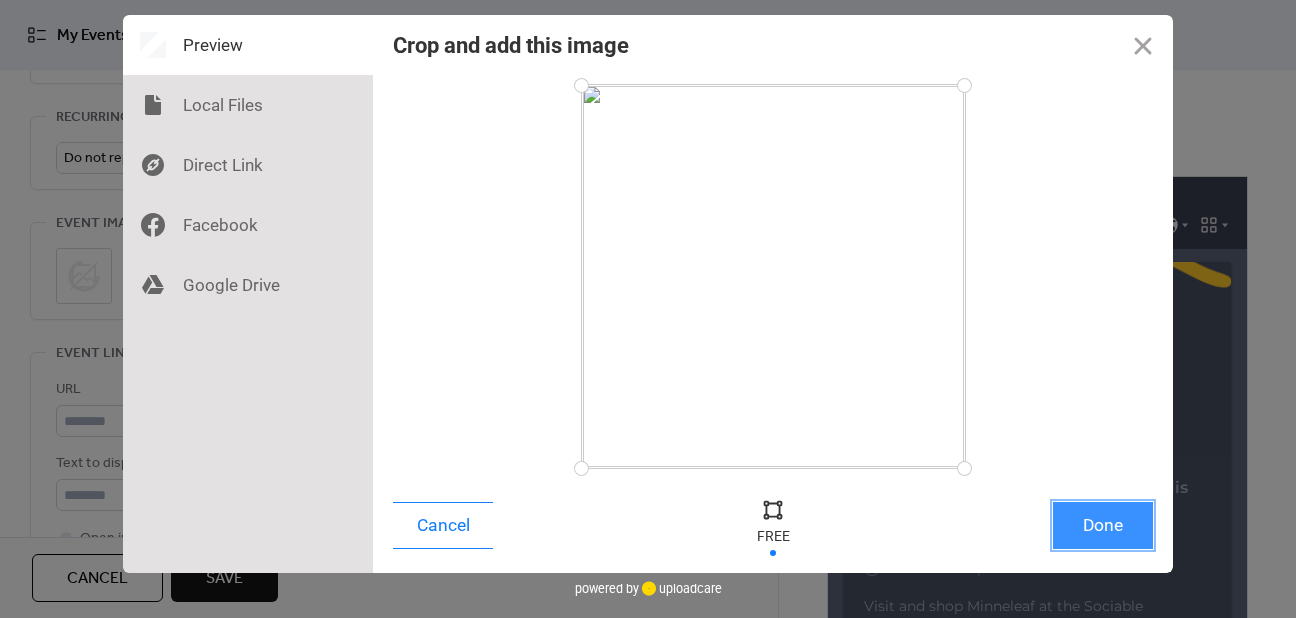 click on "Done" at bounding box center [1103, 525] 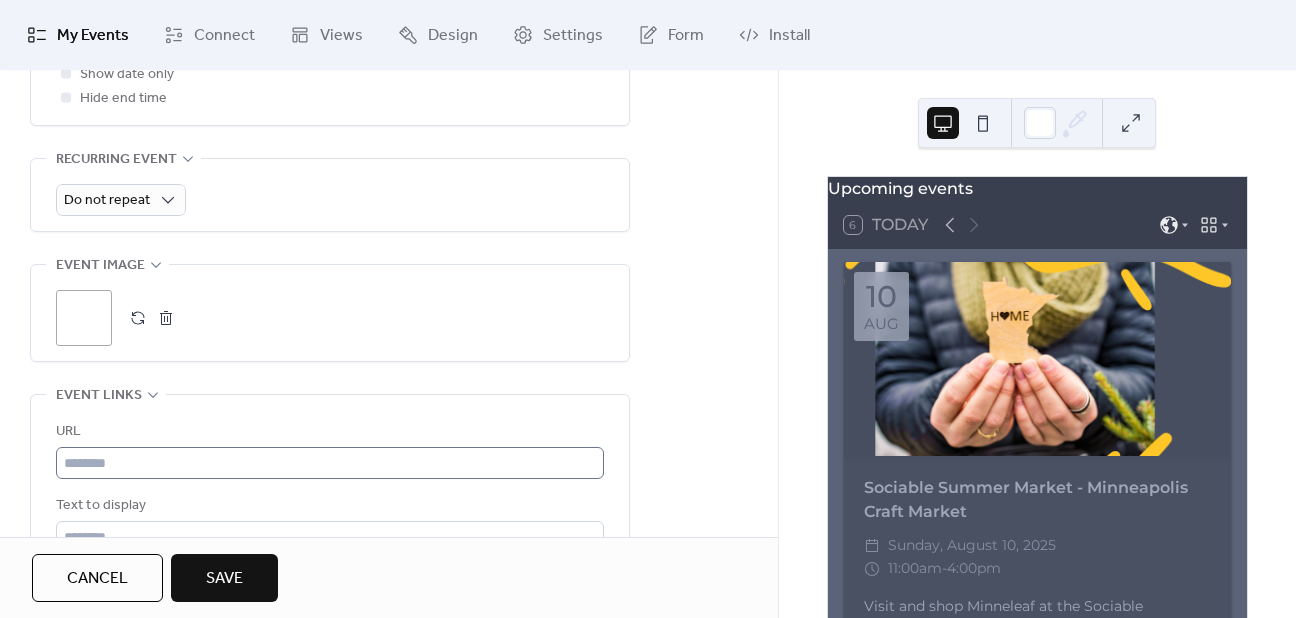 scroll, scrollTop: 1097, scrollLeft: 0, axis: vertical 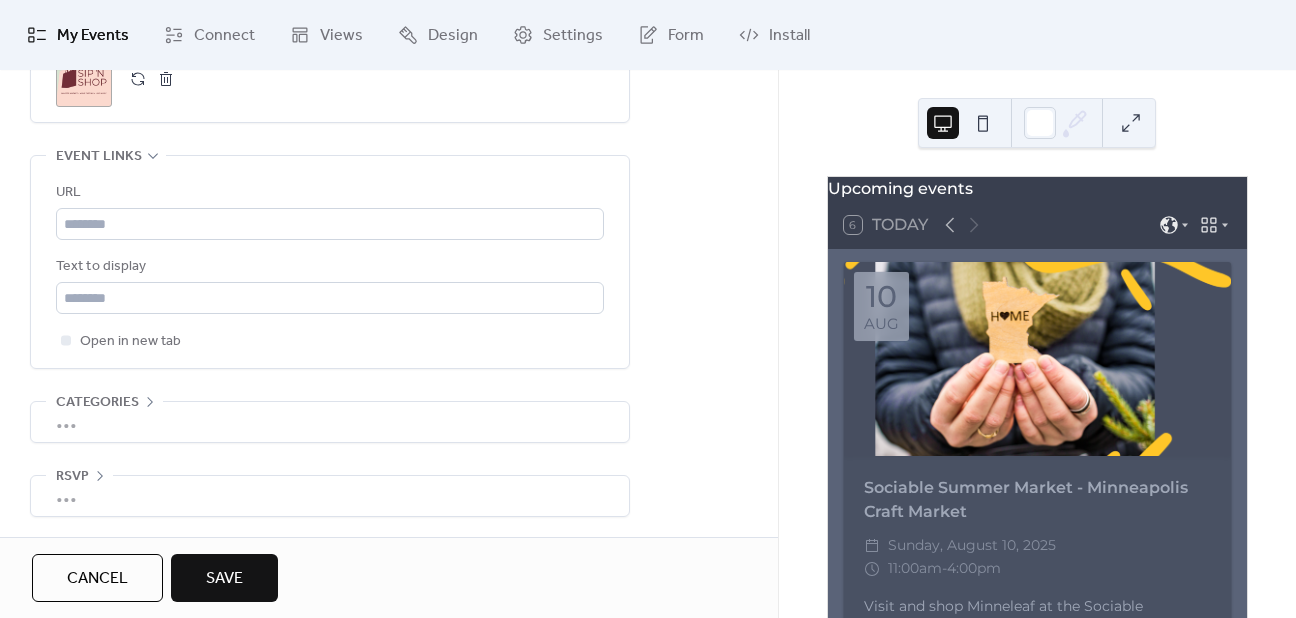 click on "Save" at bounding box center (224, 579) 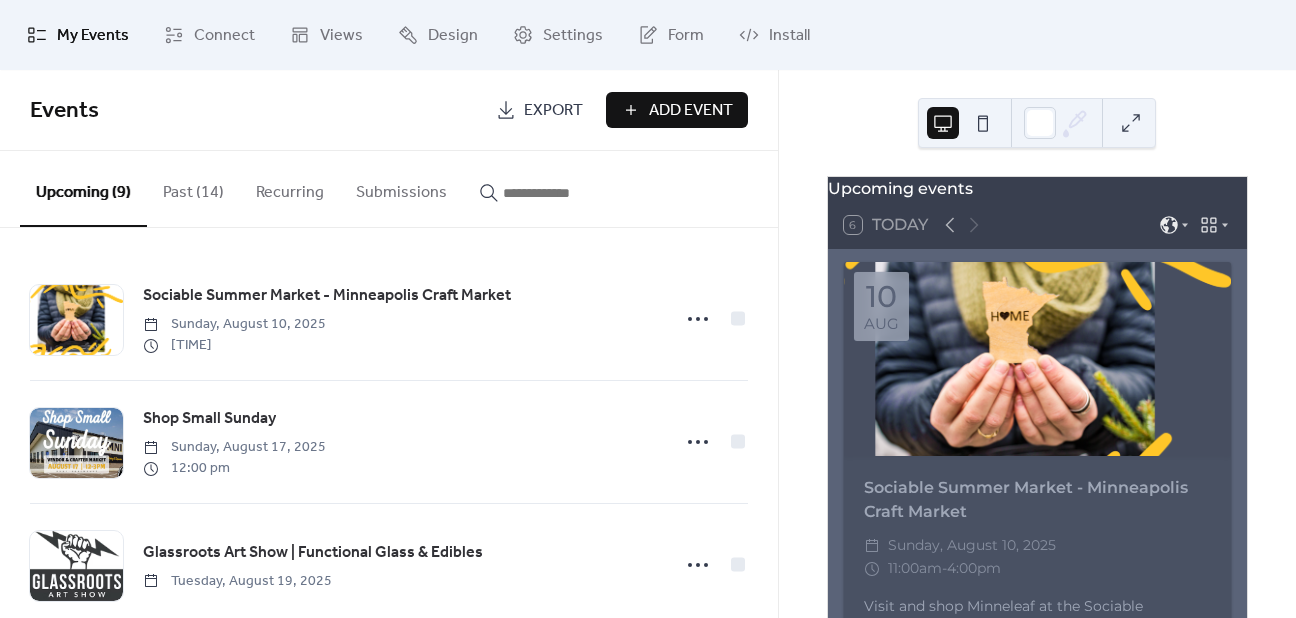 click on "Add Event" at bounding box center (691, 111) 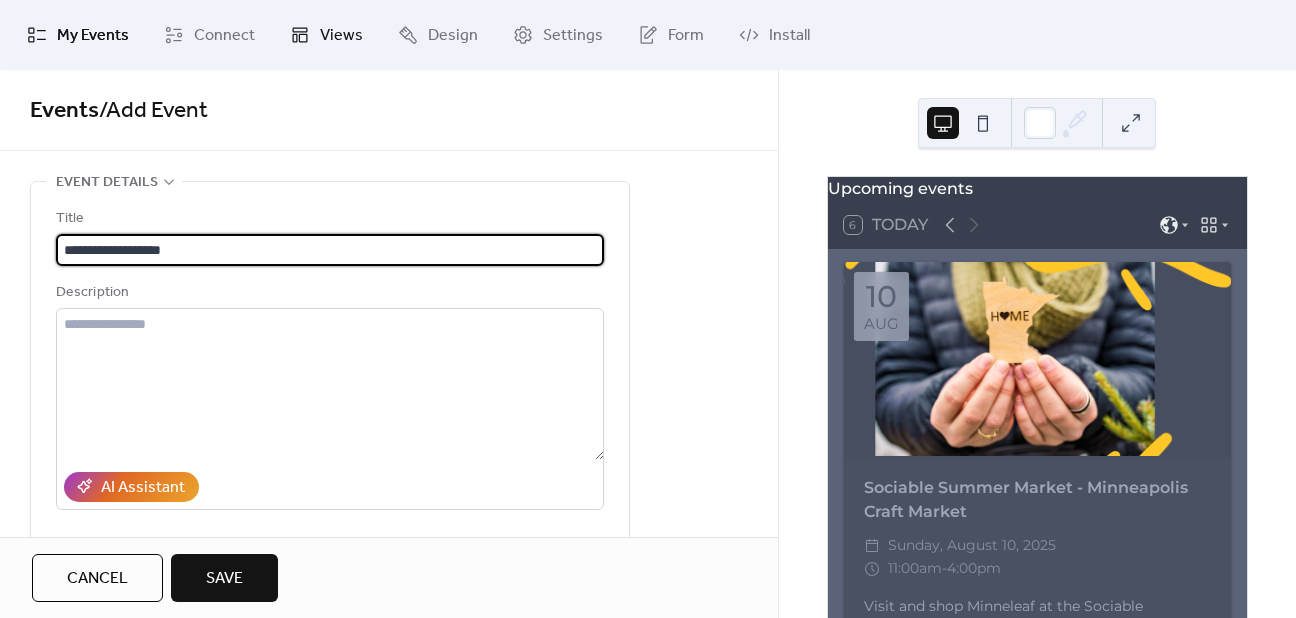 type on "**********" 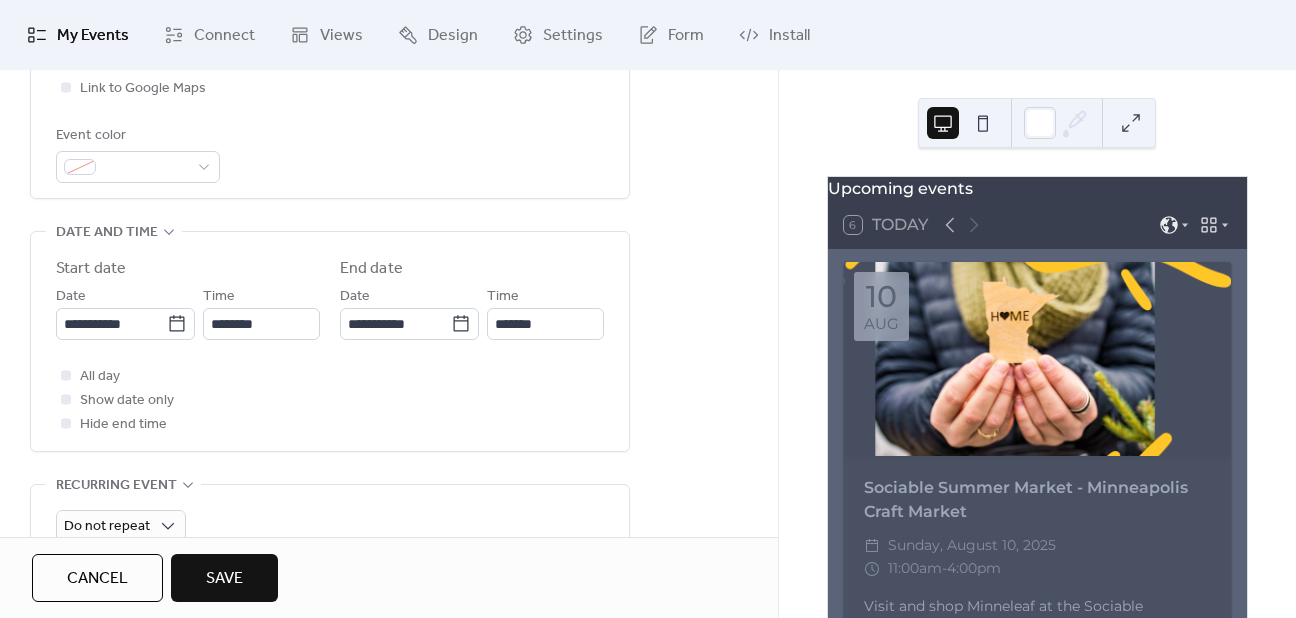 scroll, scrollTop: 536, scrollLeft: 0, axis: vertical 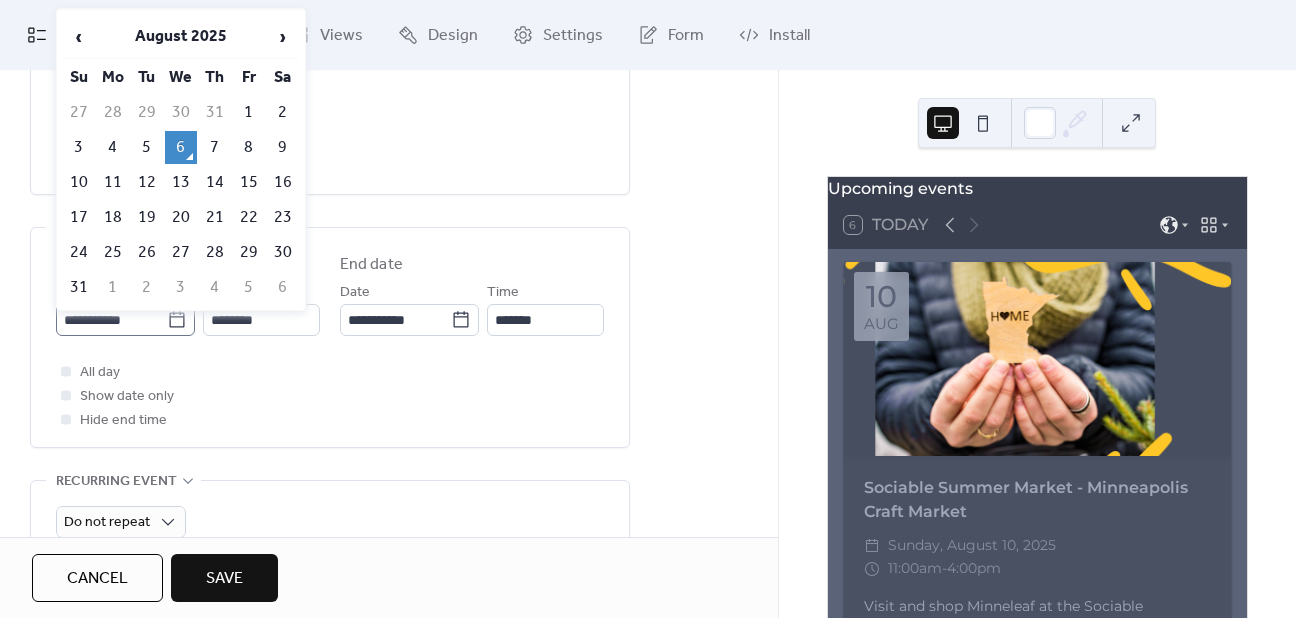 click 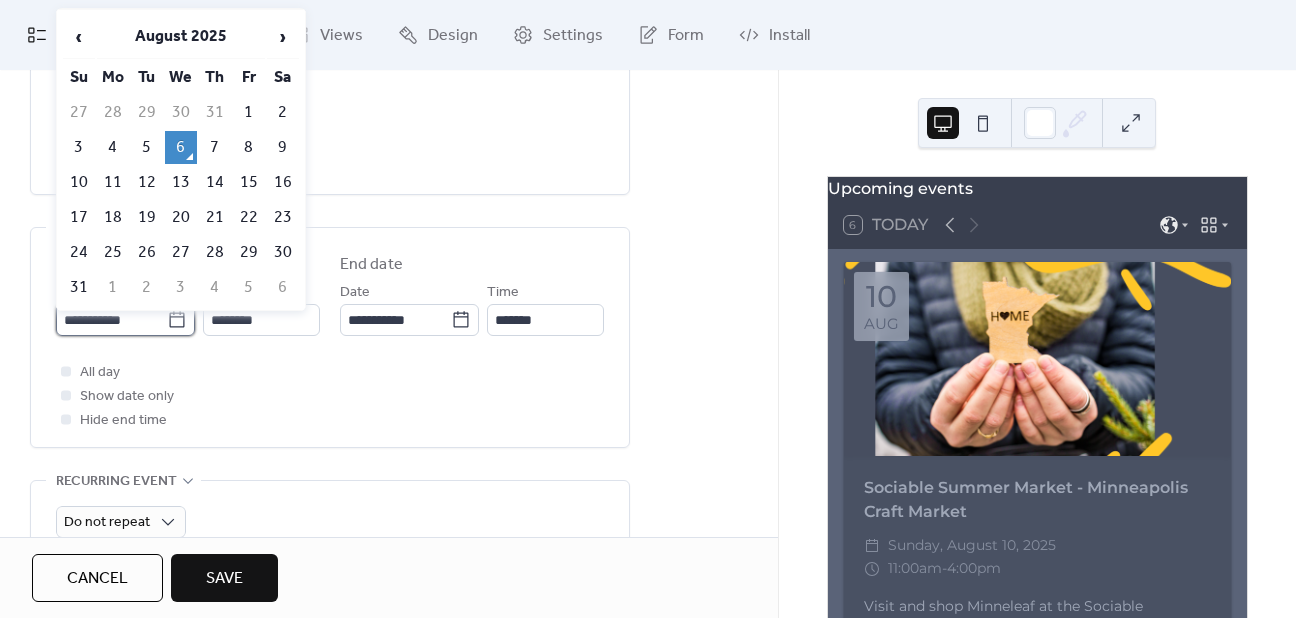 click on "**********" at bounding box center [111, 320] 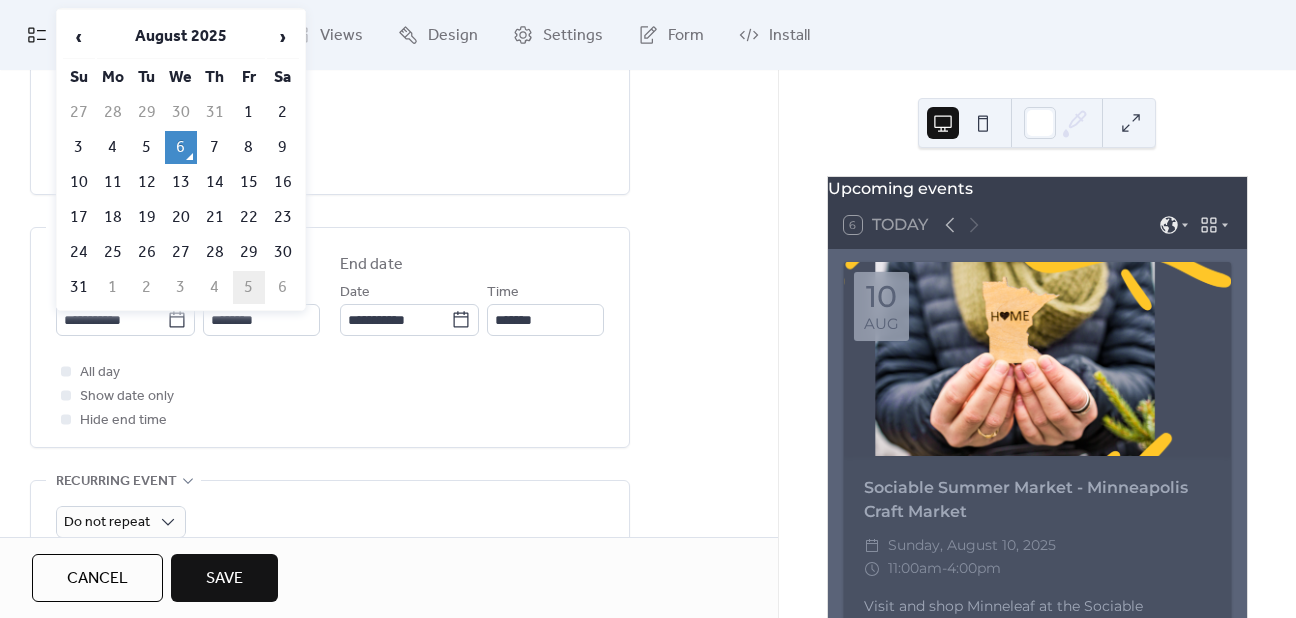 click on "5" at bounding box center (249, 287) 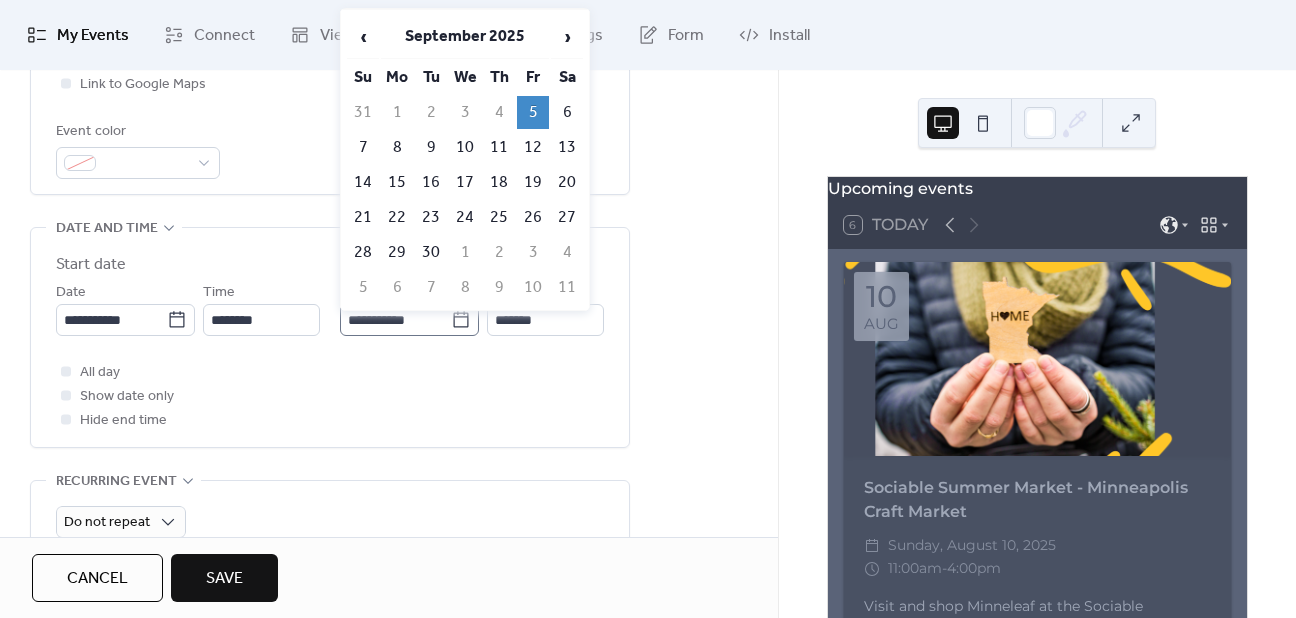 click 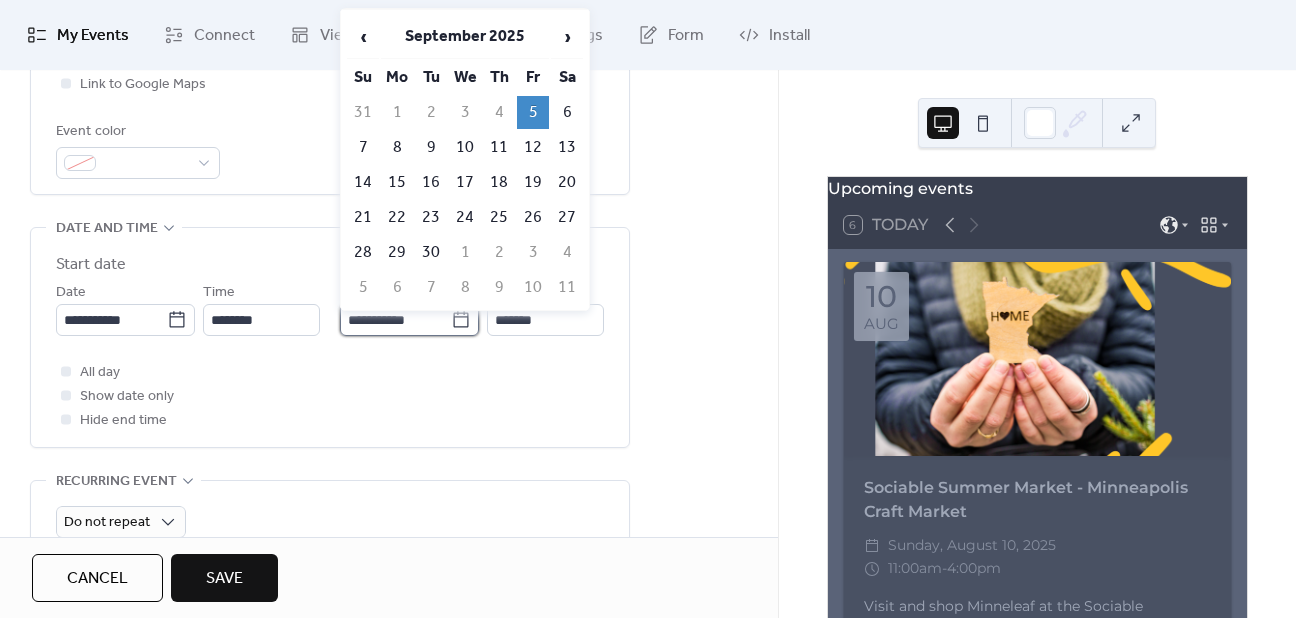 click on "**********" at bounding box center [395, 320] 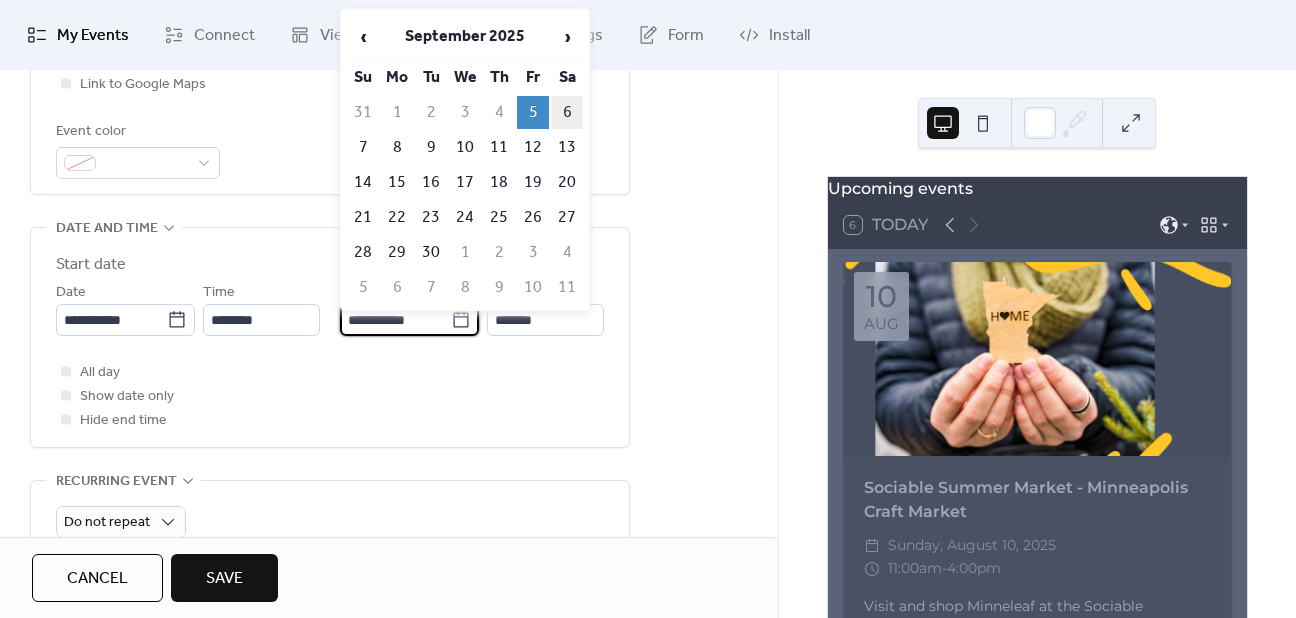 click on "6" at bounding box center (567, 112) 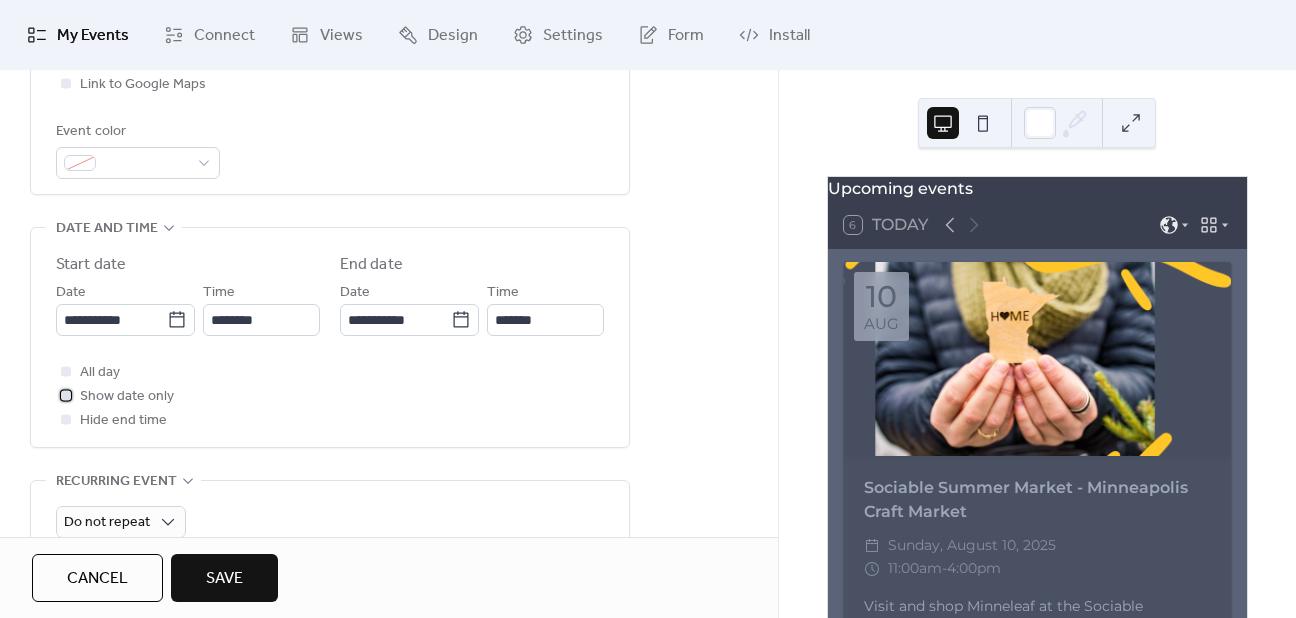 click at bounding box center (66, 395) 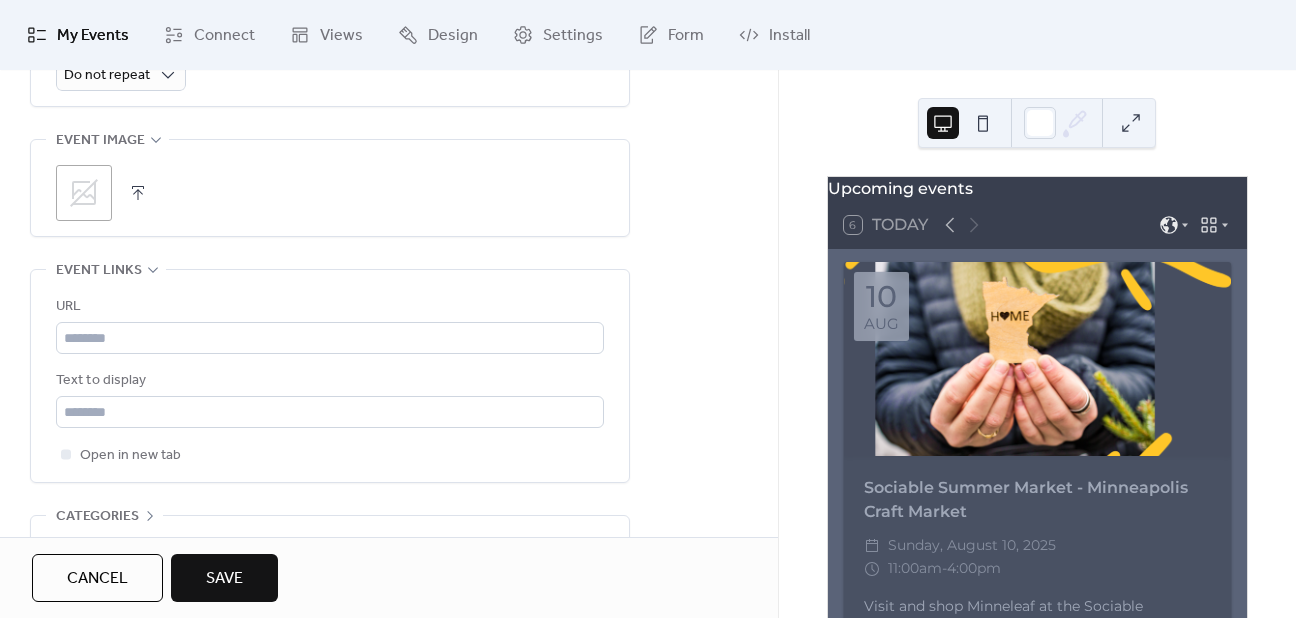 scroll, scrollTop: 984, scrollLeft: 0, axis: vertical 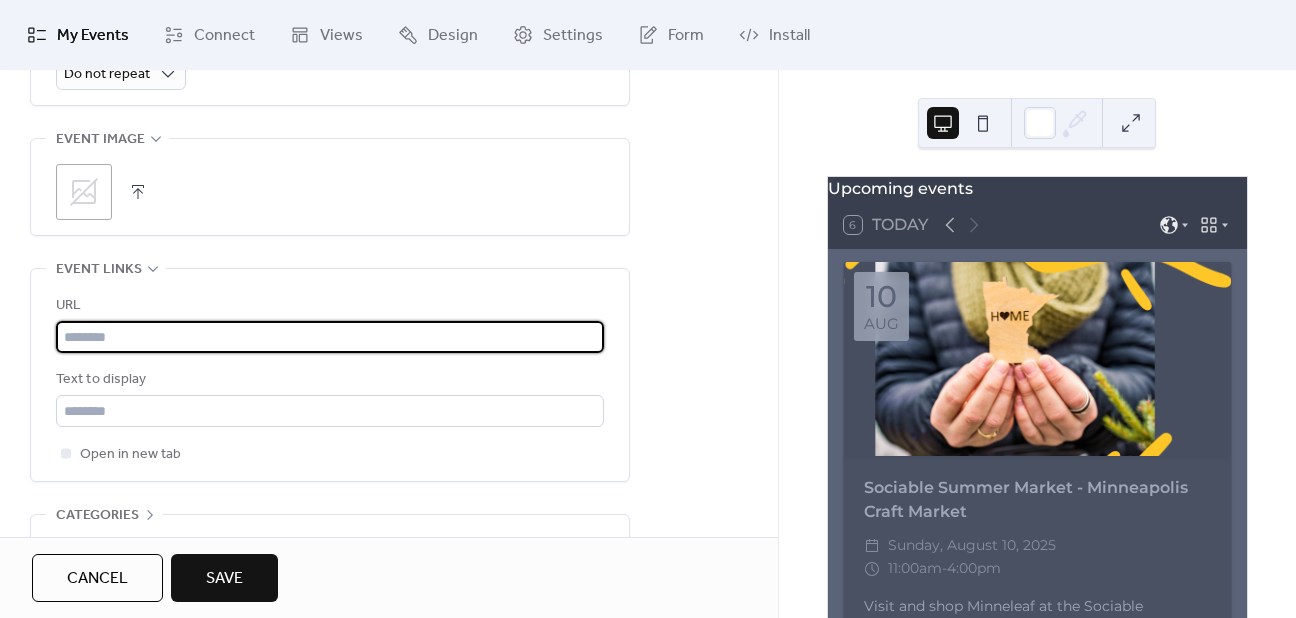 click at bounding box center [330, 337] 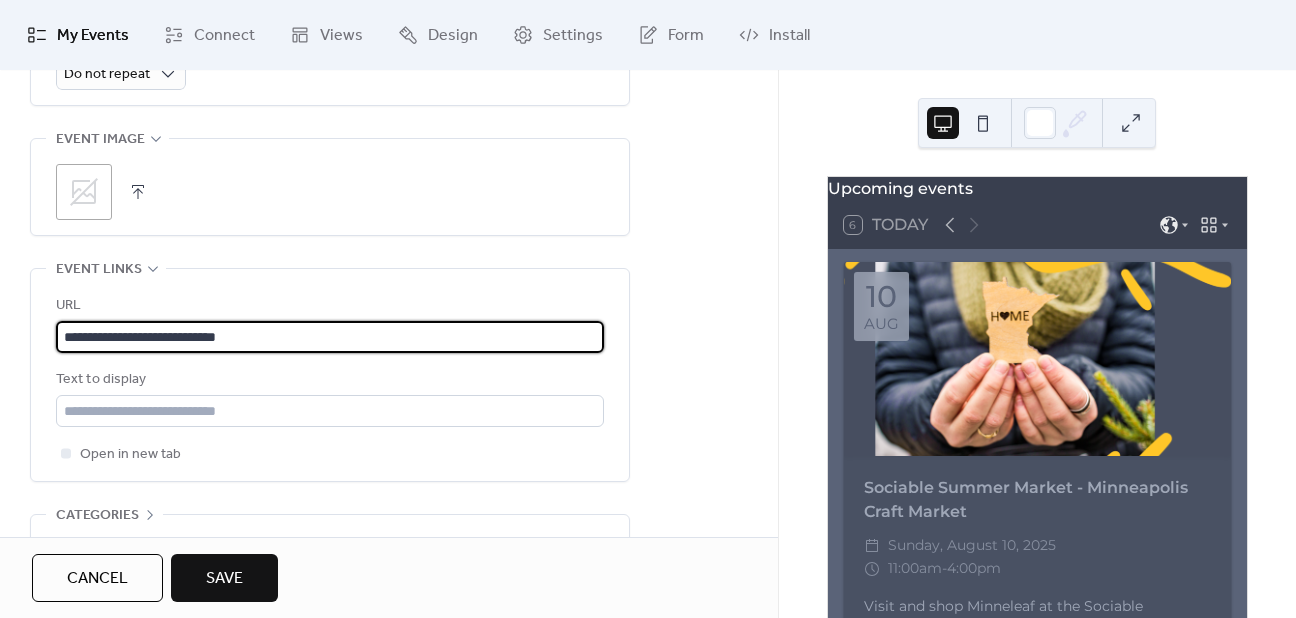 scroll, scrollTop: 0, scrollLeft: 0, axis: both 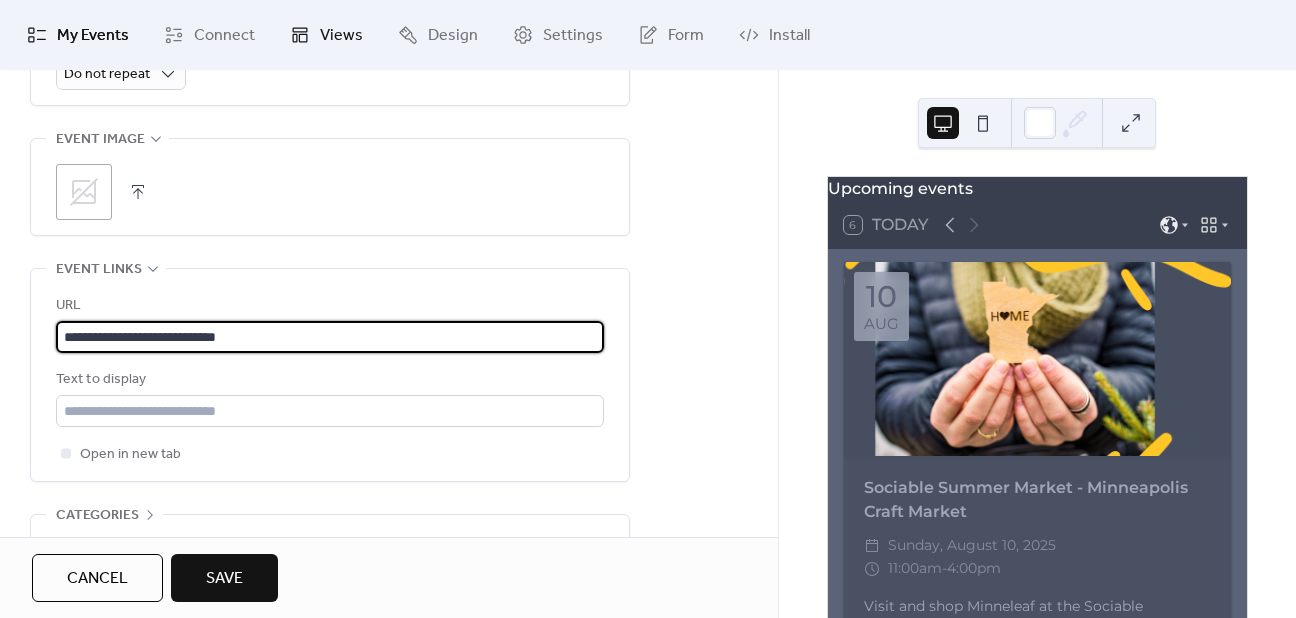 type on "**********" 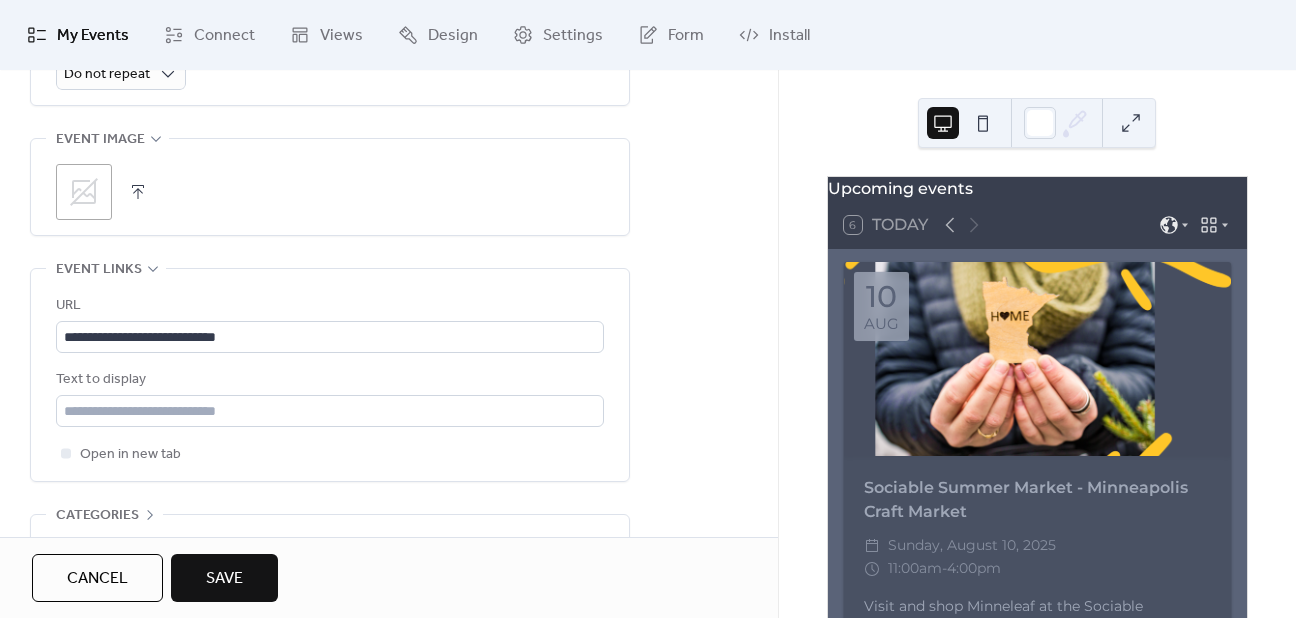 click at bounding box center (138, 192) 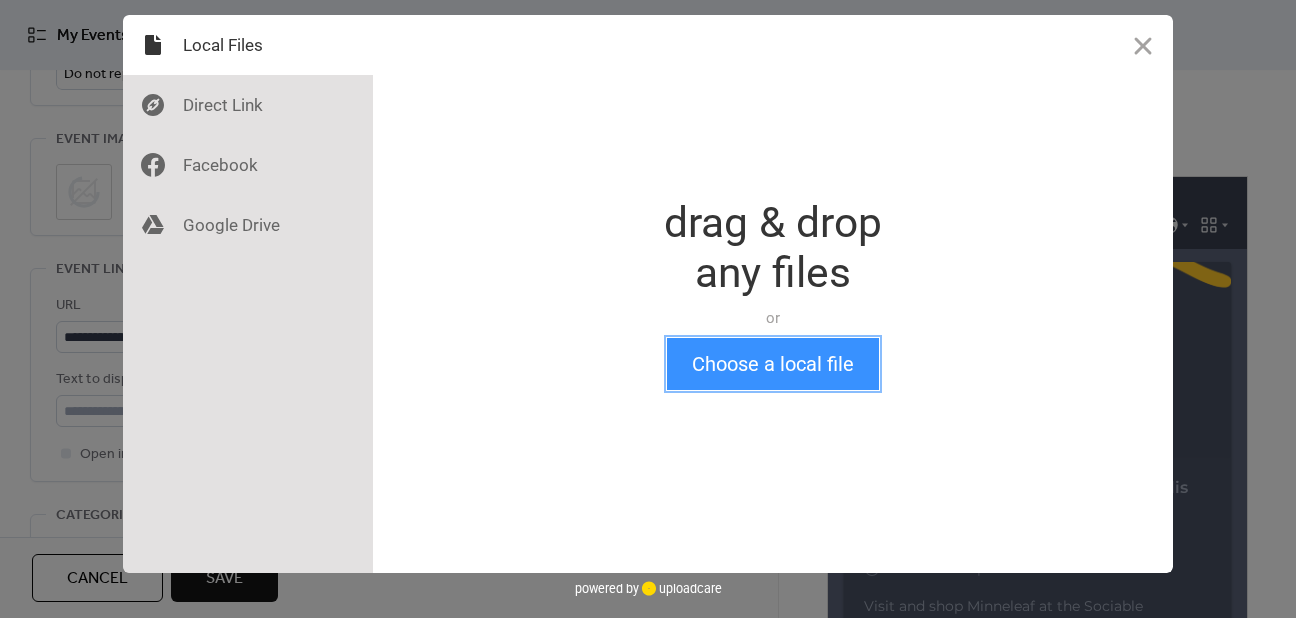 click on "Choose a local file" at bounding box center (773, 364) 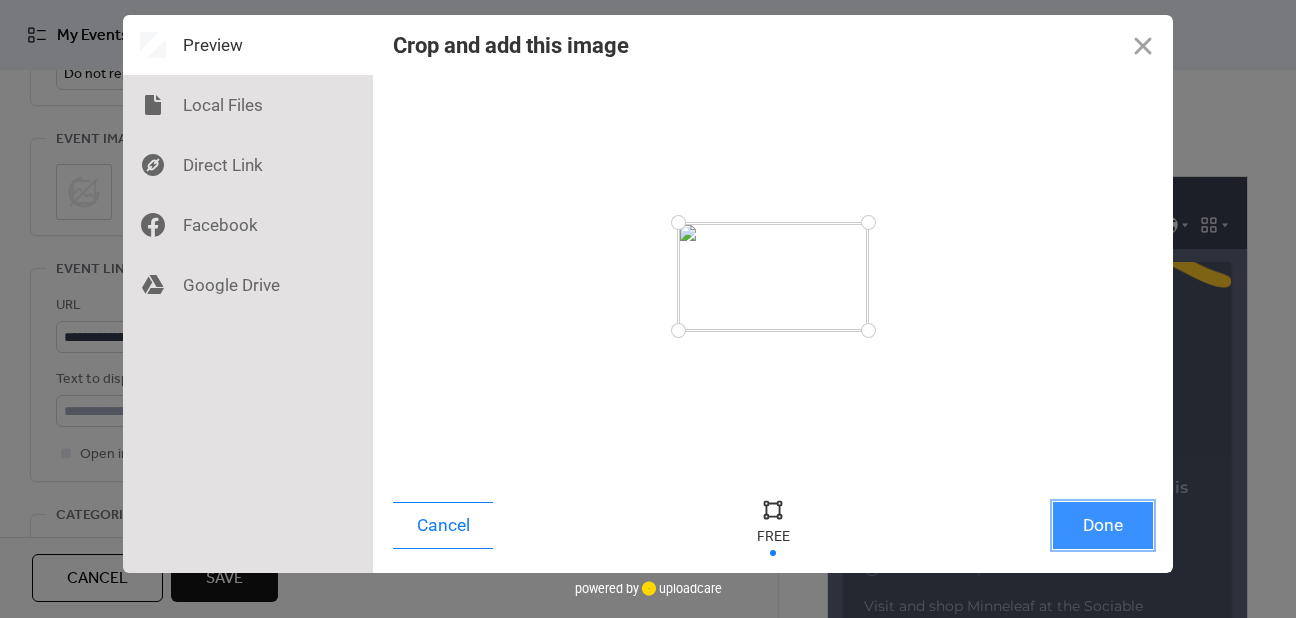 click on "Done" at bounding box center (1103, 525) 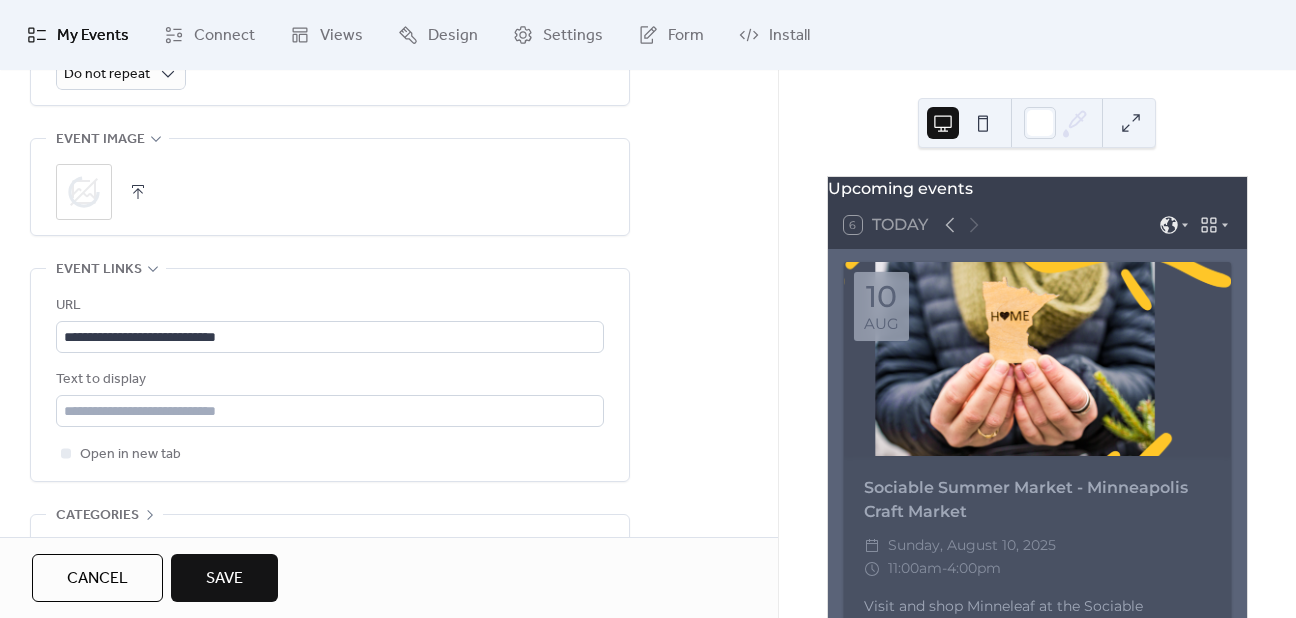 click on "Sociable Summer Market - Minneapolis Craft Market" at bounding box center (1037, 500) 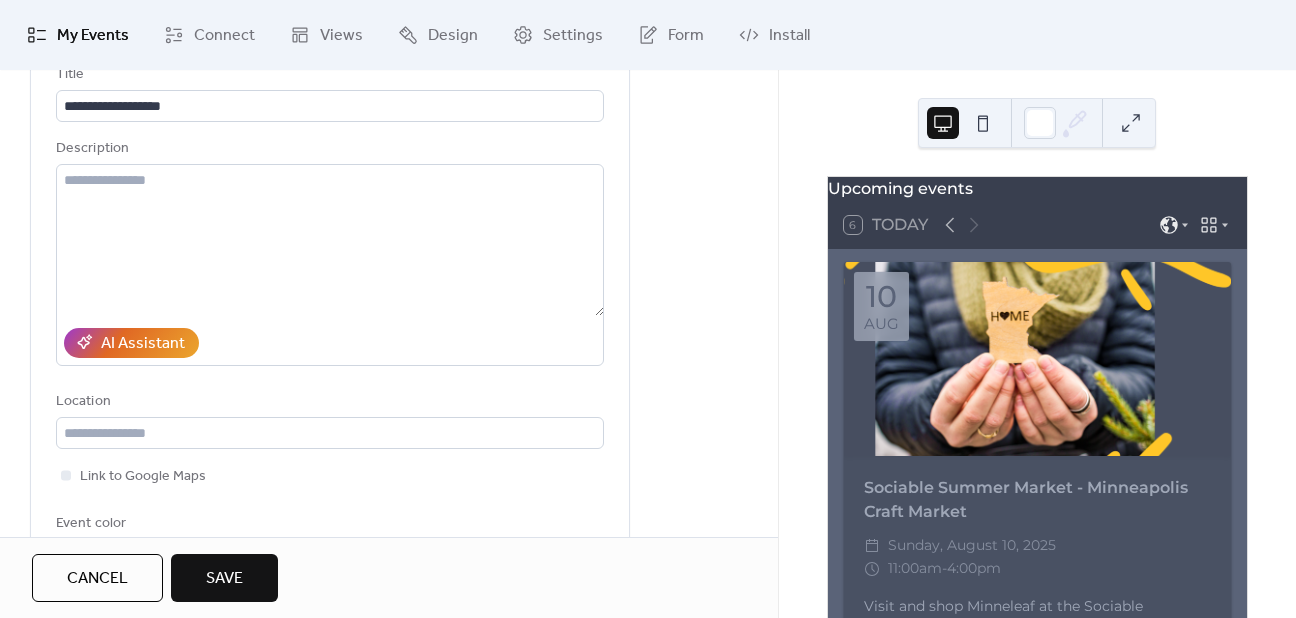 scroll, scrollTop: 140, scrollLeft: 0, axis: vertical 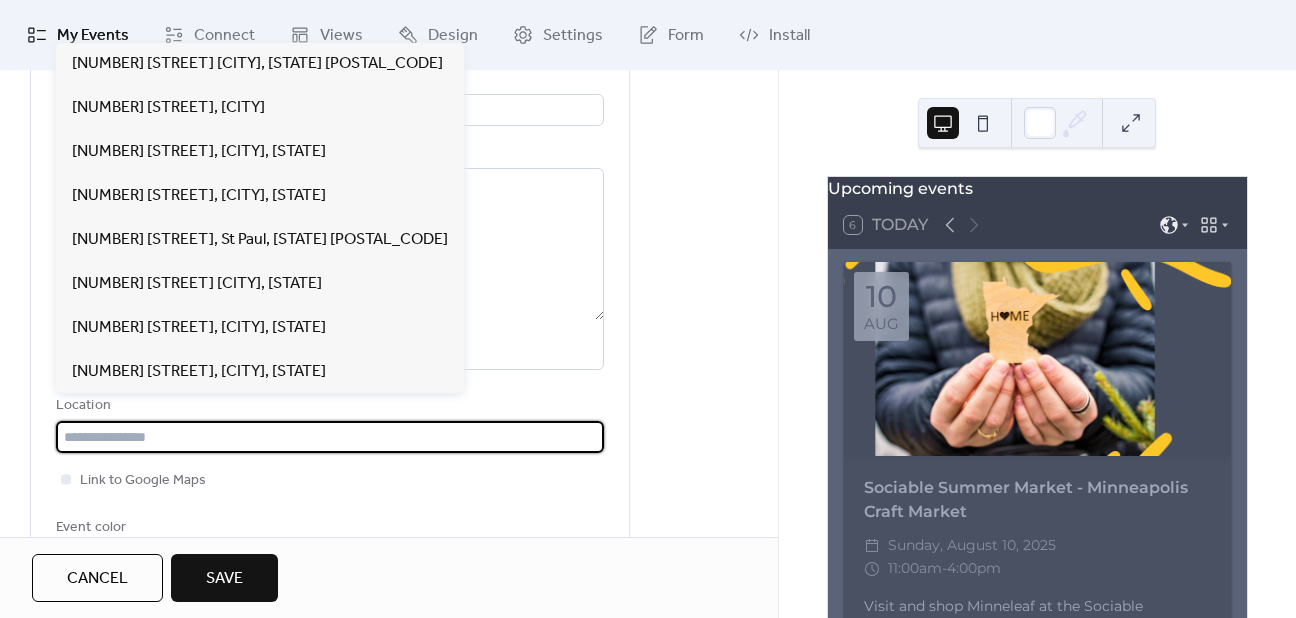 click at bounding box center [330, 437] 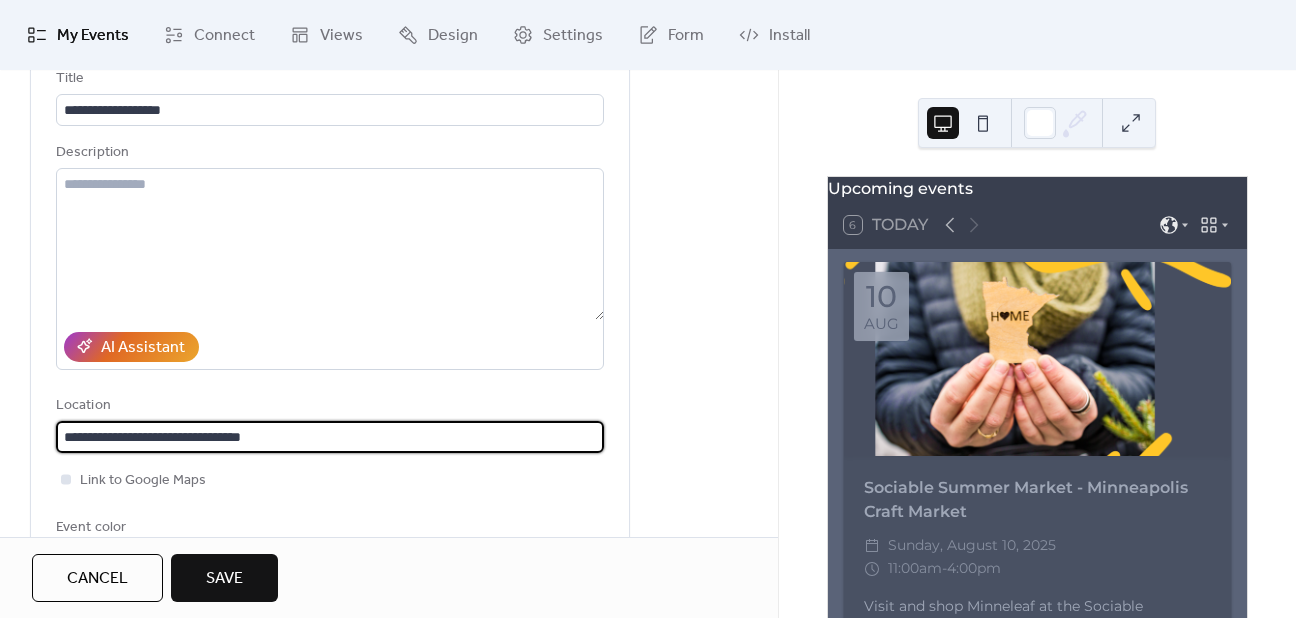 type on "**********" 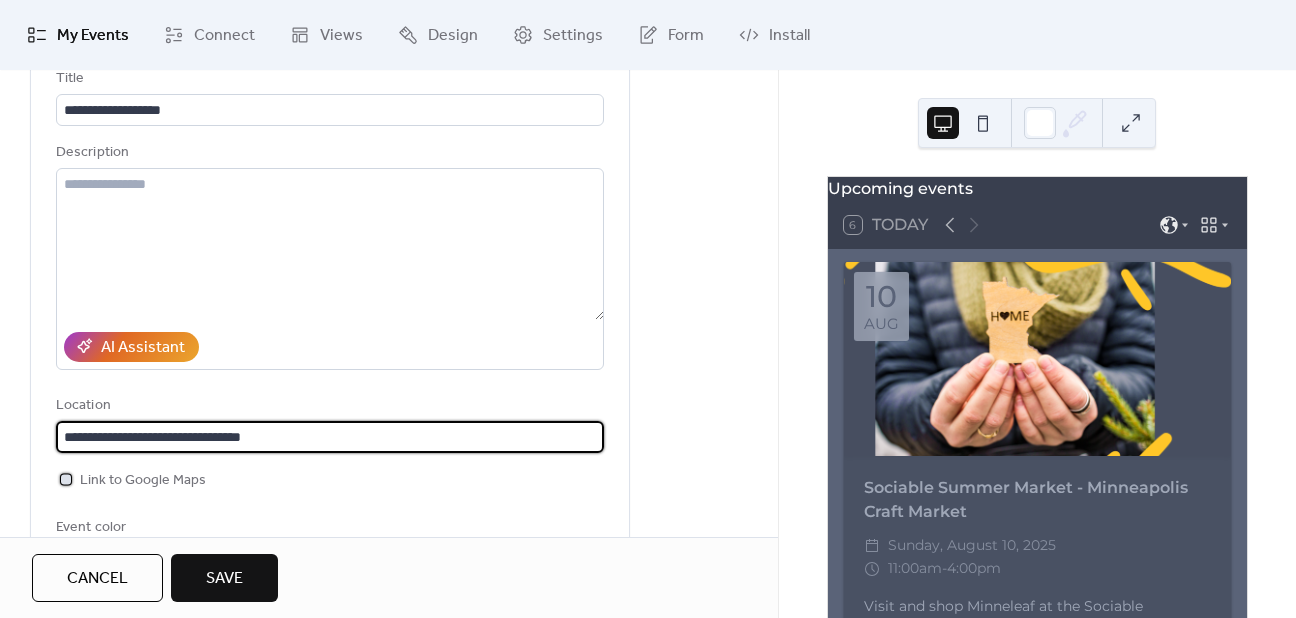 click at bounding box center (66, 479) 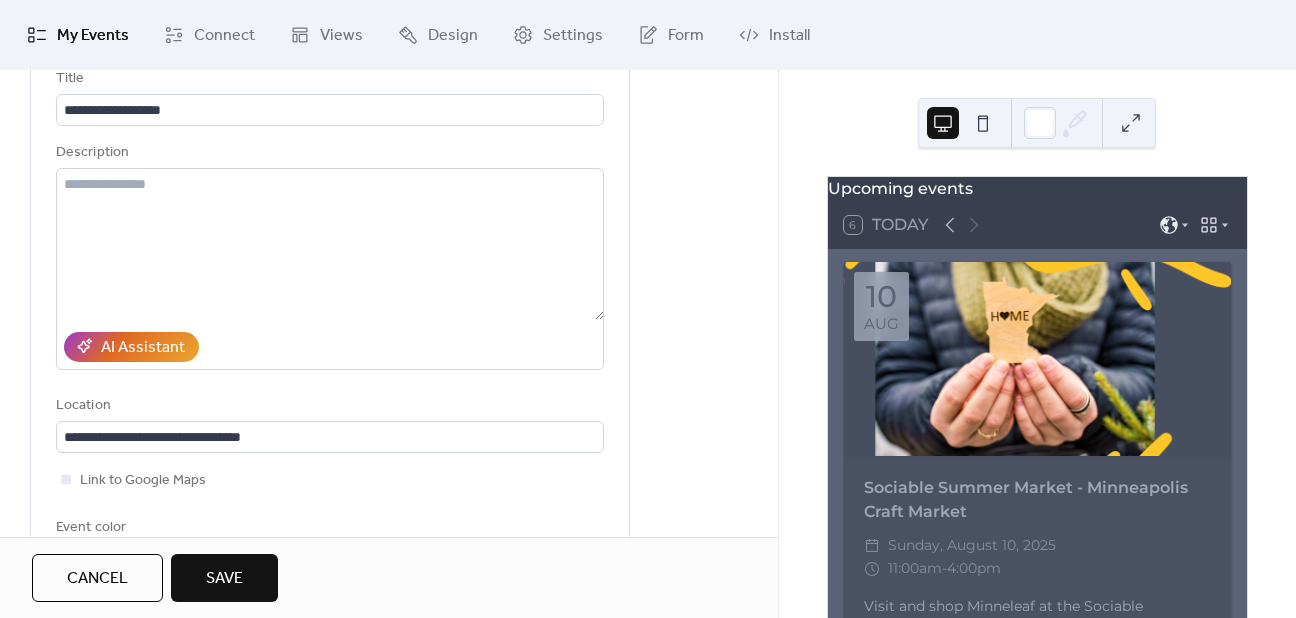 click on "Save" at bounding box center [224, 579] 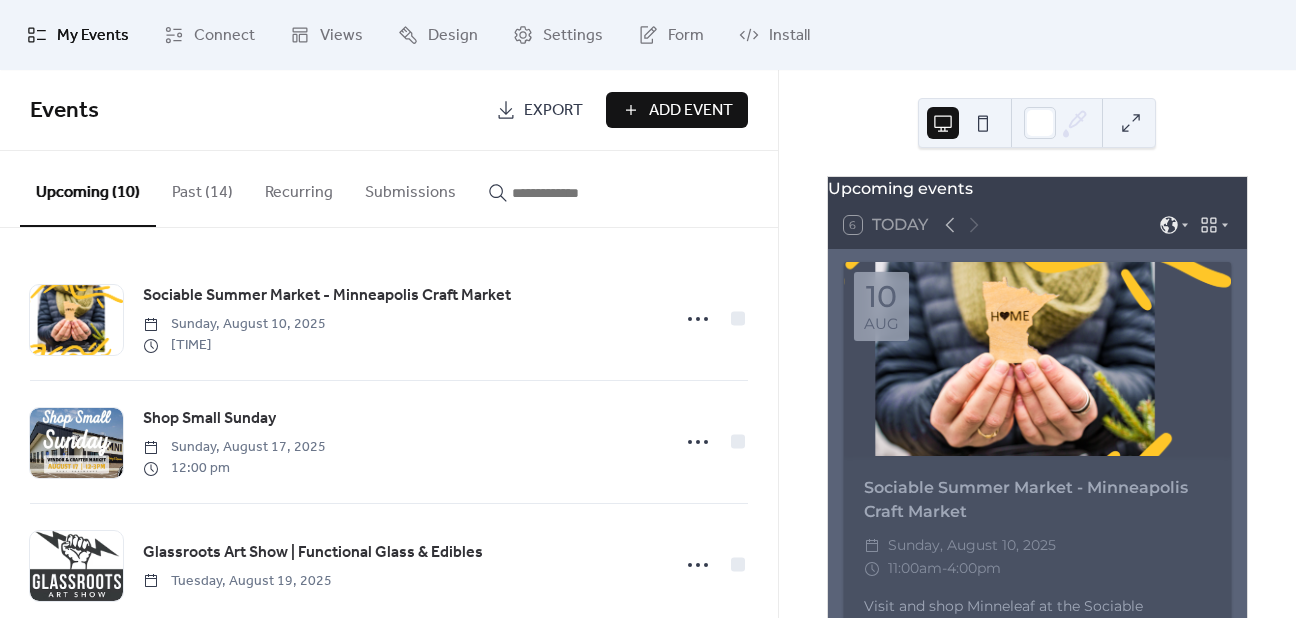 click on "Add Event" at bounding box center [691, 111] 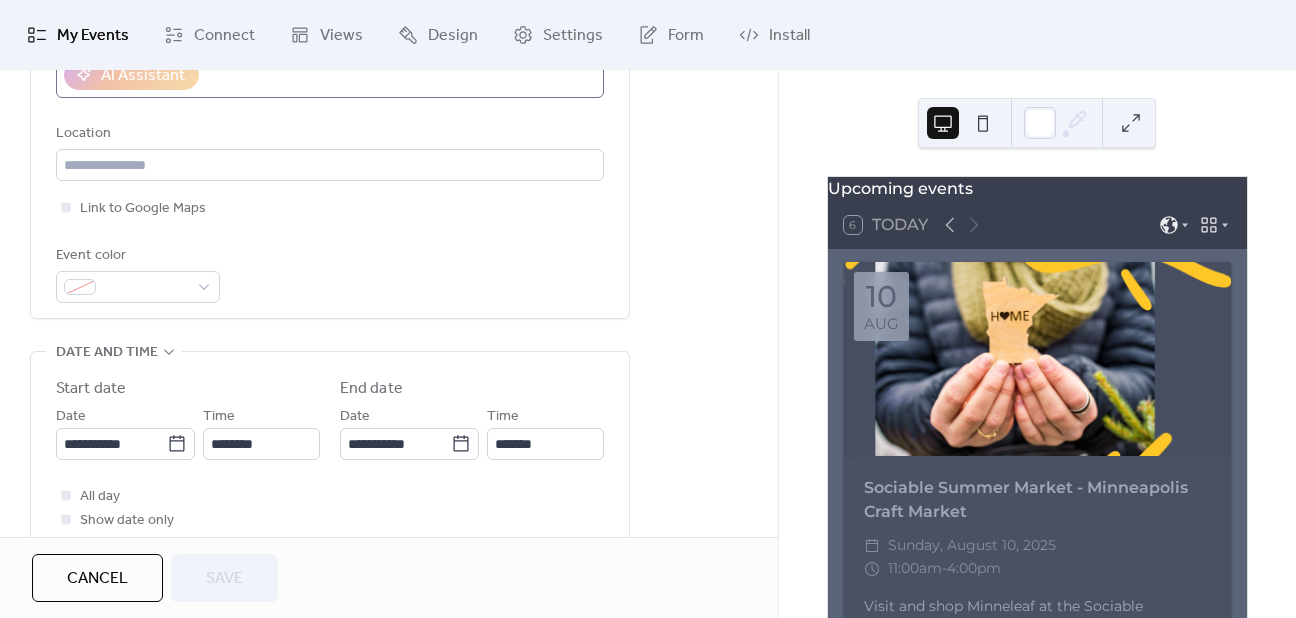 scroll, scrollTop: 412, scrollLeft: 0, axis: vertical 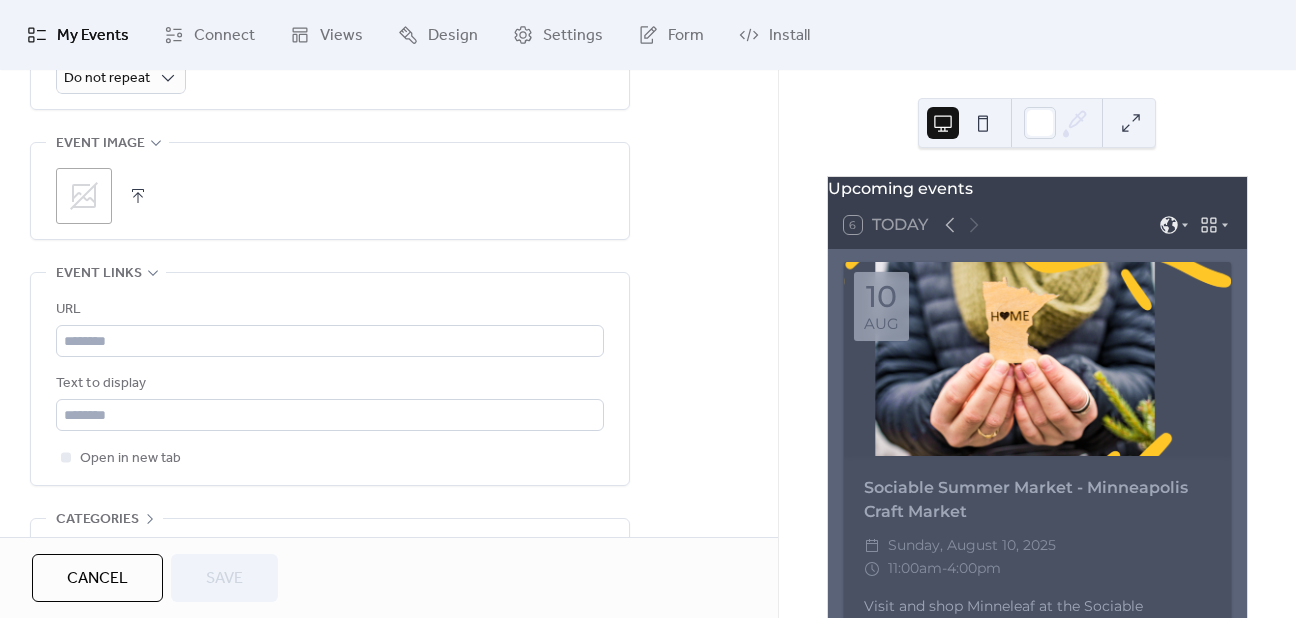 click on "Cancel" at bounding box center (97, 579) 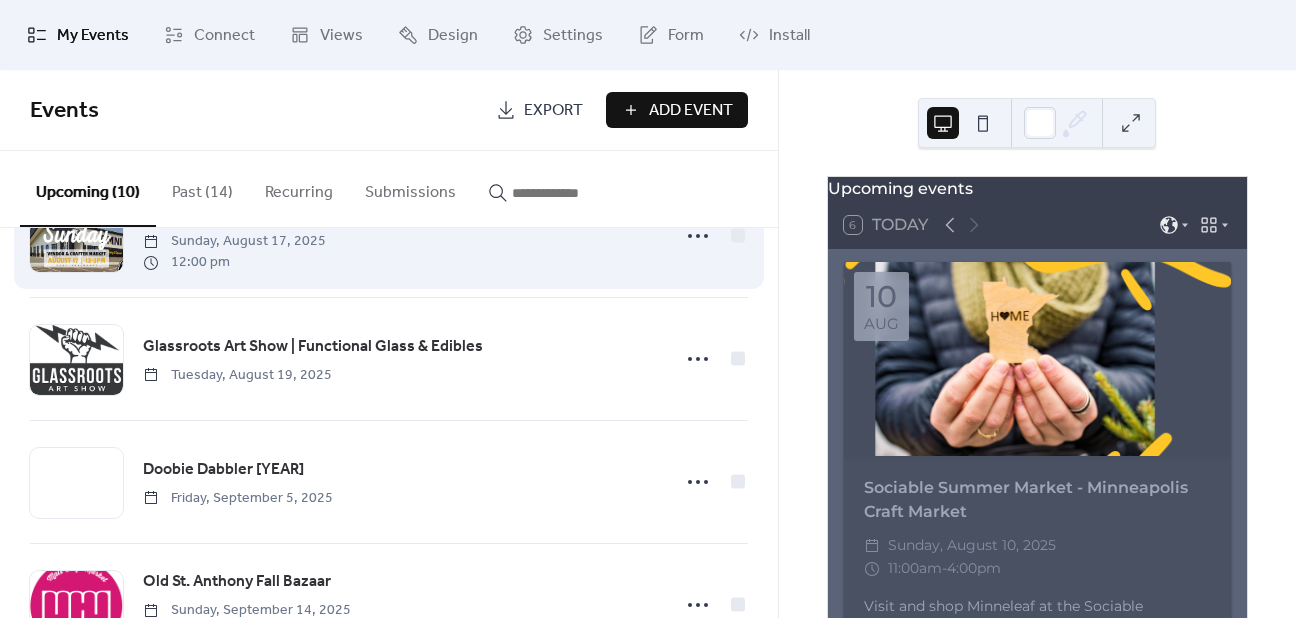 scroll, scrollTop: 207, scrollLeft: 0, axis: vertical 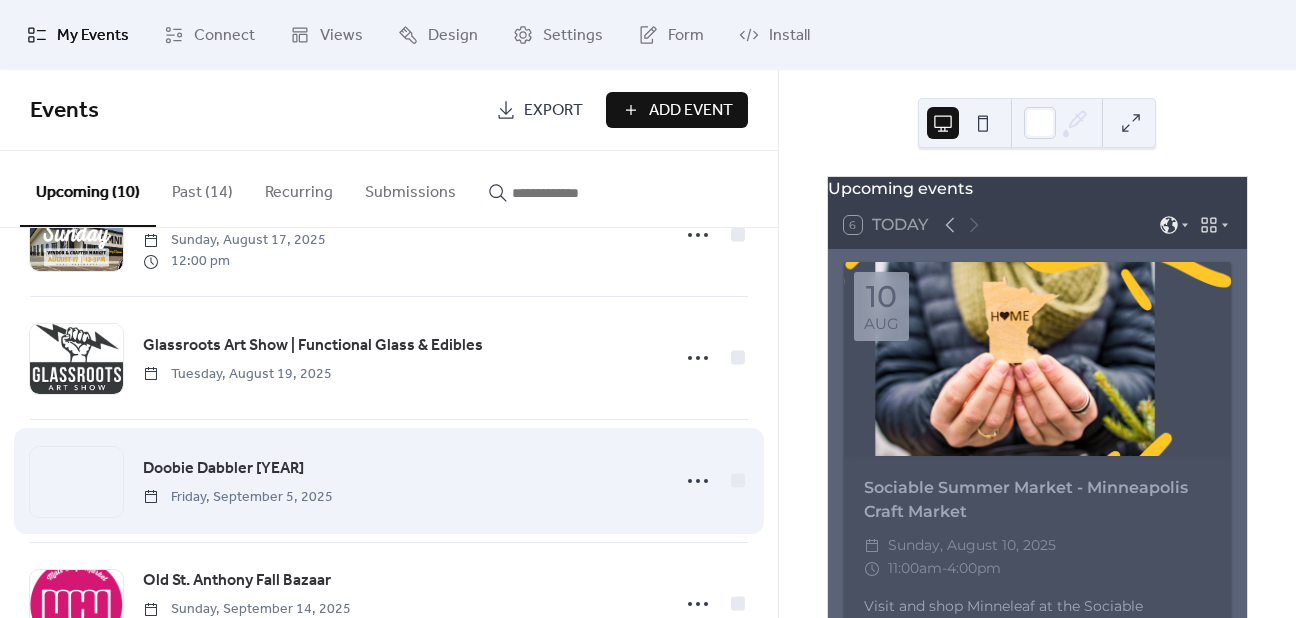 click on "Doobie Dabbler [YEAR]" at bounding box center (223, 469) 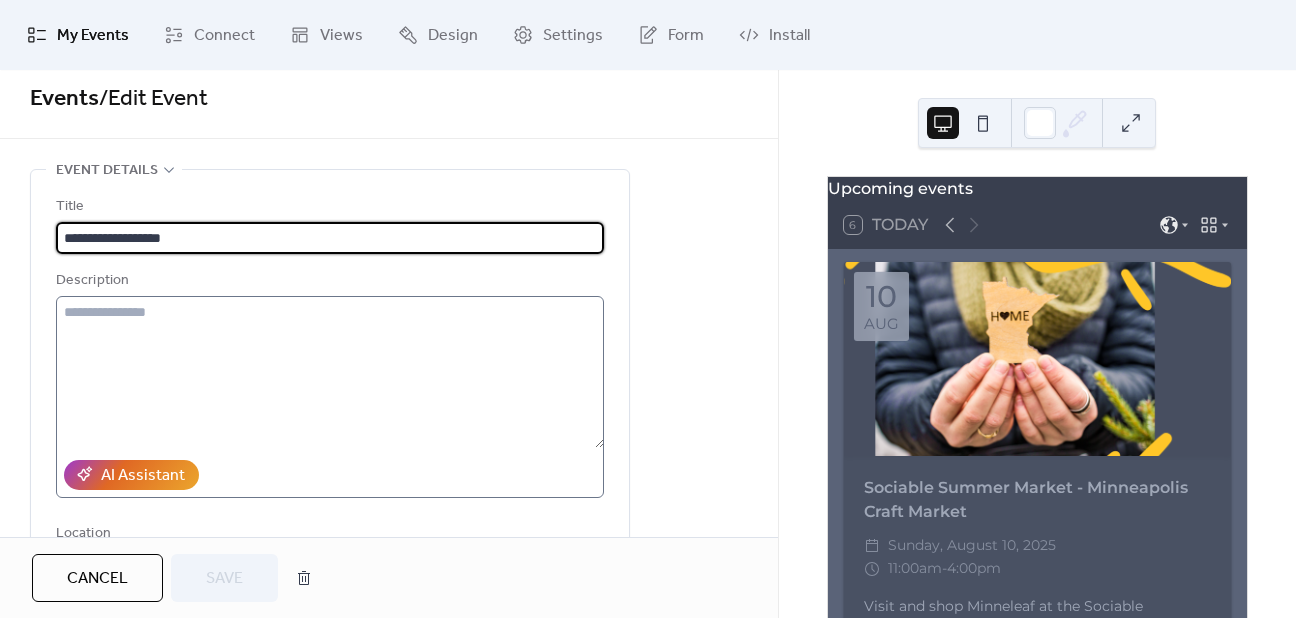 scroll, scrollTop: 12, scrollLeft: 0, axis: vertical 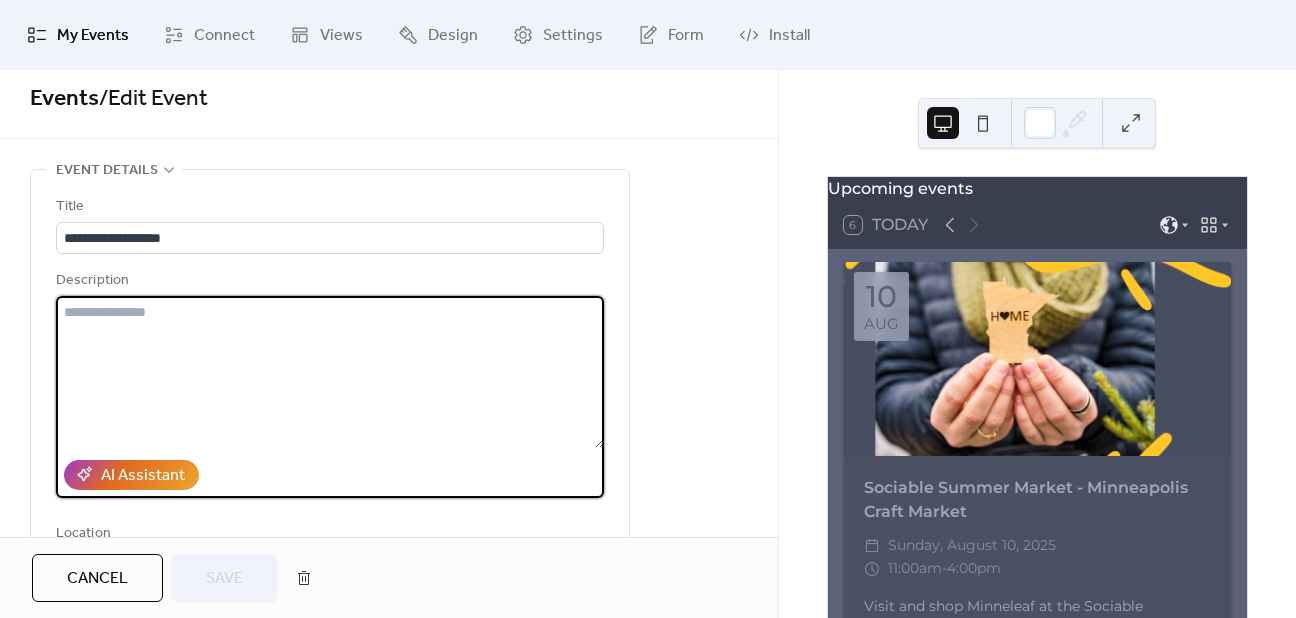 click at bounding box center (330, 372) 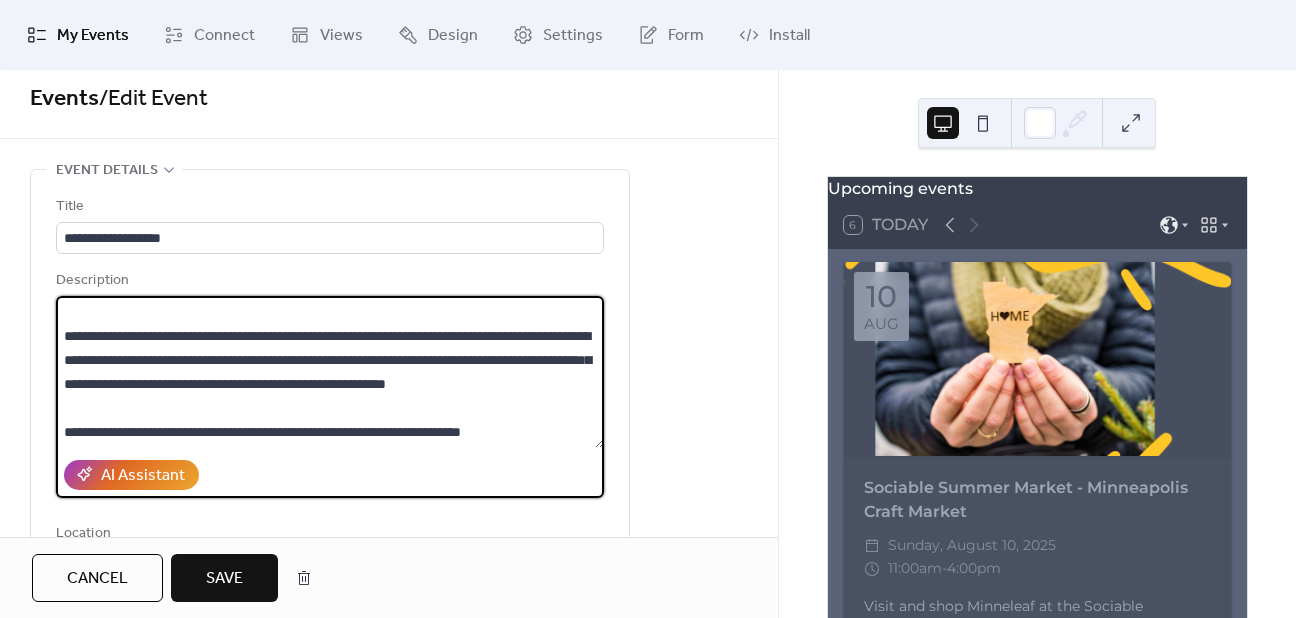 scroll, scrollTop: 240, scrollLeft: 0, axis: vertical 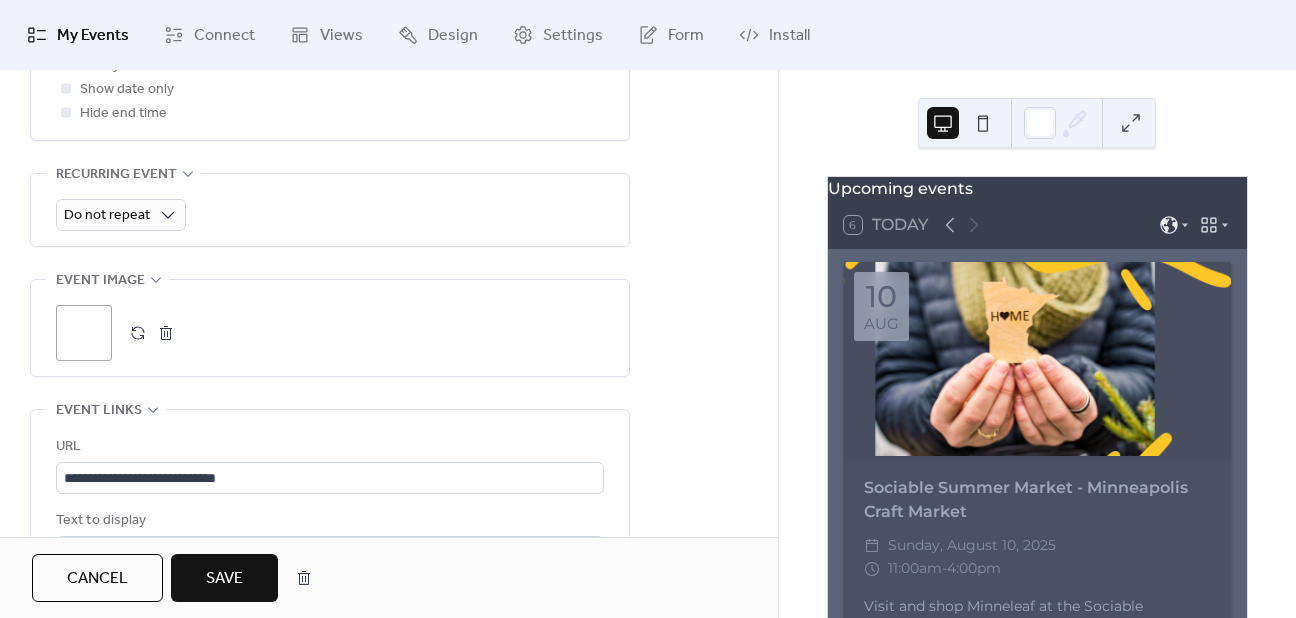 type on "**********" 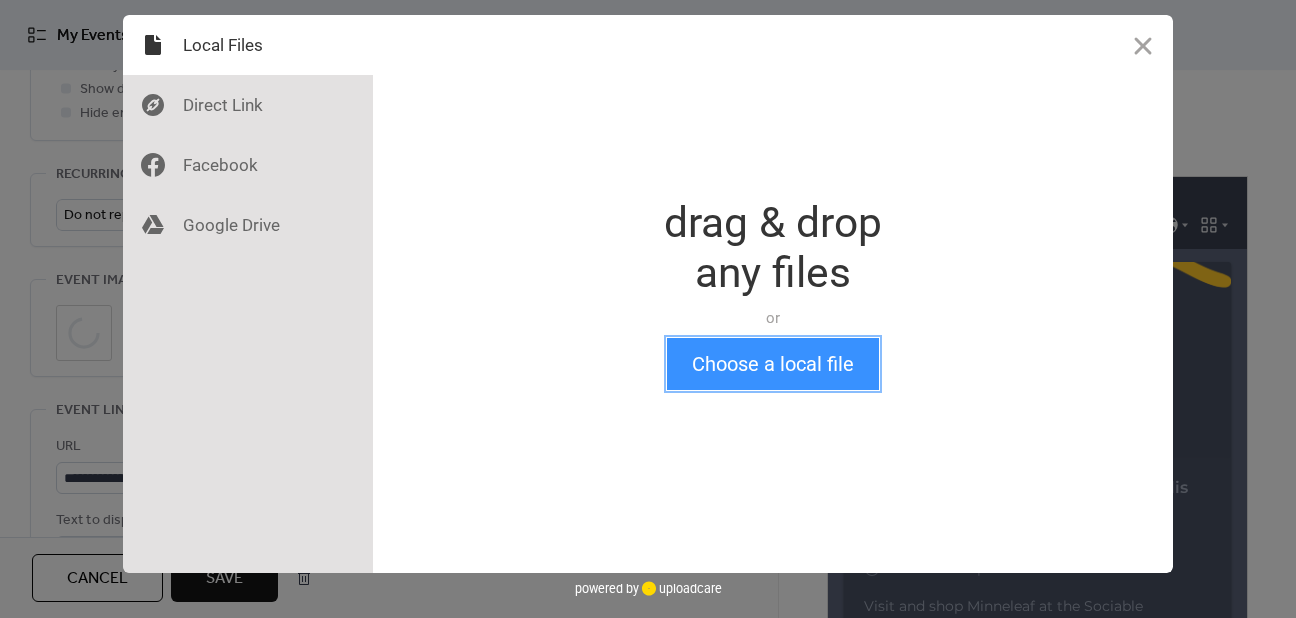 click on "Choose a local file" at bounding box center (773, 364) 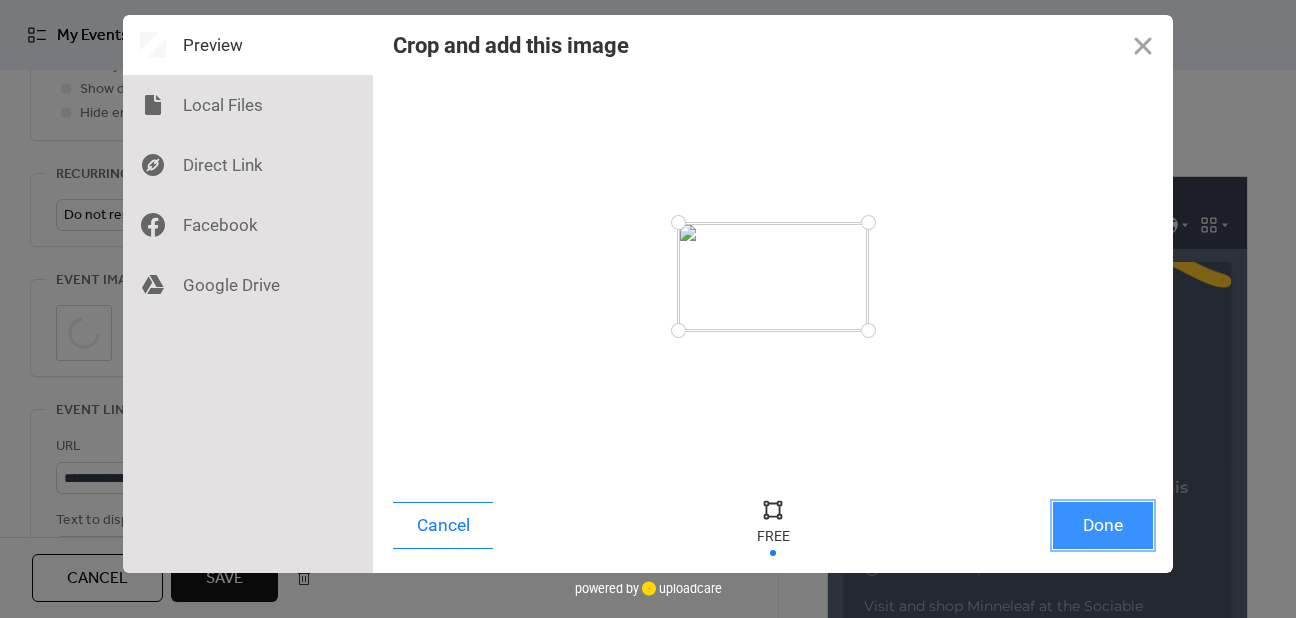 click on "Done" at bounding box center (1103, 525) 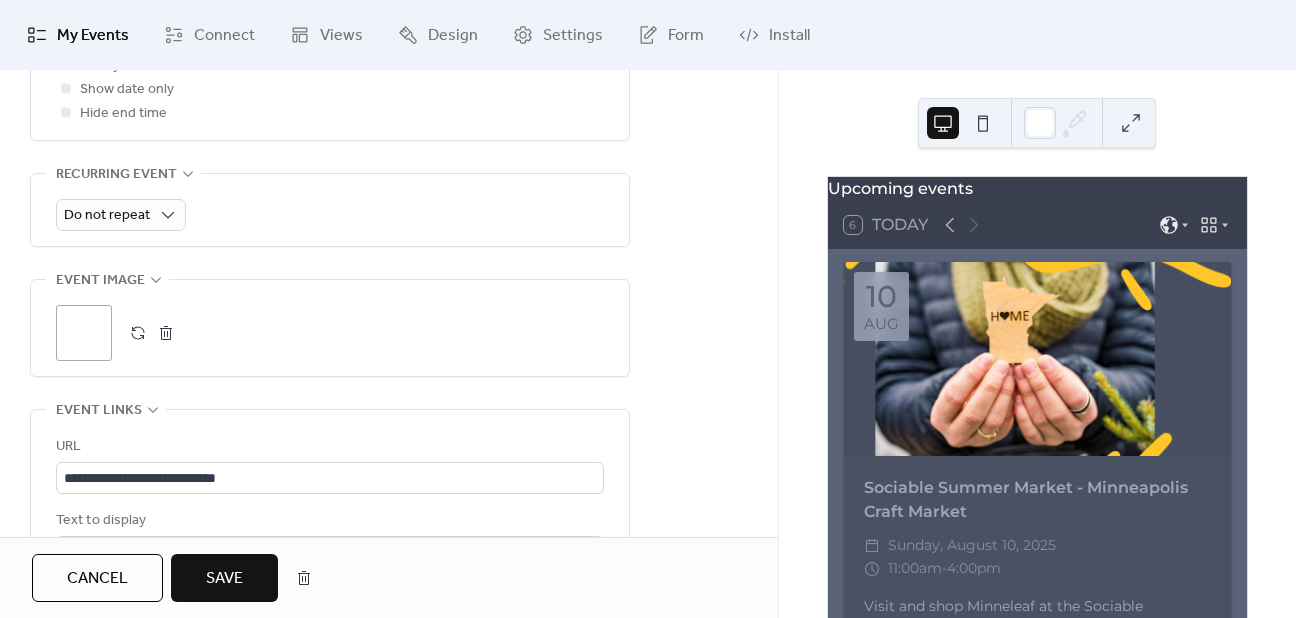 click at bounding box center (138, 333) 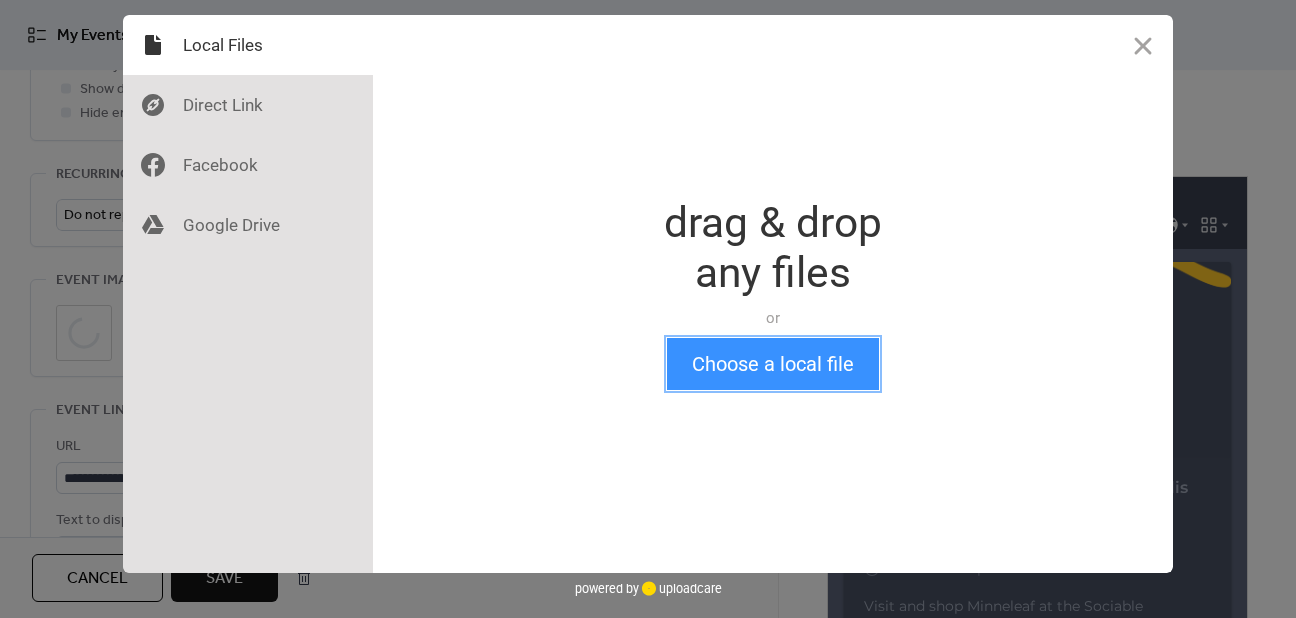click on "Choose a local file" at bounding box center (773, 364) 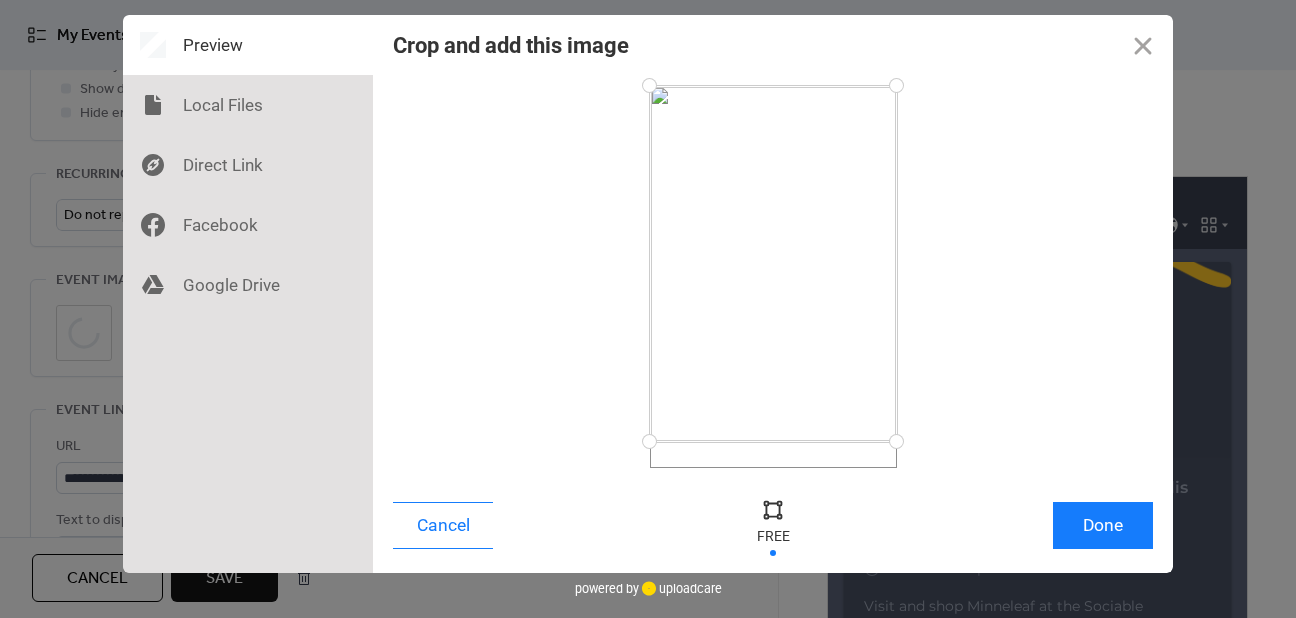 drag, startPoint x: 895, startPoint y: 465, endPoint x: 900, endPoint y: 441, distance: 24.5153 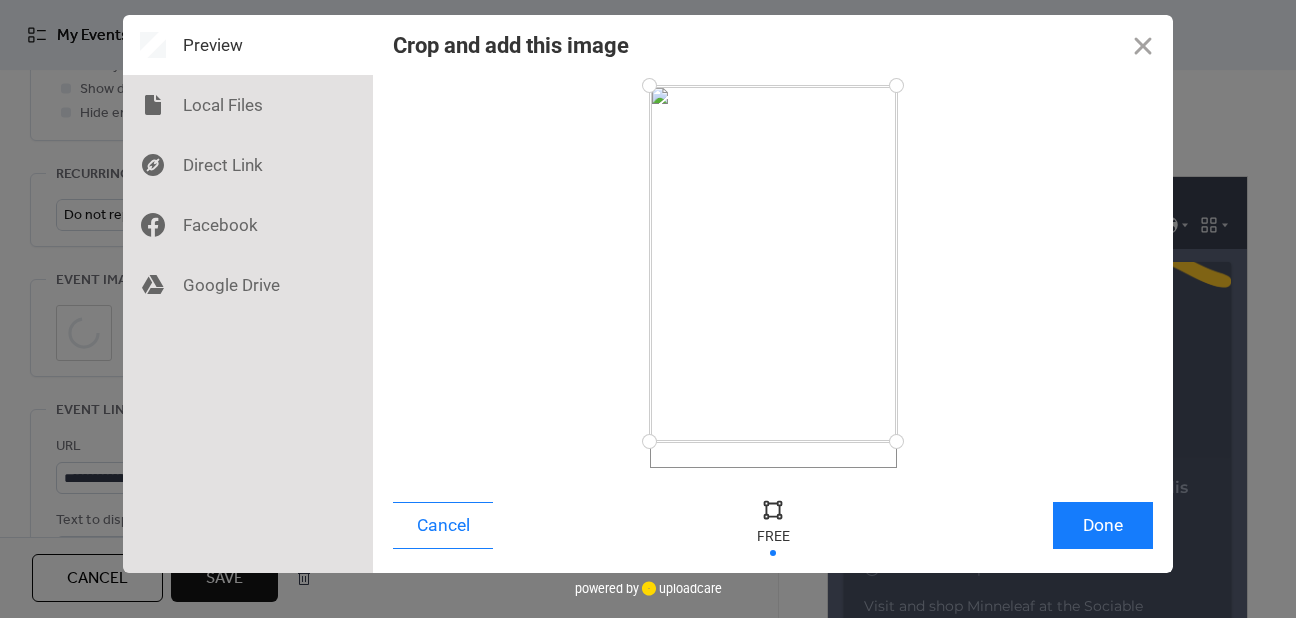 click at bounding box center (896, 441) 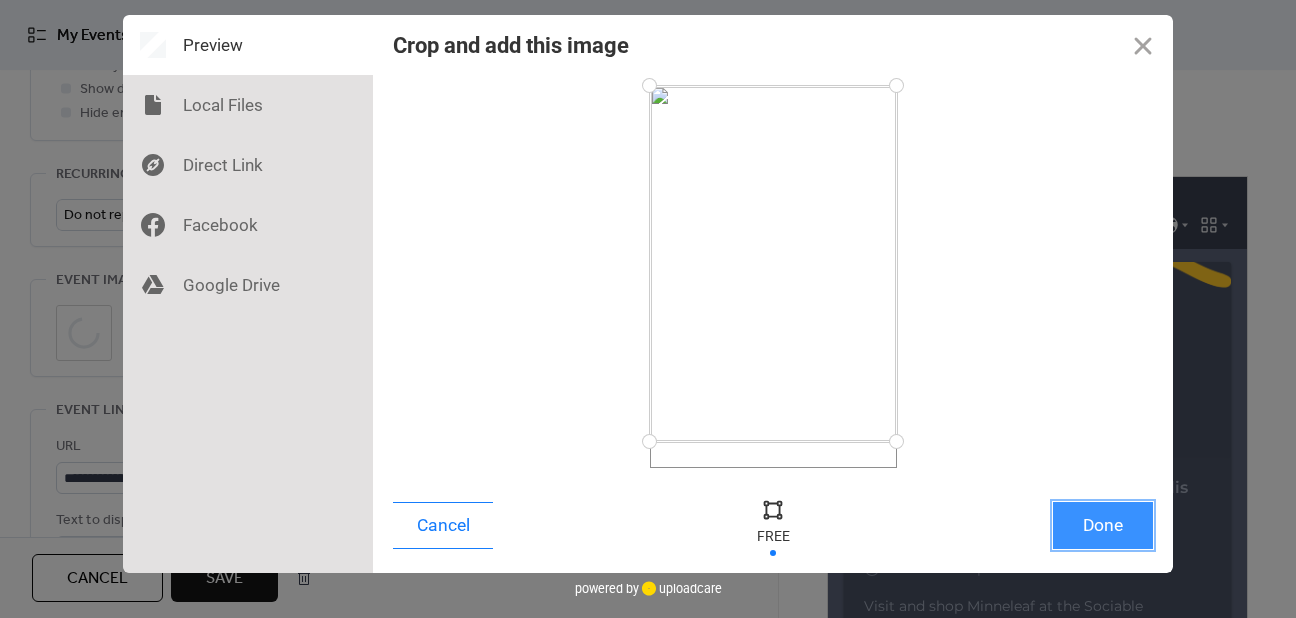click on "Done" at bounding box center [1103, 525] 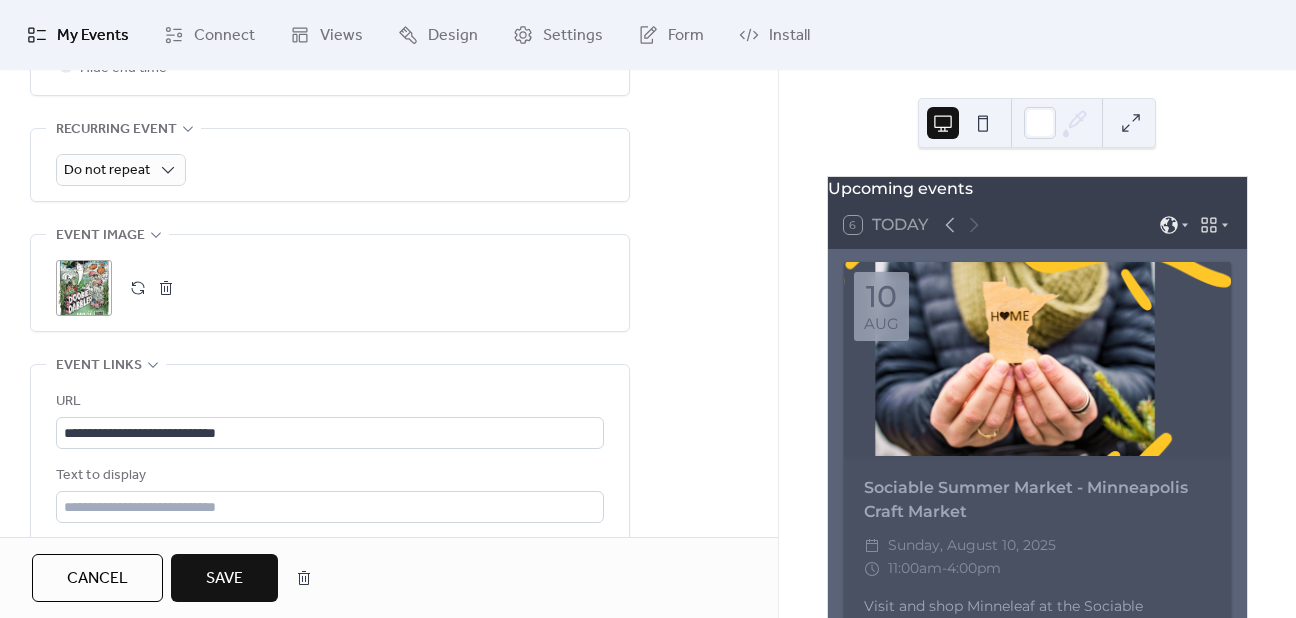 scroll, scrollTop: 888, scrollLeft: 0, axis: vertical 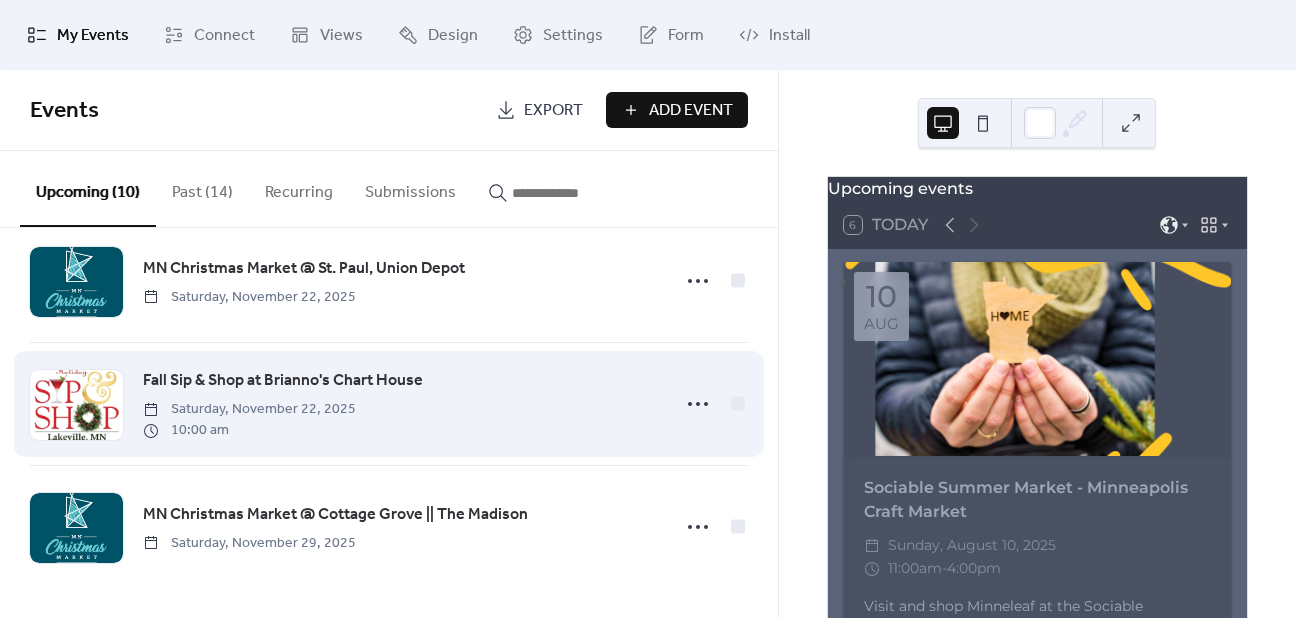 click on "Fall Sip & Shop at Brianno's Chart House" at bounding box center (283, 381) 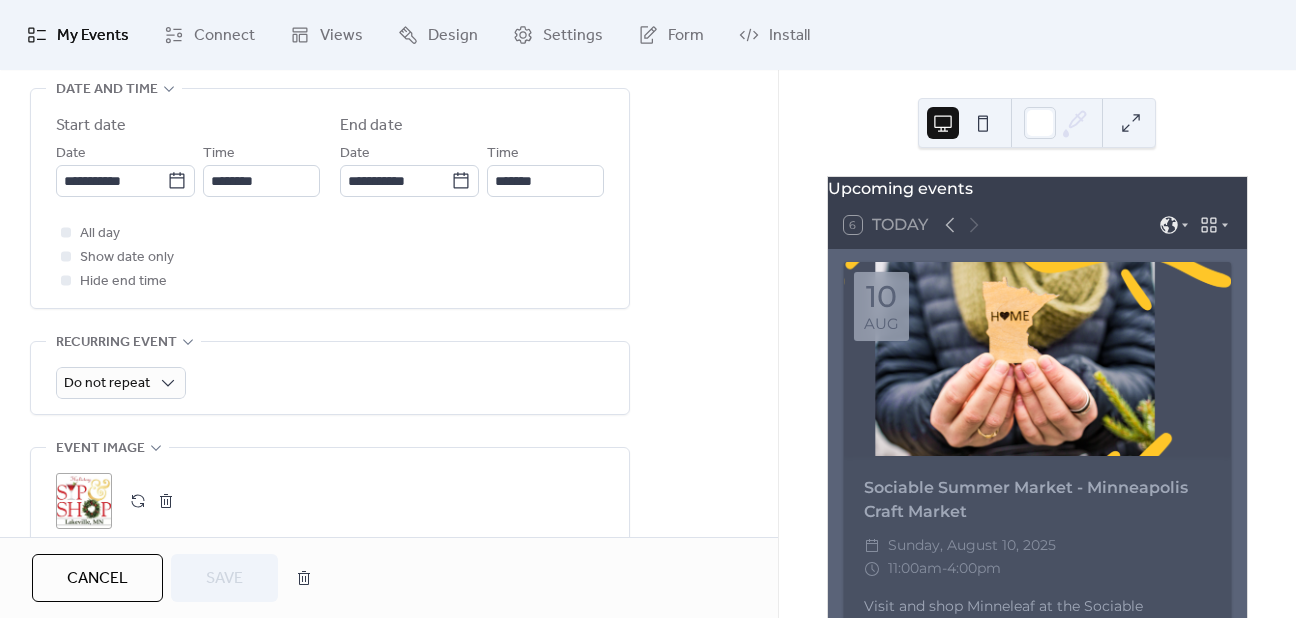 scroll, scrollTop: 680, scrollLeft: 0, axis: vertical 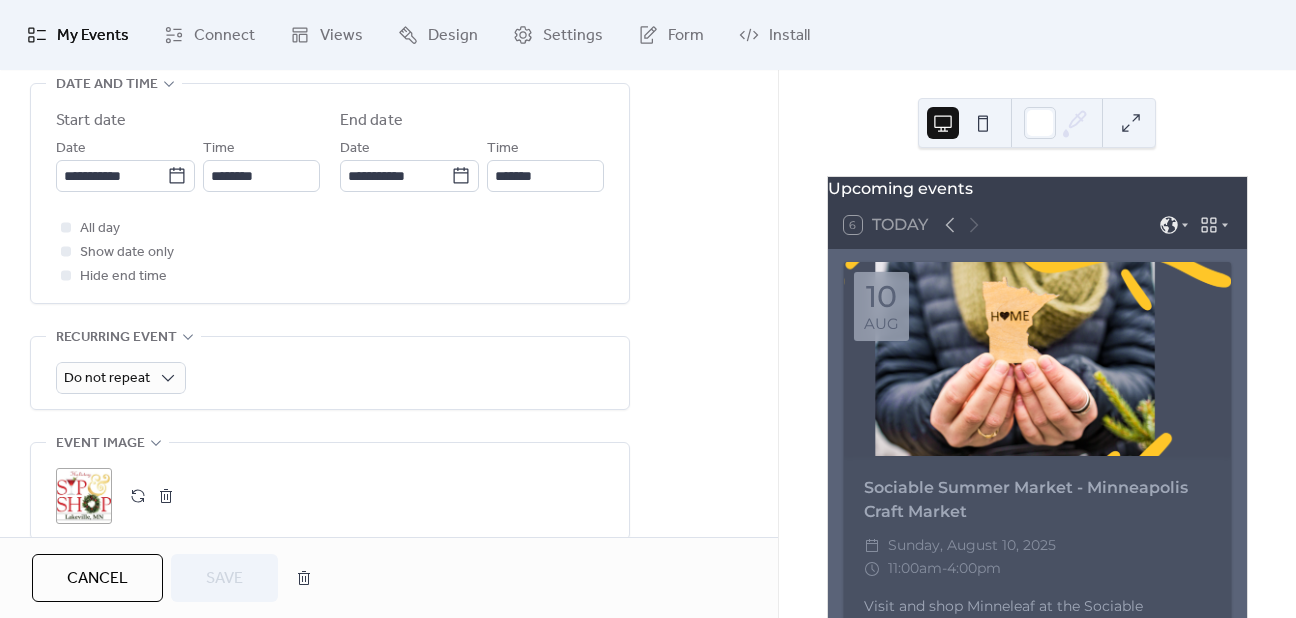 click at bounding box center [138, 496] 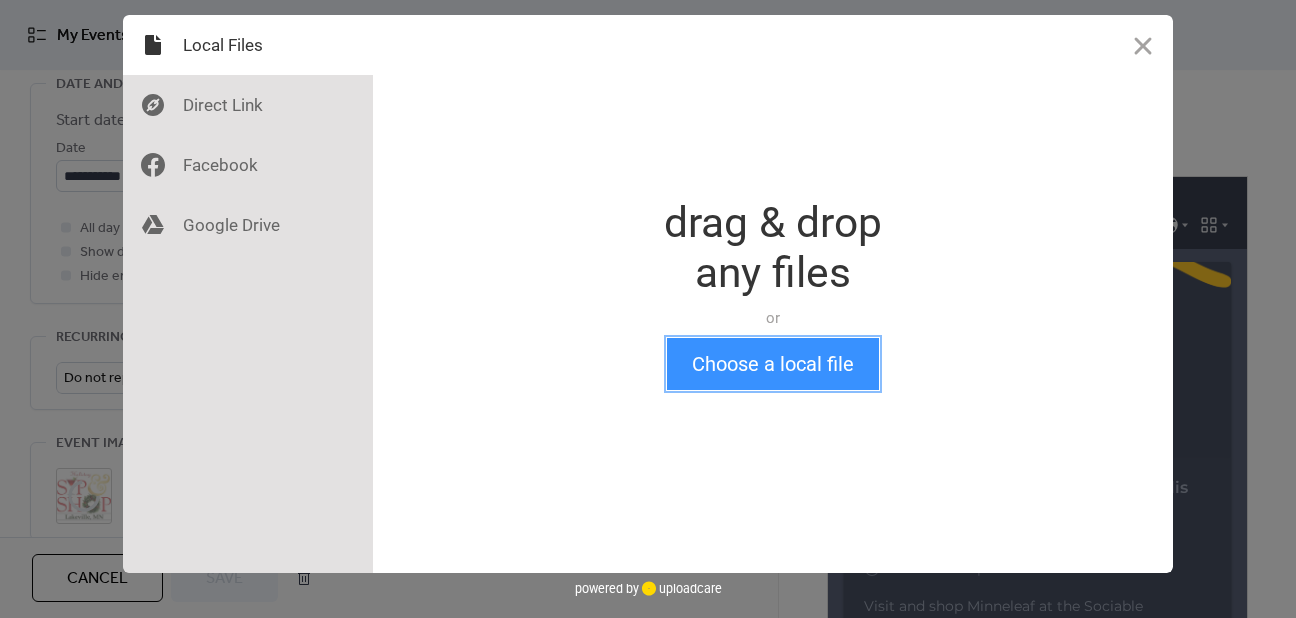 click on "Choose a local file" at bounding box center [773, 364] 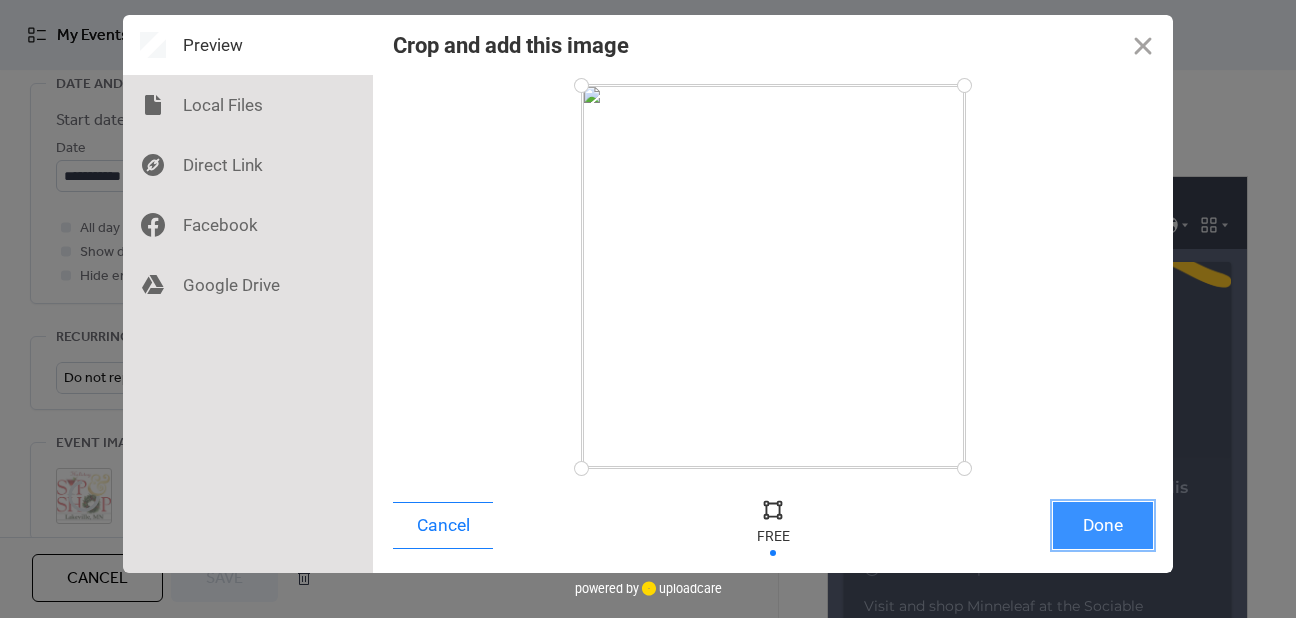 click on "Done" at bounding box center [1103, 525] 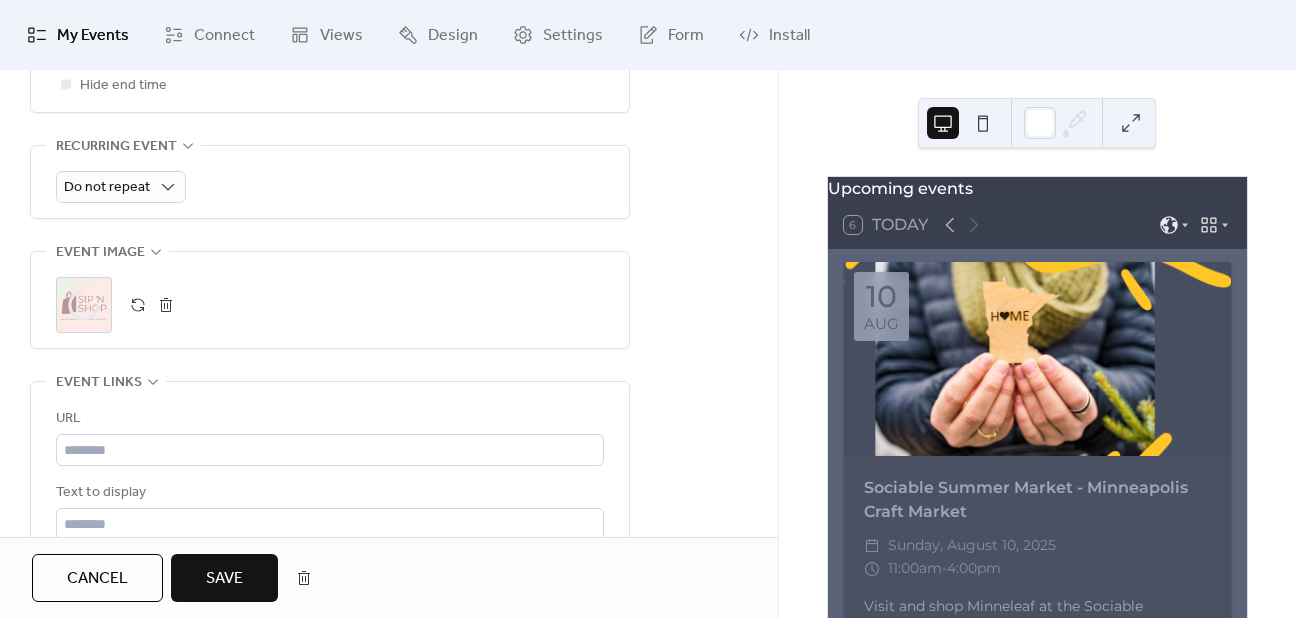 scroll, scrollTop: 888, scrollLeft: 0, axis: vertical 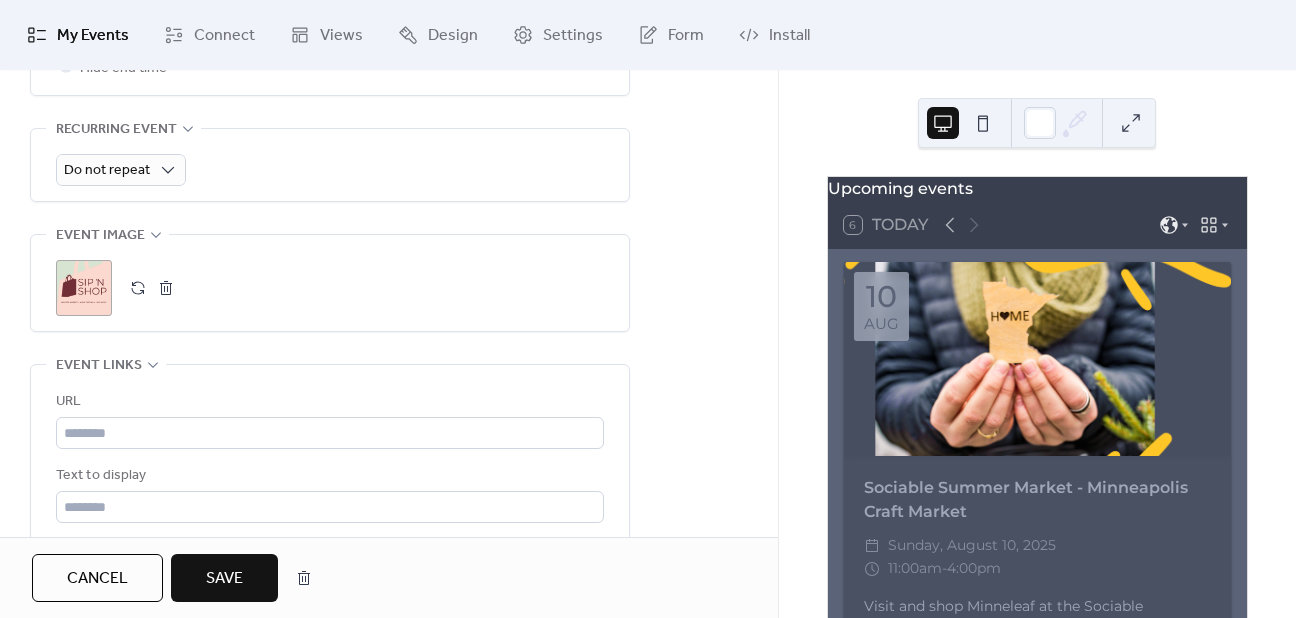 click on "Save" at bounding box center (224, 579) 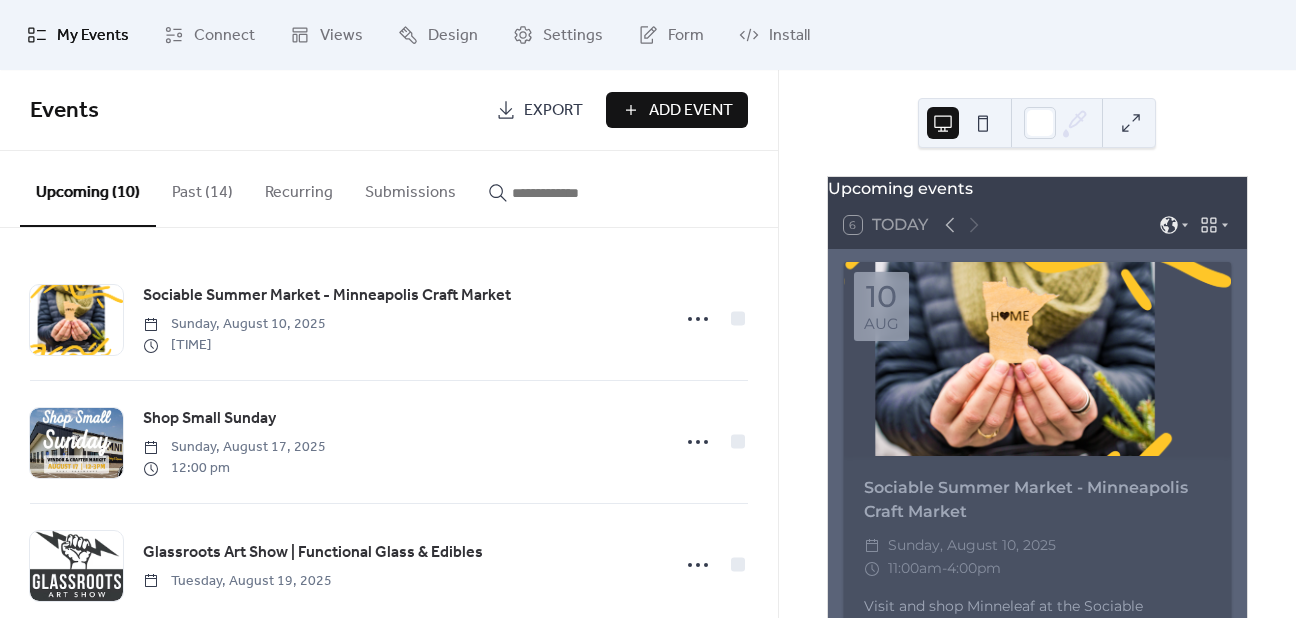 click on "Add Event" at bounding box center (691, 111) 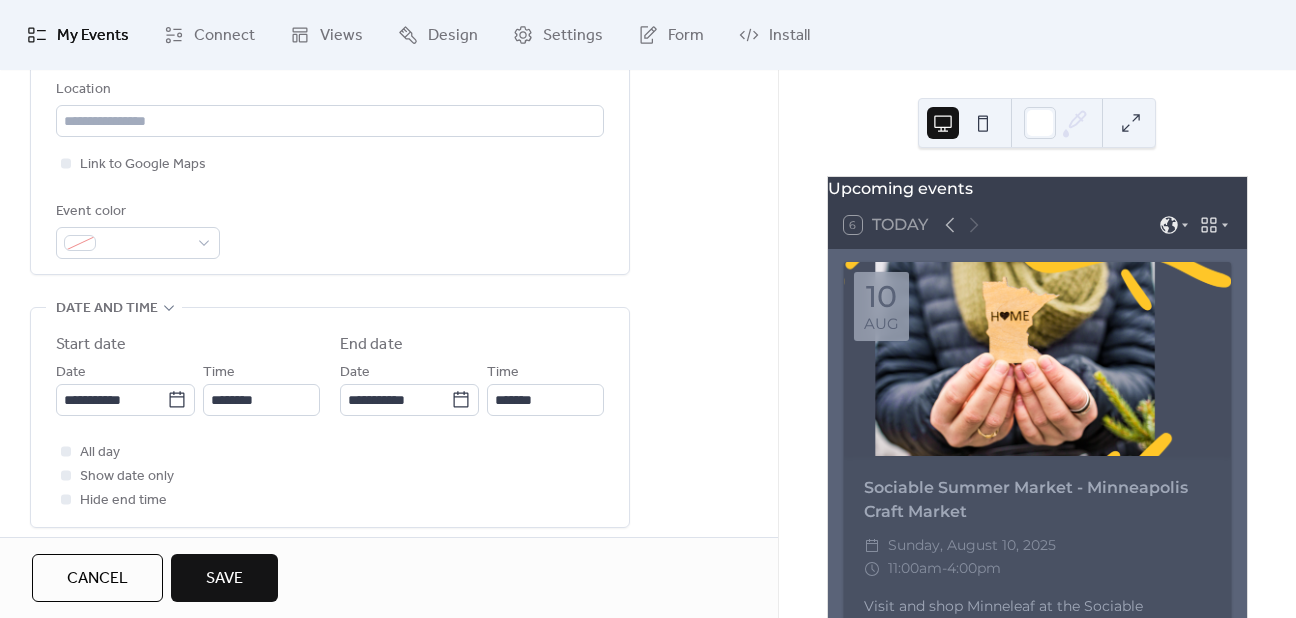 scroll, scrollTop: 460, scrollLeft: 0, axis: vertical 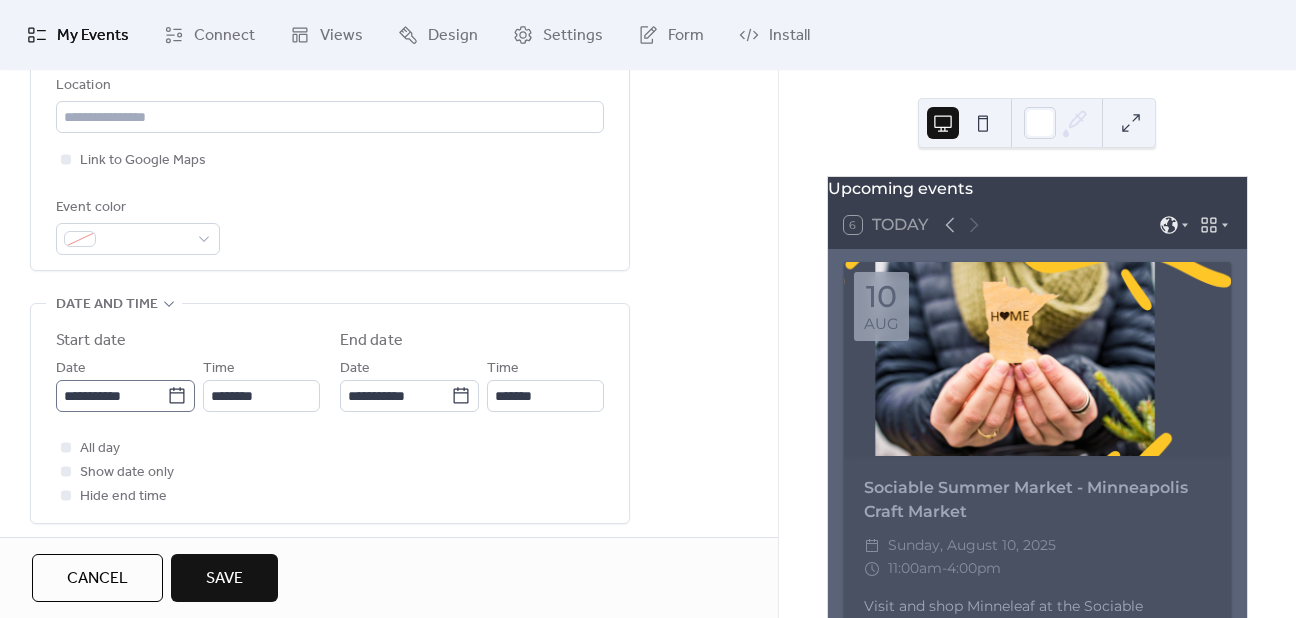 type on "**********" 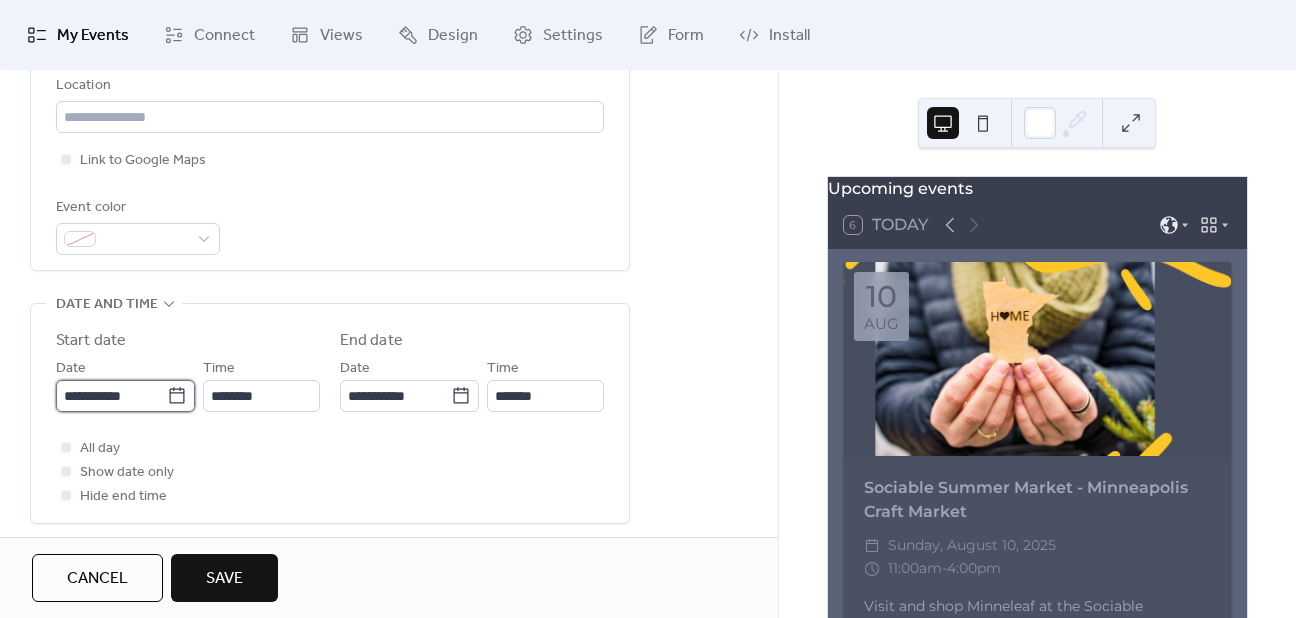 click on "**********" at bounding box center [111, 396] 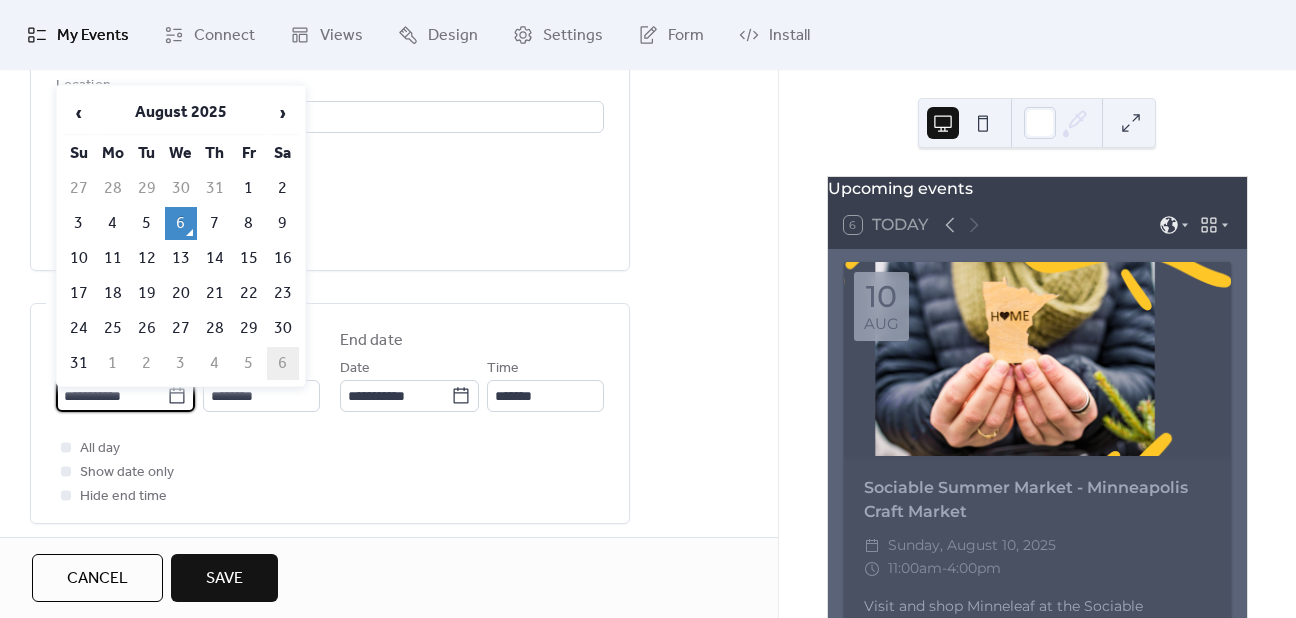 click on "6" at bounding box center [283, 363] 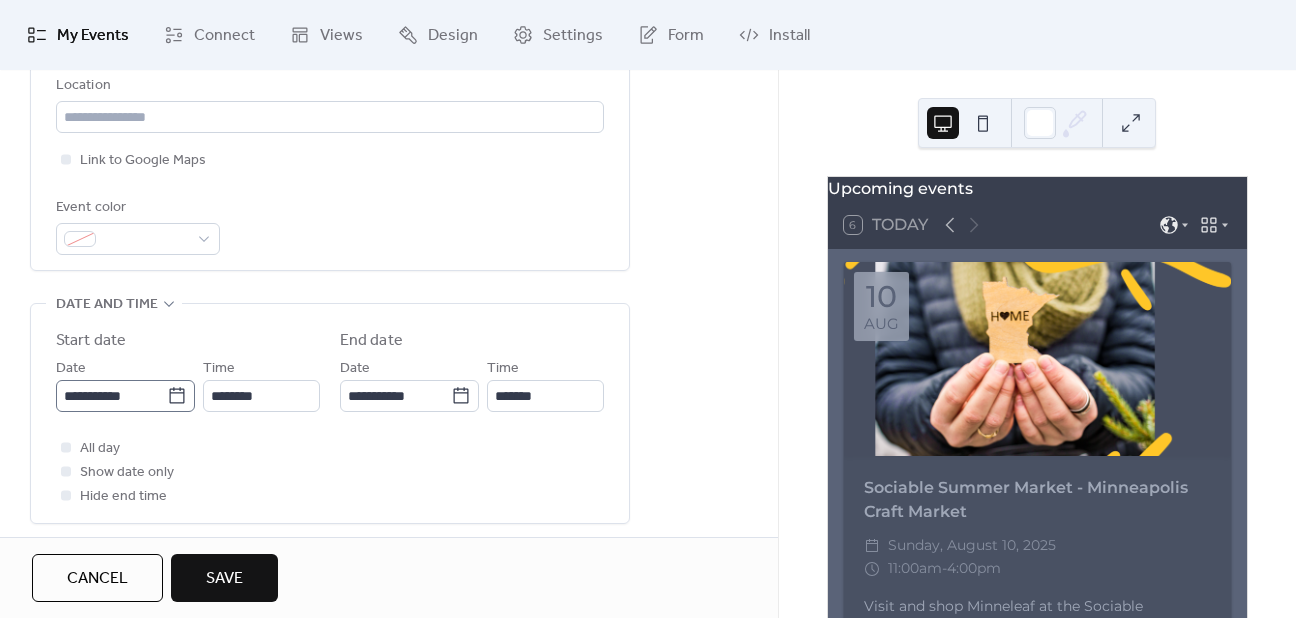 click 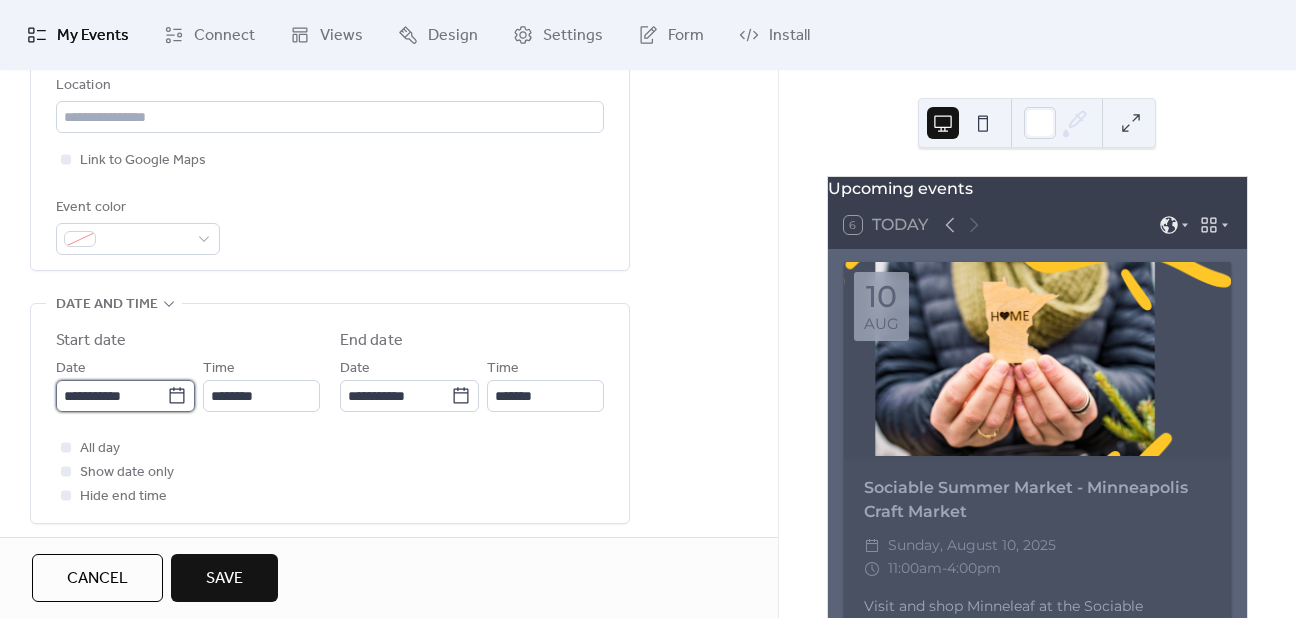click on "**********" at bounding box center (111, 396) 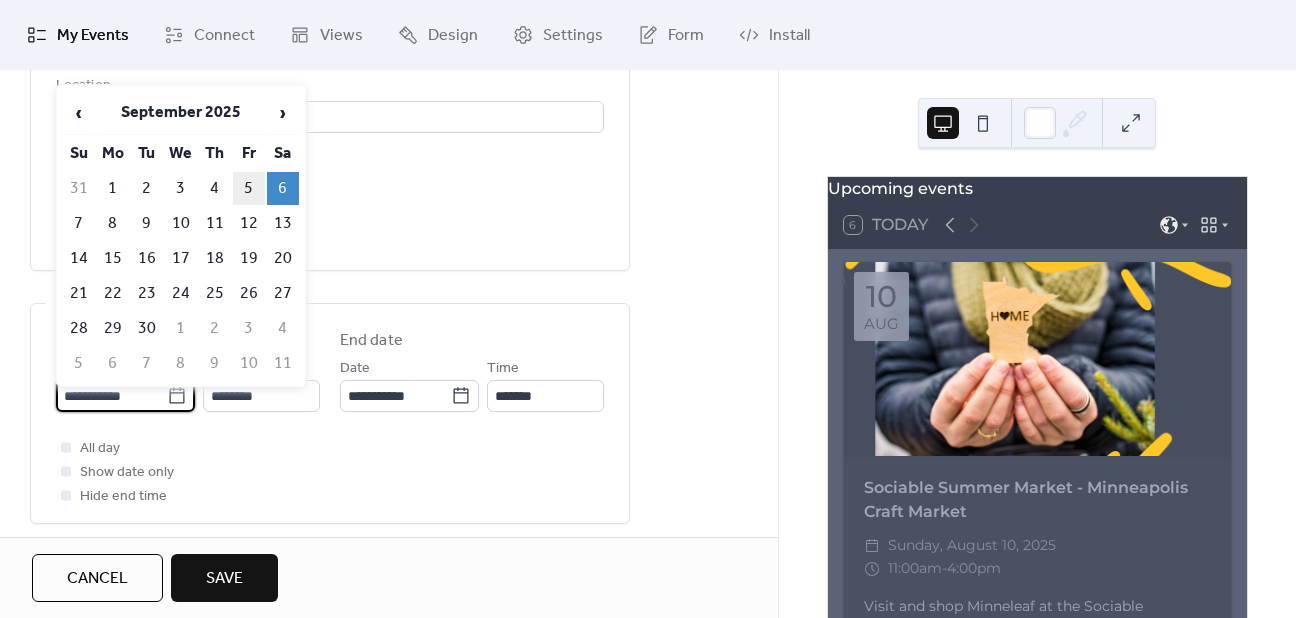 click on "5" at bounding box center [249, 188] 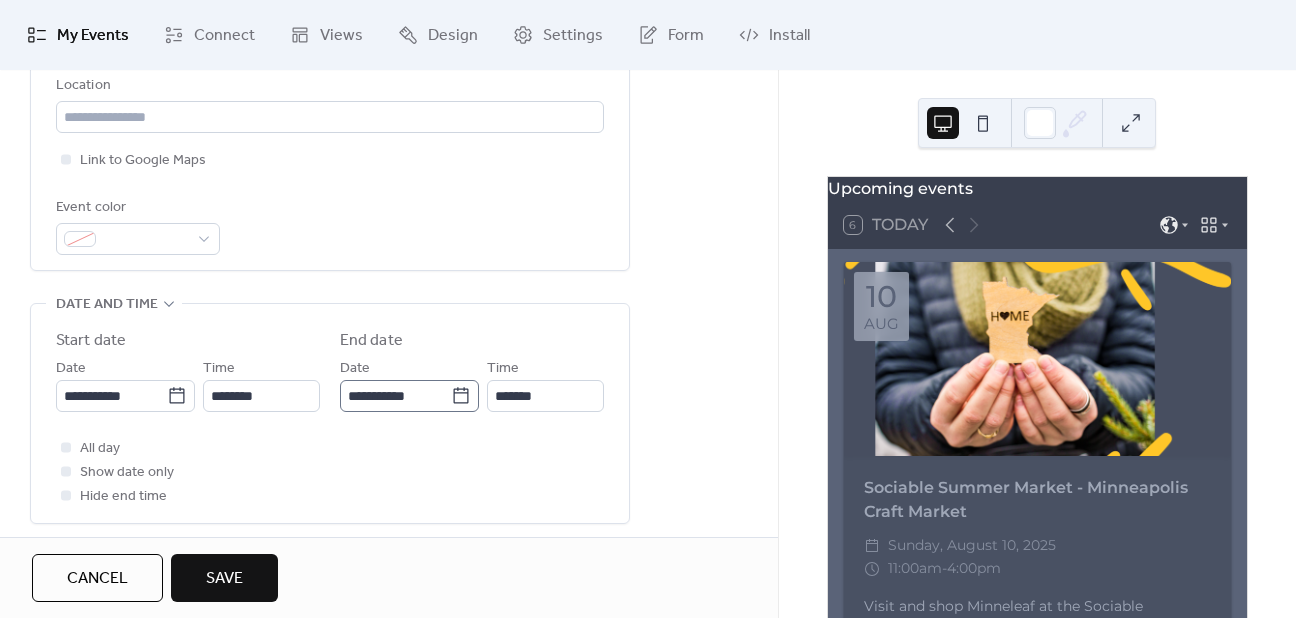 click 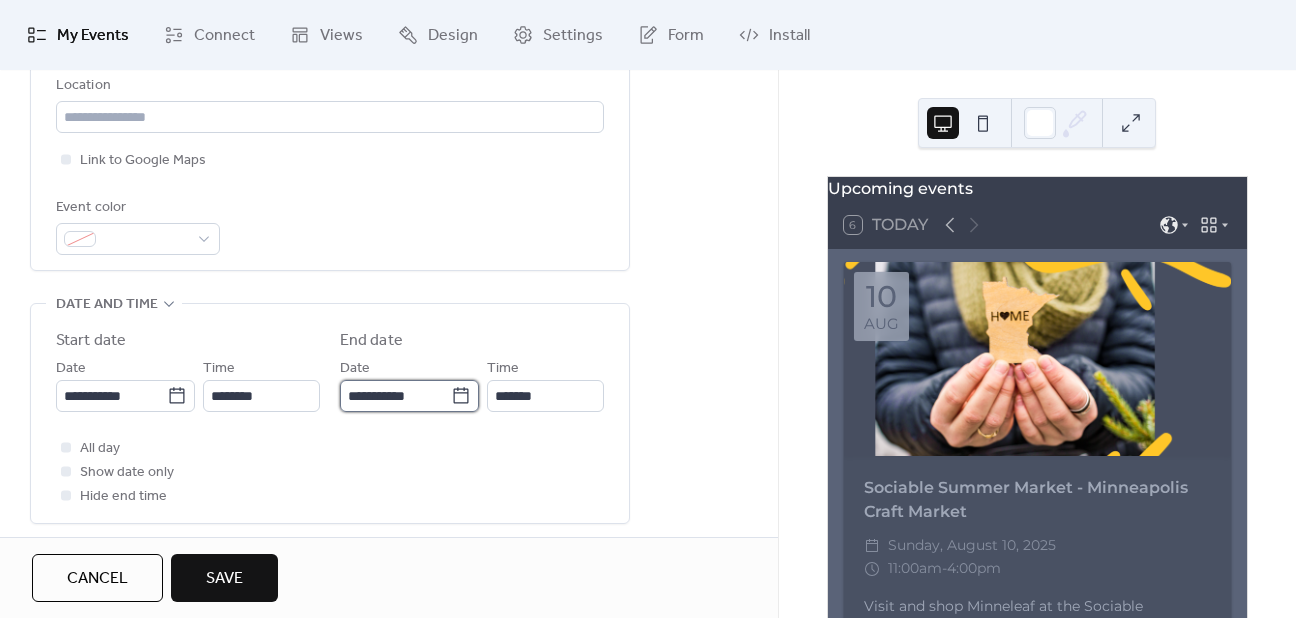 click on "**********" at bounding box center (395, 396) 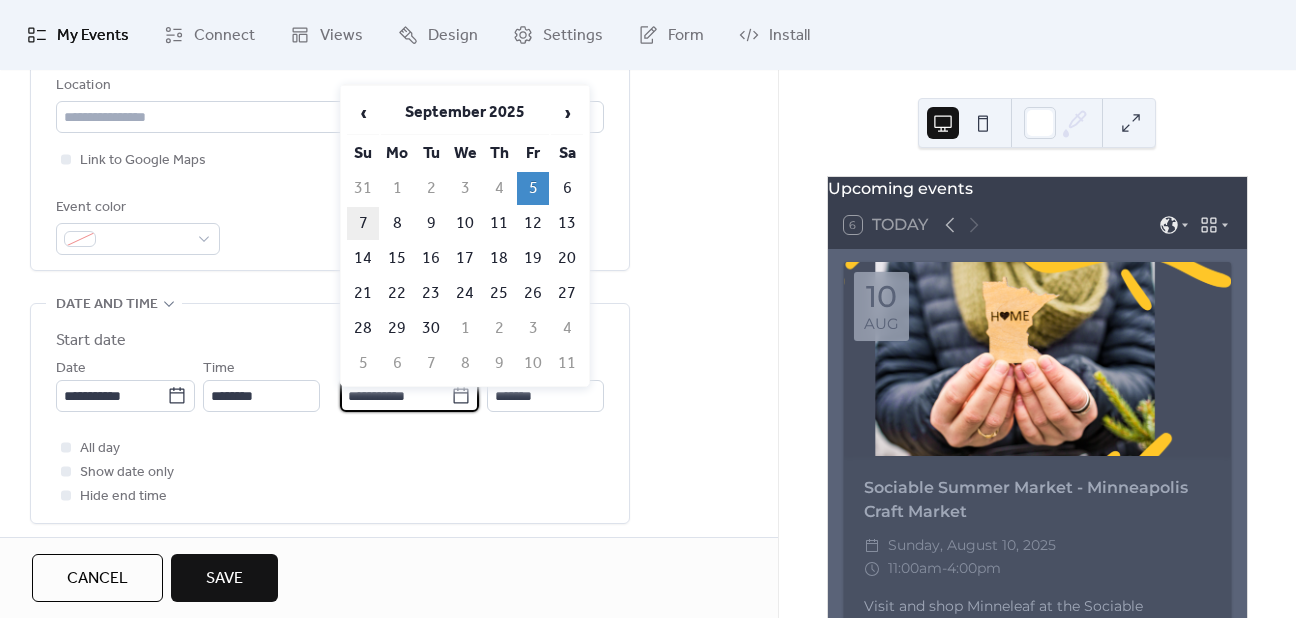 click on "7" at bounding box center (363, 223) 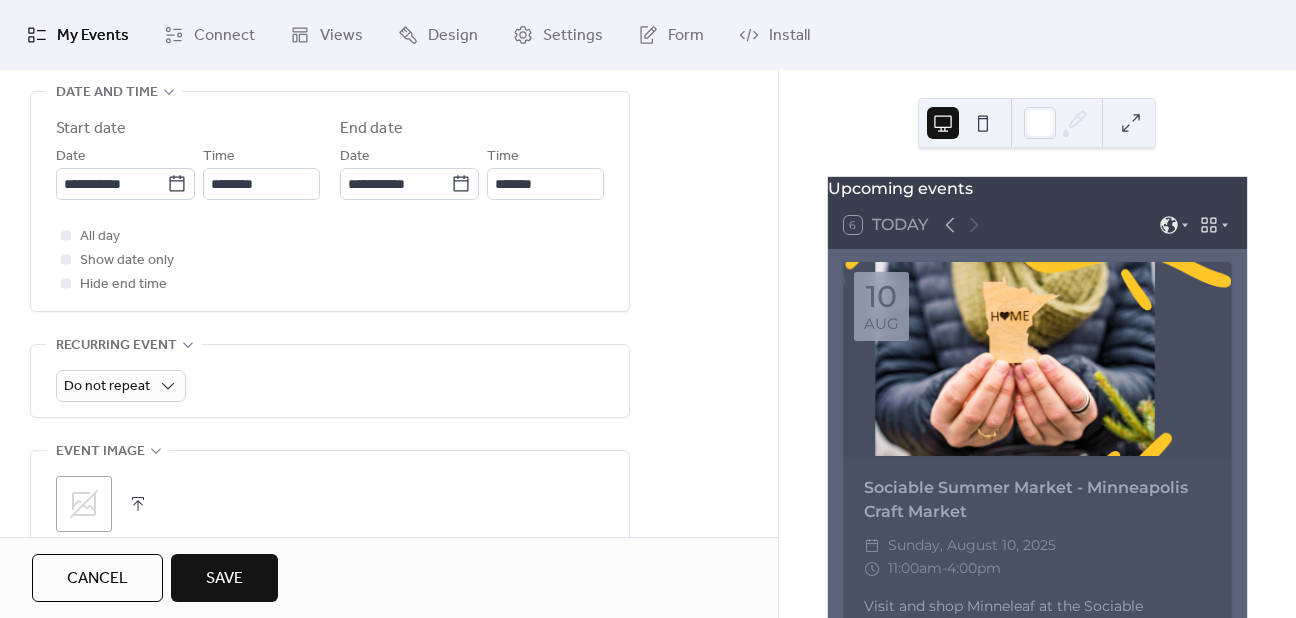 scroll, scrollTop: 668, scrollLeft: 0, axis: vertical 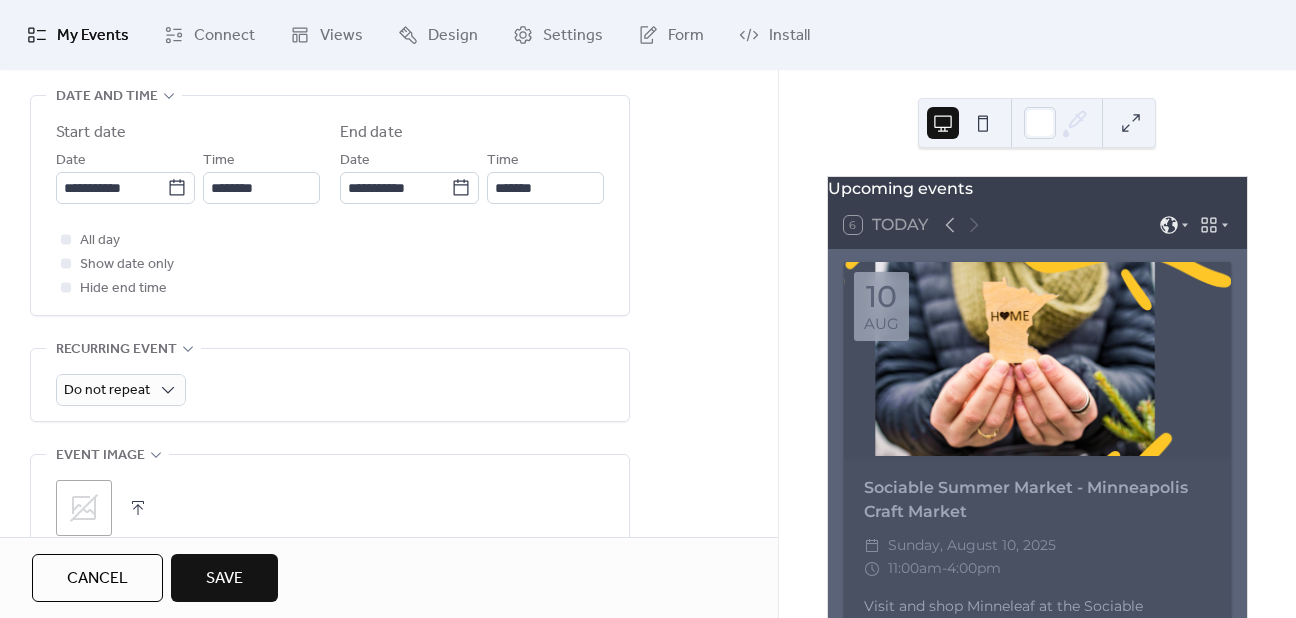 click 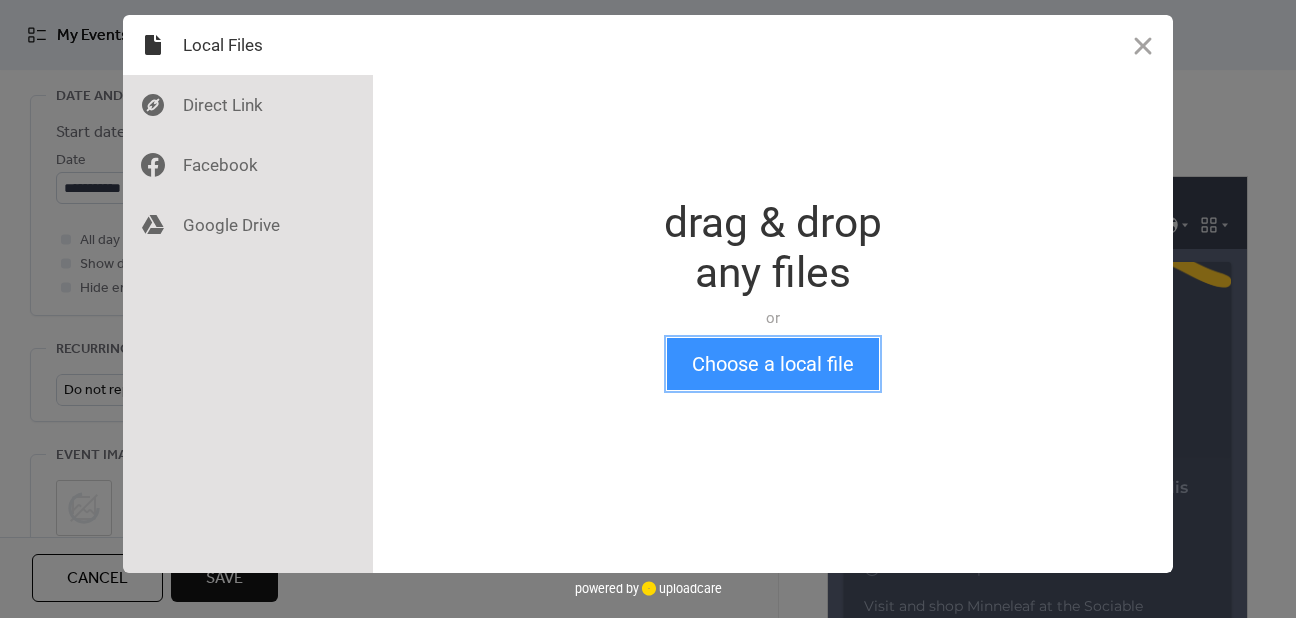 click on "Choose a local file" at bounding box center (773, 364) 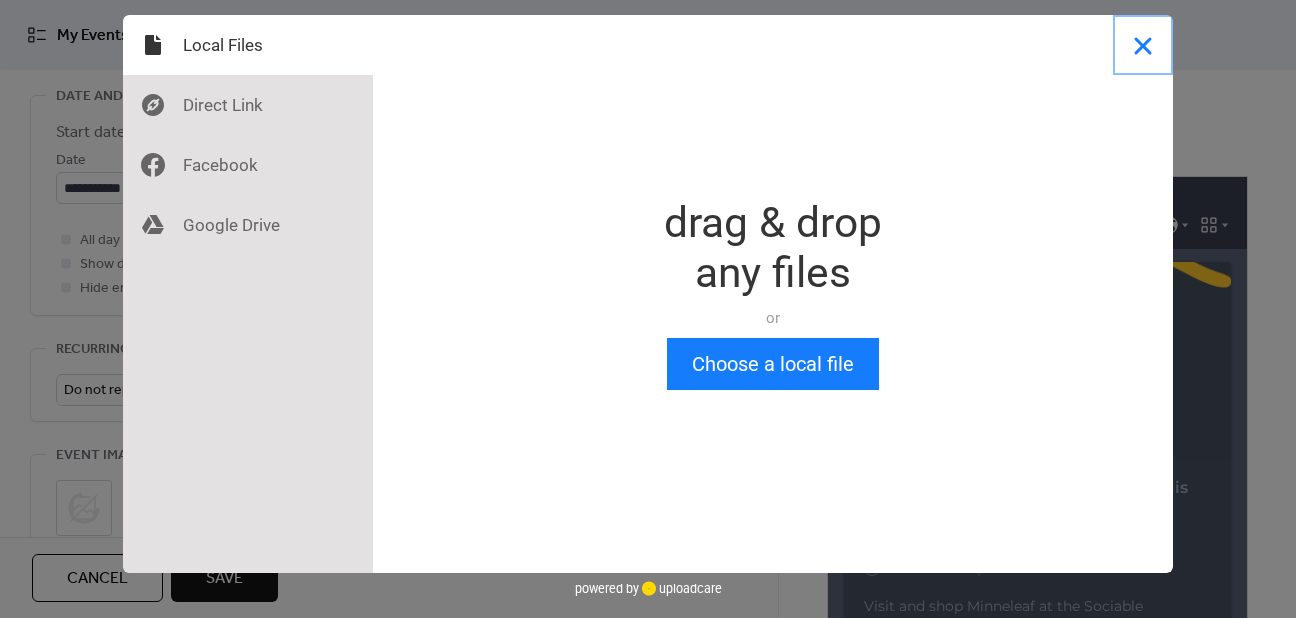 click at bounding box center (1143, 45) 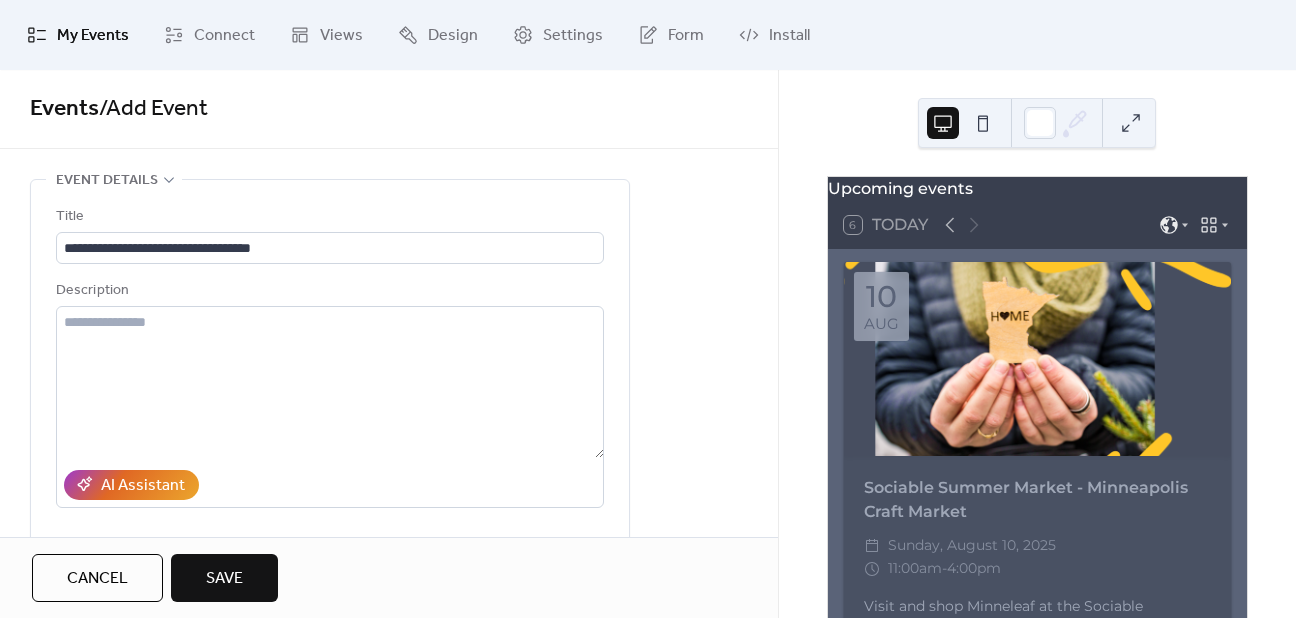 scroll, scrollTop: 1, scrollLeft: 0, axis: vertical 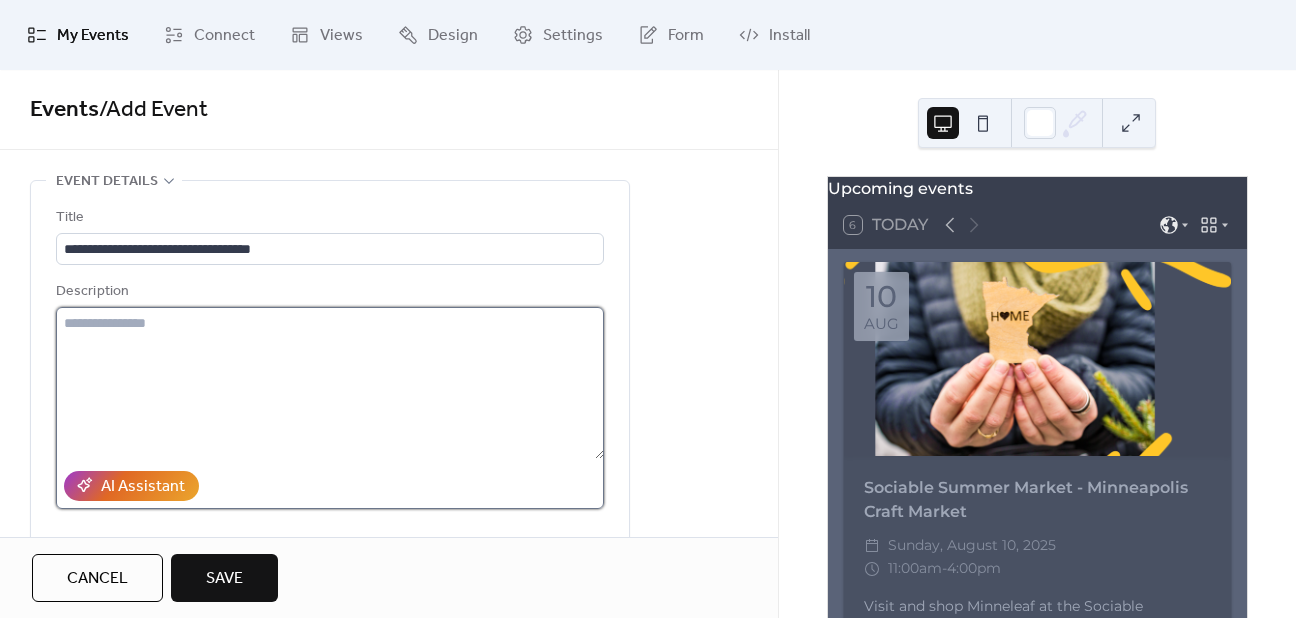 click at bounding box center [330, 383] 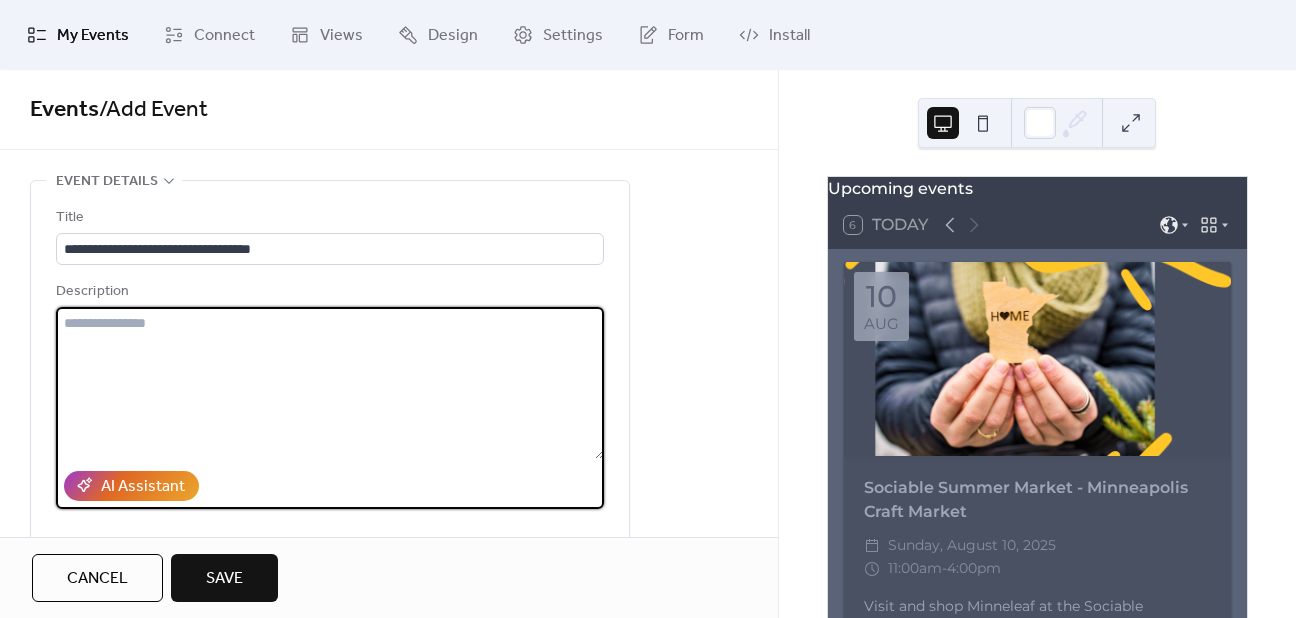 paste on "**********" 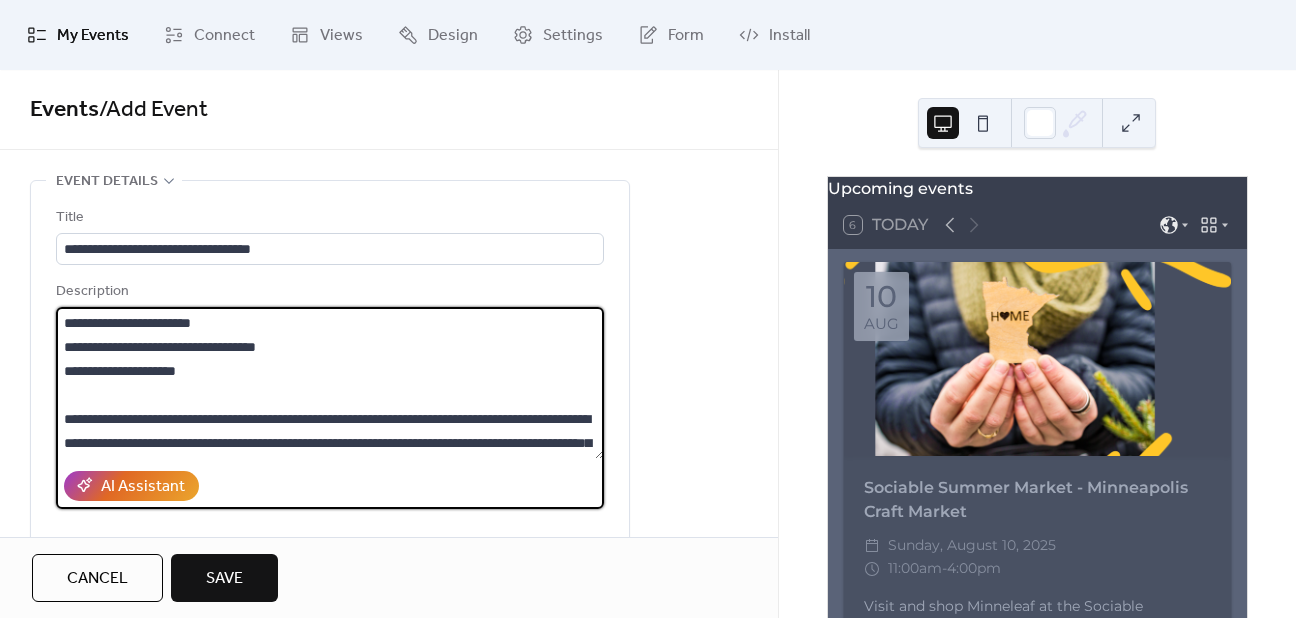 scroll, scrollTop: 0, scrollLeft: 0, axis: both 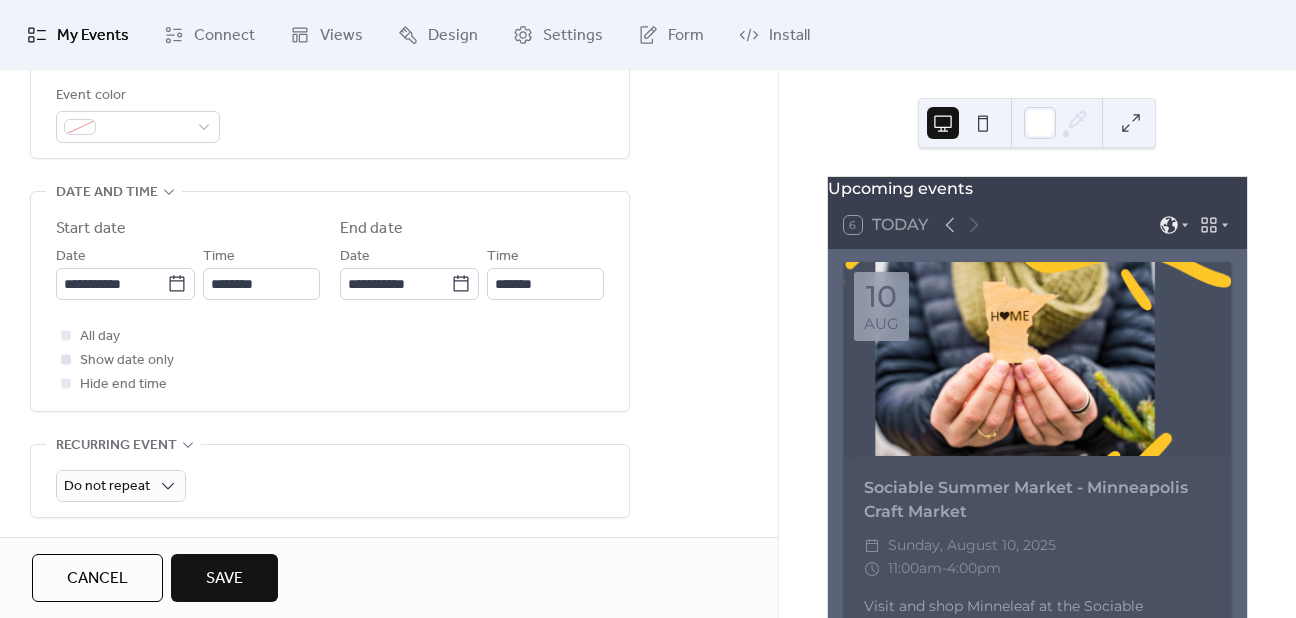 type on "**********" 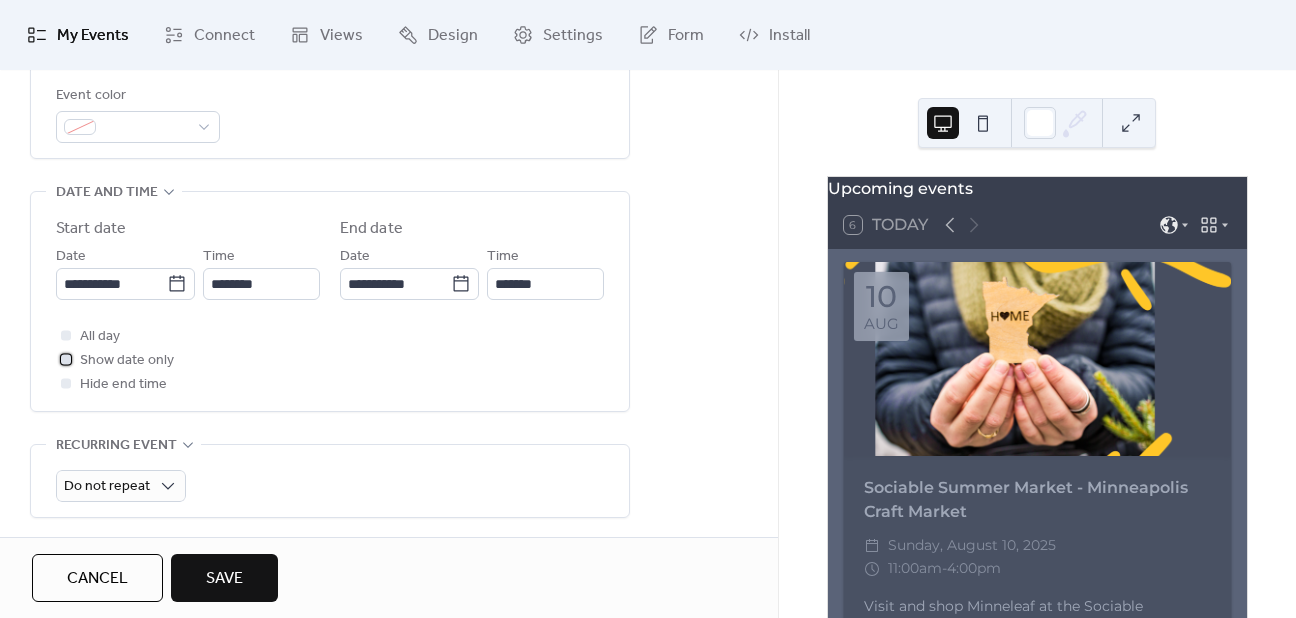 click on "Show date only" at bounding box center [127, 361] 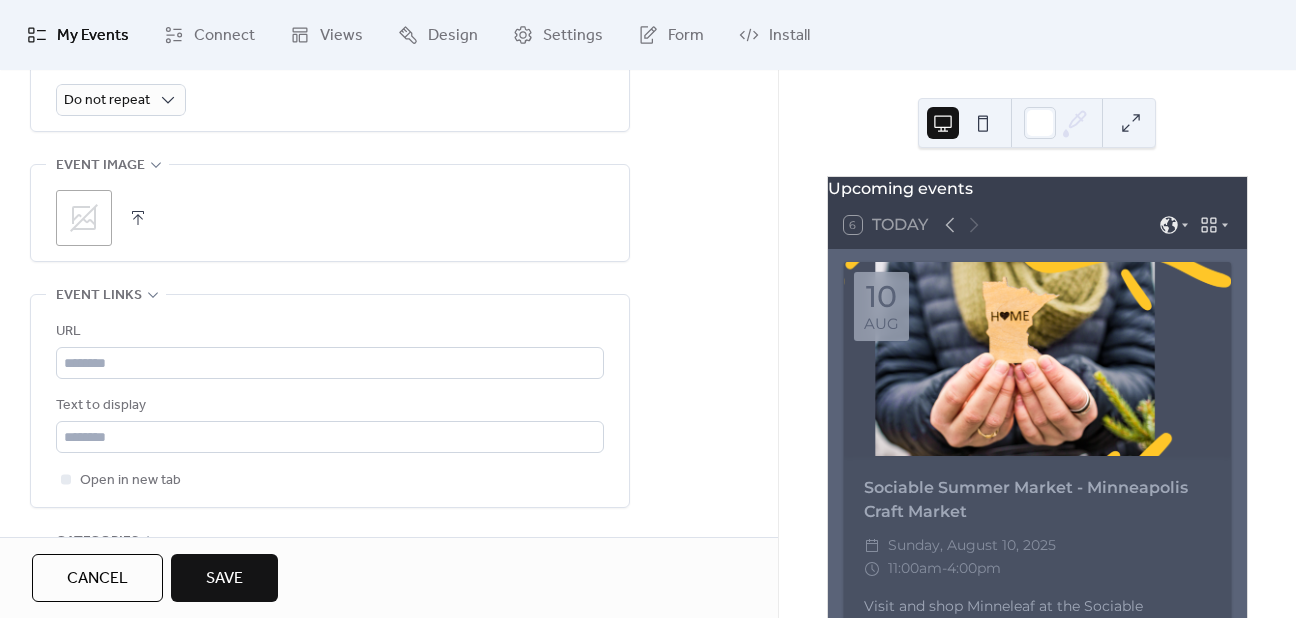 scroll, scrollTop: 956, scrollLeft: 0, axis: vertical 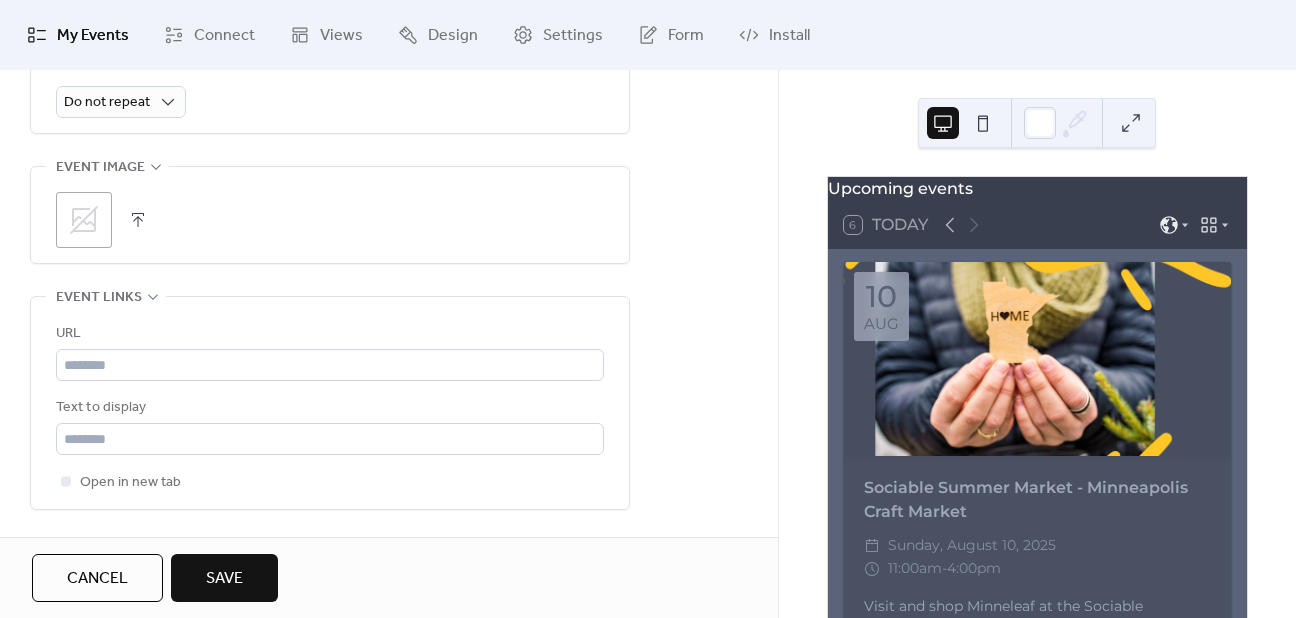 click at bounding box center [138, 220] 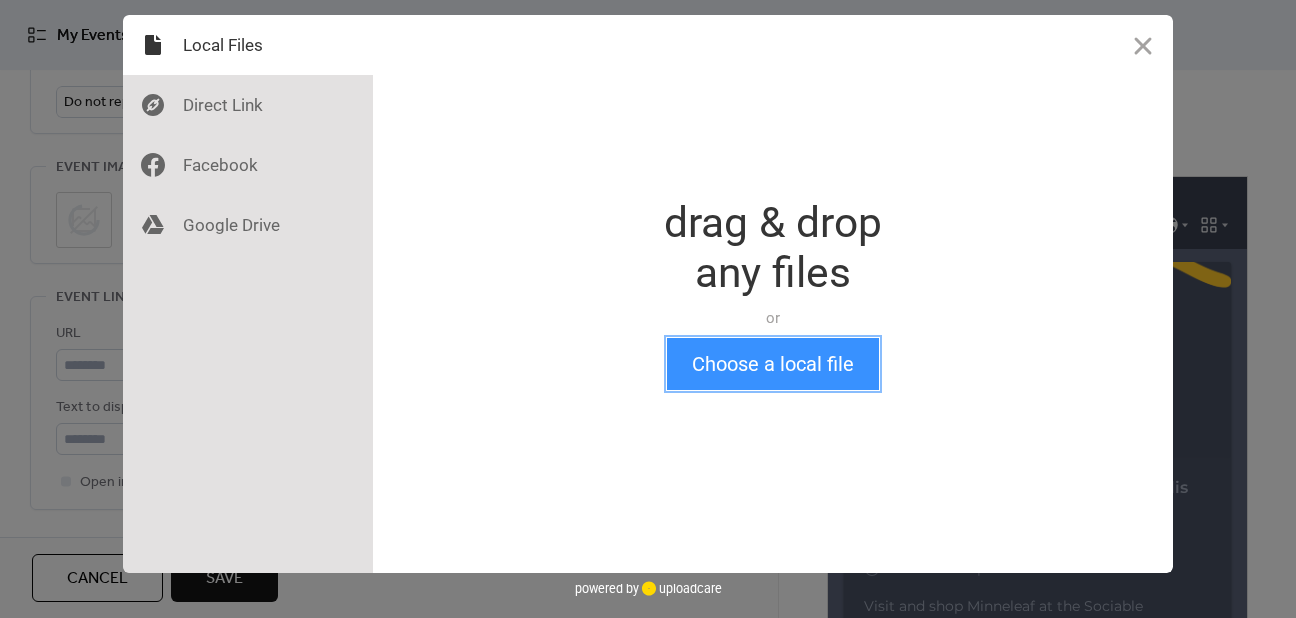 click on "Choose a local file" at bounding box center (773, 364) 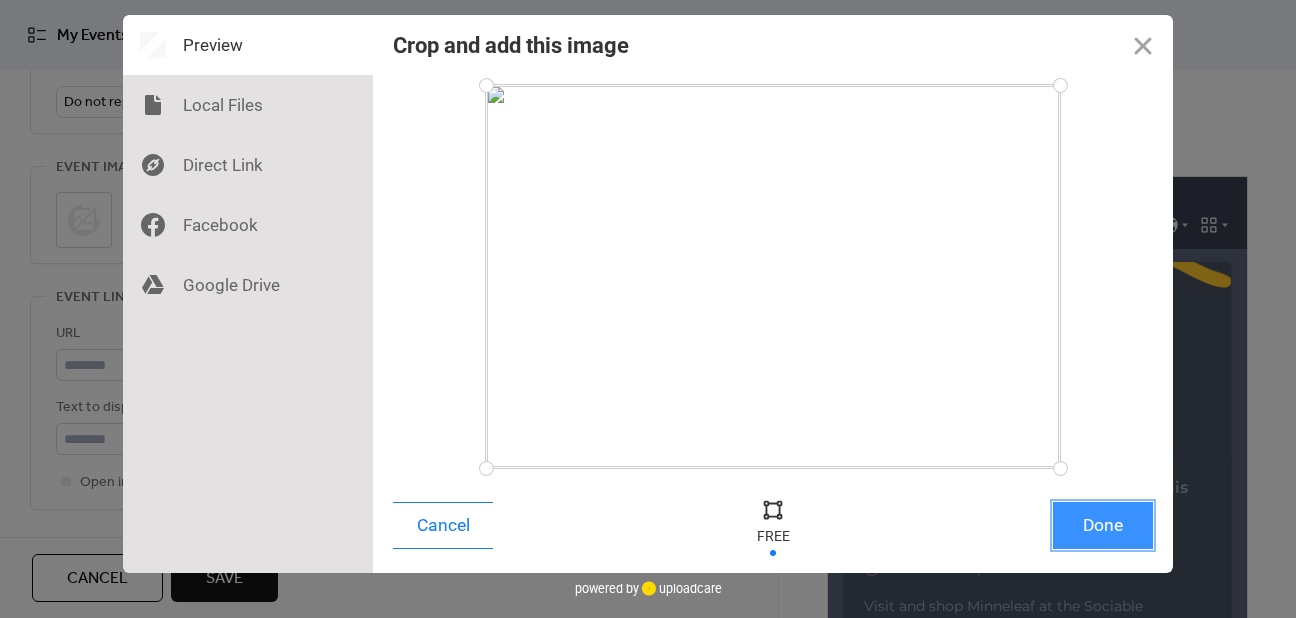 click on "Done" at bounding box center [1103, 525] 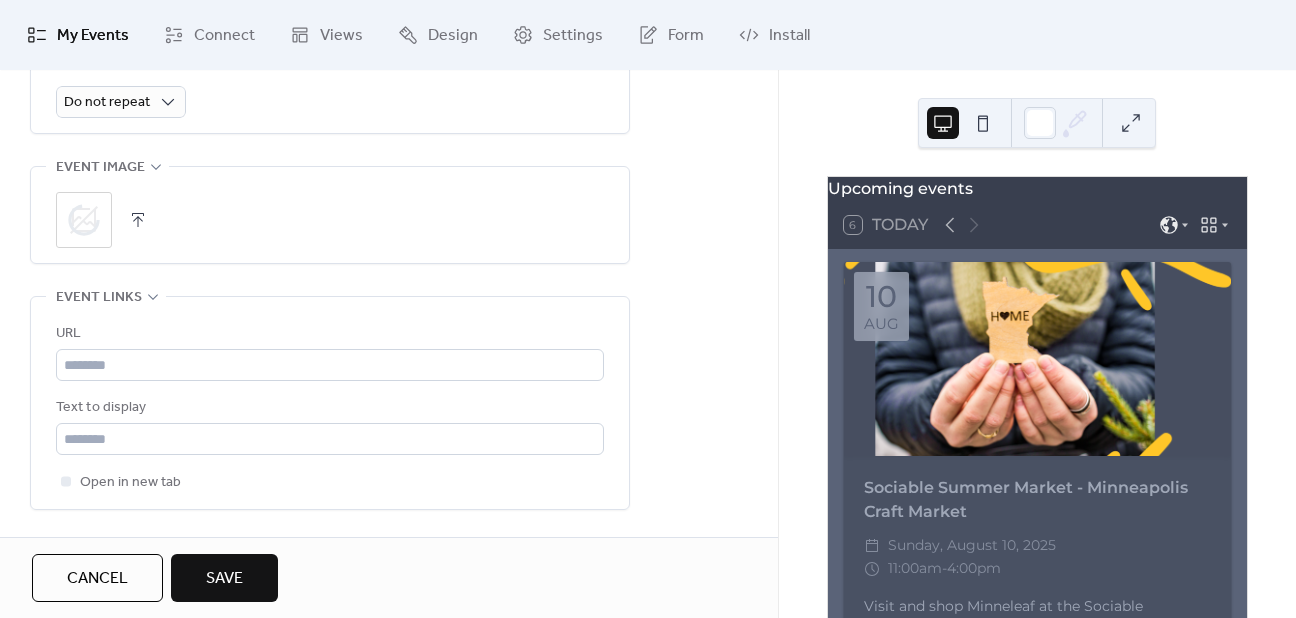 click on "Sociable Summer Market - Minneapolis Craft Market ​ [DAY_OF_WEEK], [MONTH] [DAY], [YEAR] ​ [TIME]-[TIME] Visit and shop Minneleaf at the Sociable Ciderwerks, nestled in Northeast Minneapolis, on [DAY_OF_WEEK], [MONTH] [DAY]. We invite you to join us for a lively afternoon filled with enjoyment and opportunities to participate in fun games to win a Minneleaf prize. Engage with a vibrant community of artisans and vendors while experiencing the unique offerings of the Sociable Summer Market. This event promises not just exclusive shopping opportunities but also the chance to connect with fellow enthusiasts in a dynamic and welcoming environment. Join us for this exciting occasion and discover the creativity and craftsmanship that Minneleaf and other local artisans bring to the market, enhancing the allure of this bustling summer event." at bounding box center [1037, 715] 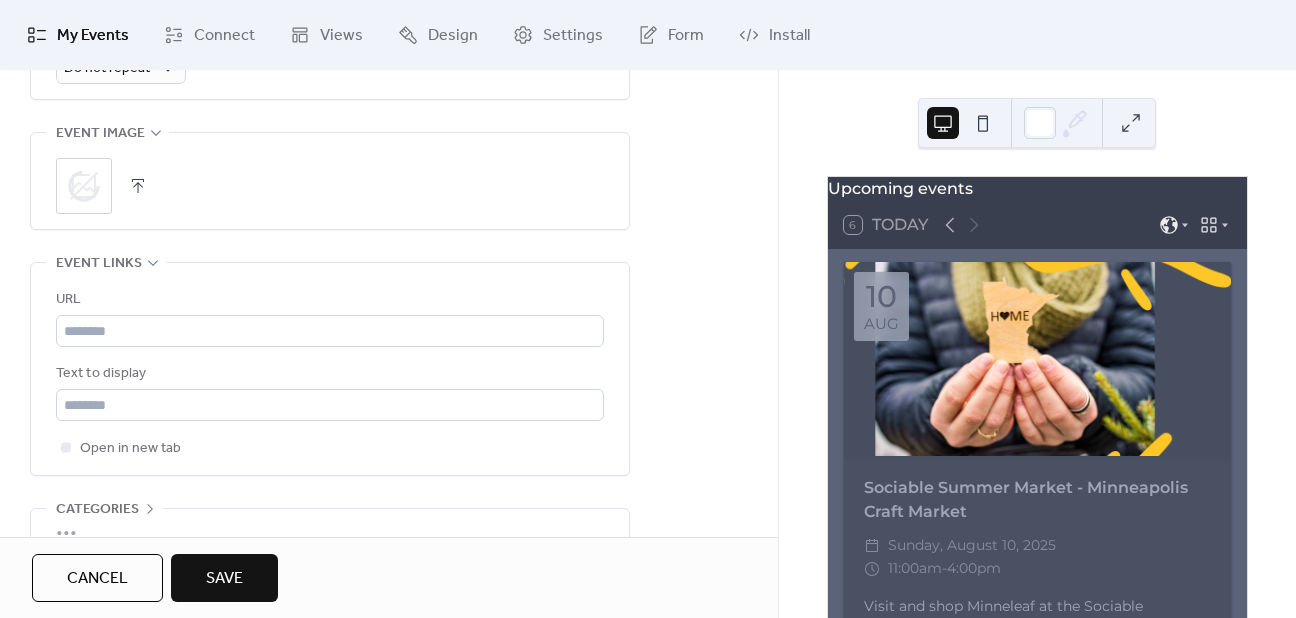 scroll, scrollTop: 989, scrollLeft: 0, axis: vertical 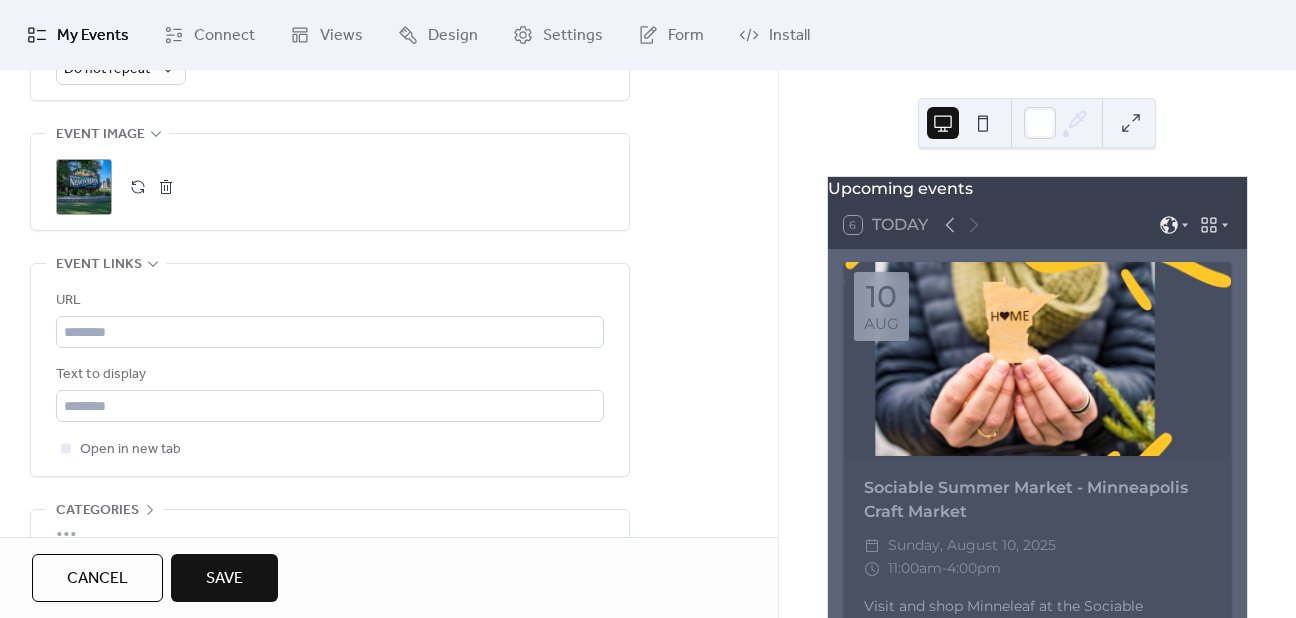click on "Save" at bounding box center (224, 579) 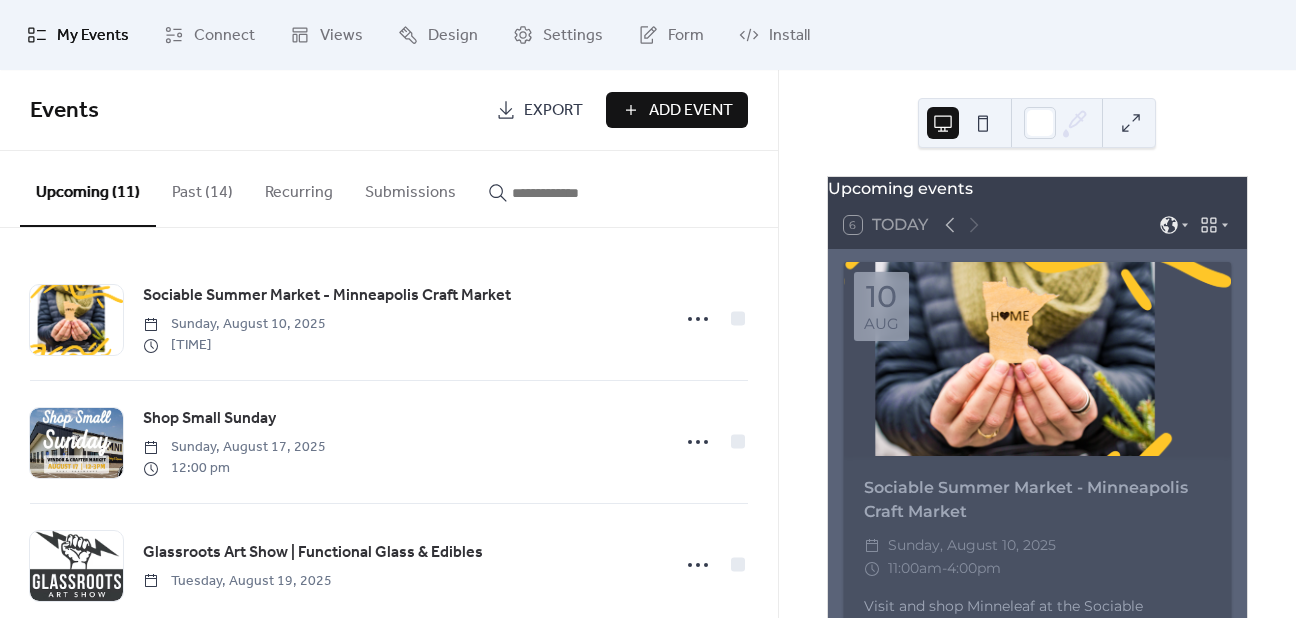 click on "Add Event" at bounding box center (691, 111) 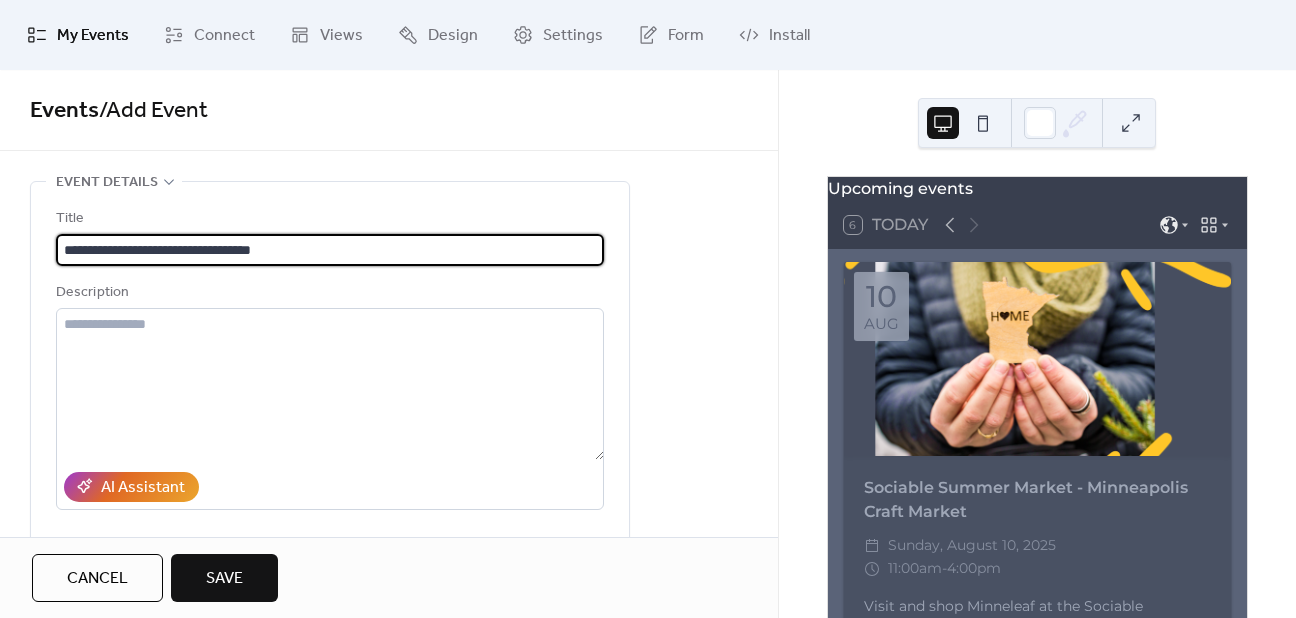 type on "**********" 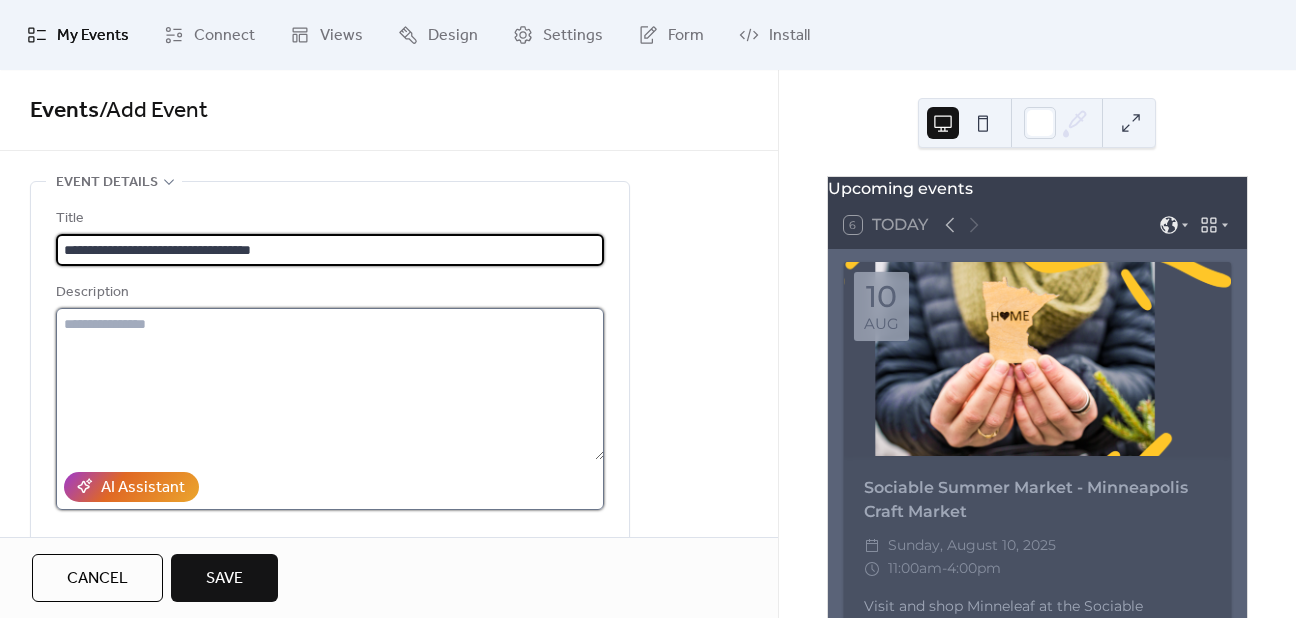 click at bounding box center (330, 384) 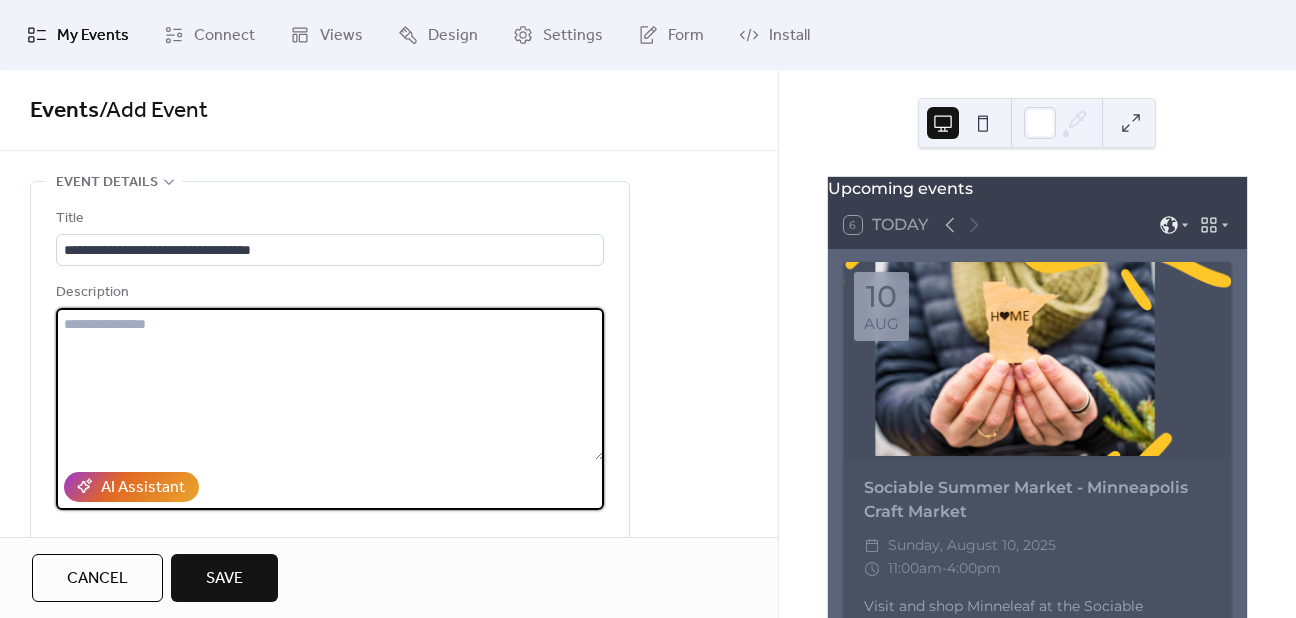 paste on "**********" 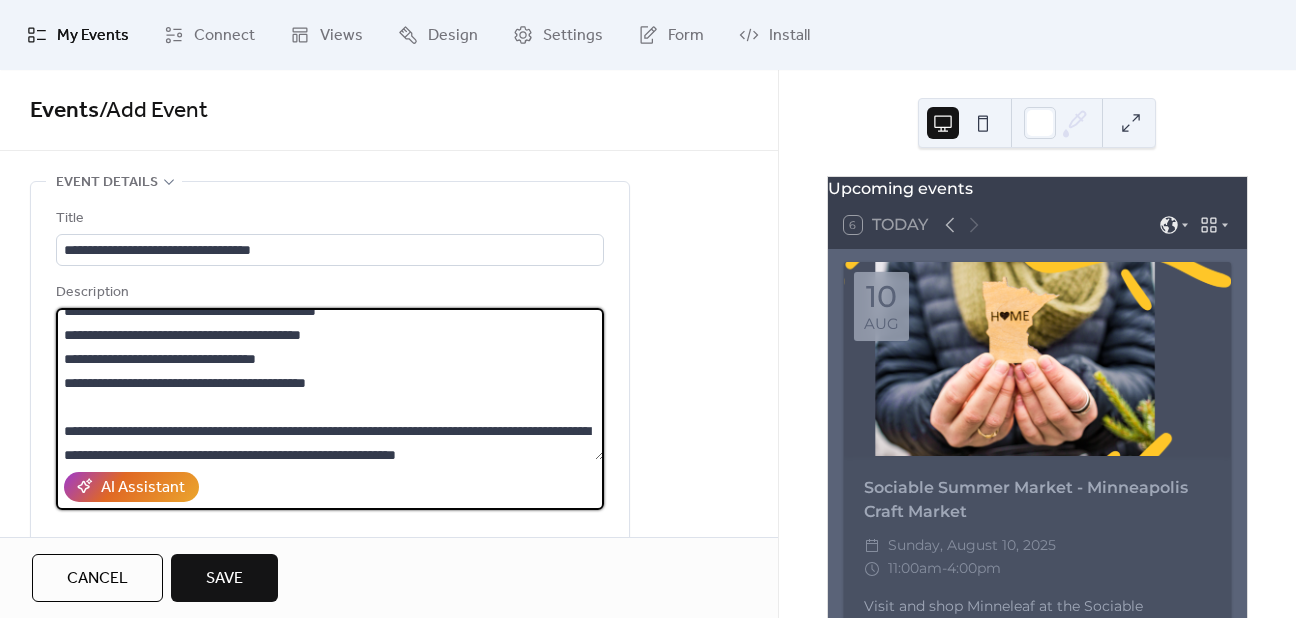 scroll, scrollTop: 0, scrollLeft: 0, axis: both 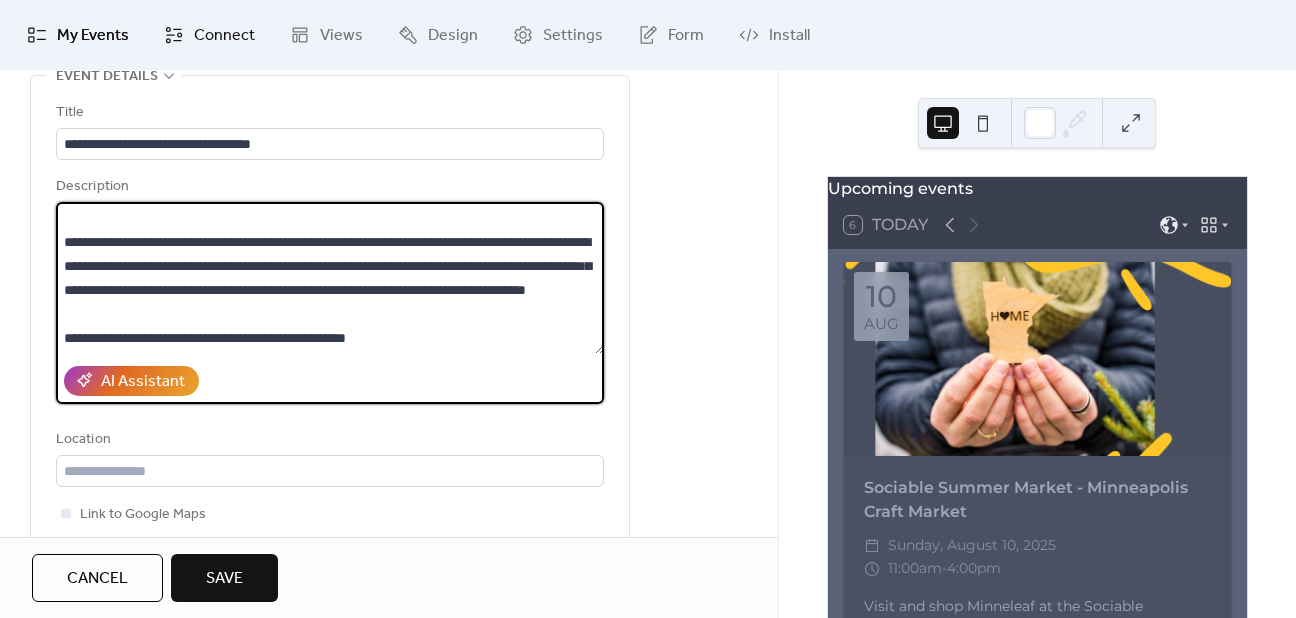 type on "**********" 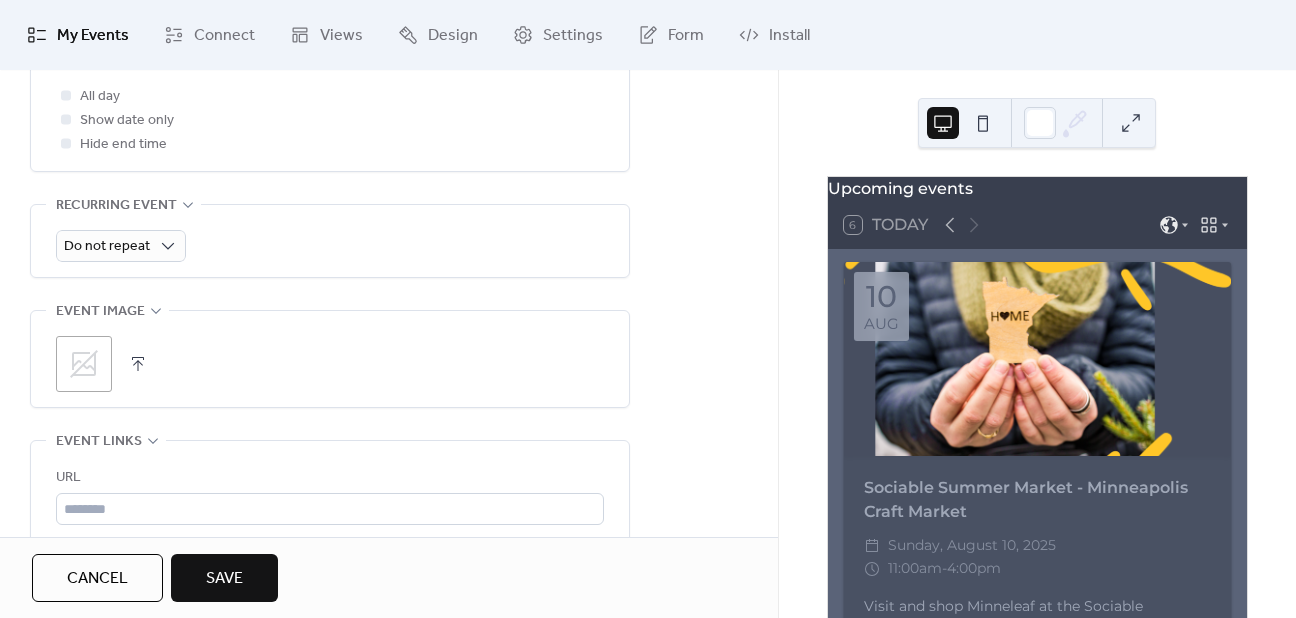 scroll, scrollTop: 815, scrollLeft: 0, axis: vertical 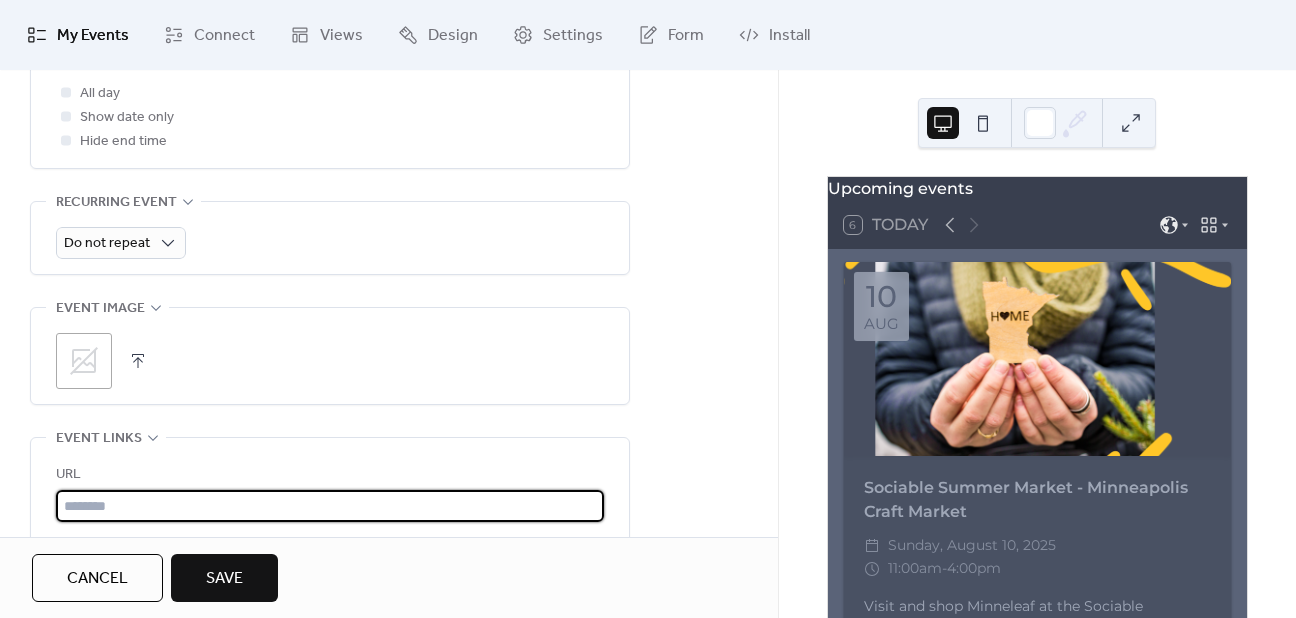 click at bounding box center (330, 506) 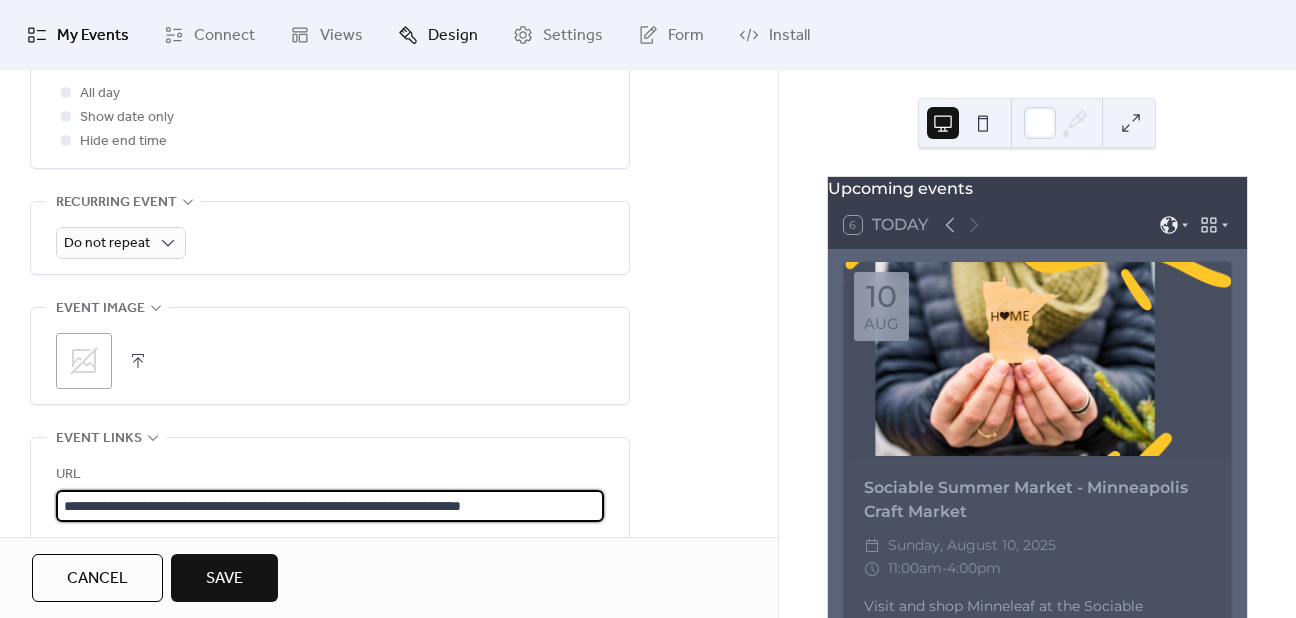 type on "**********" 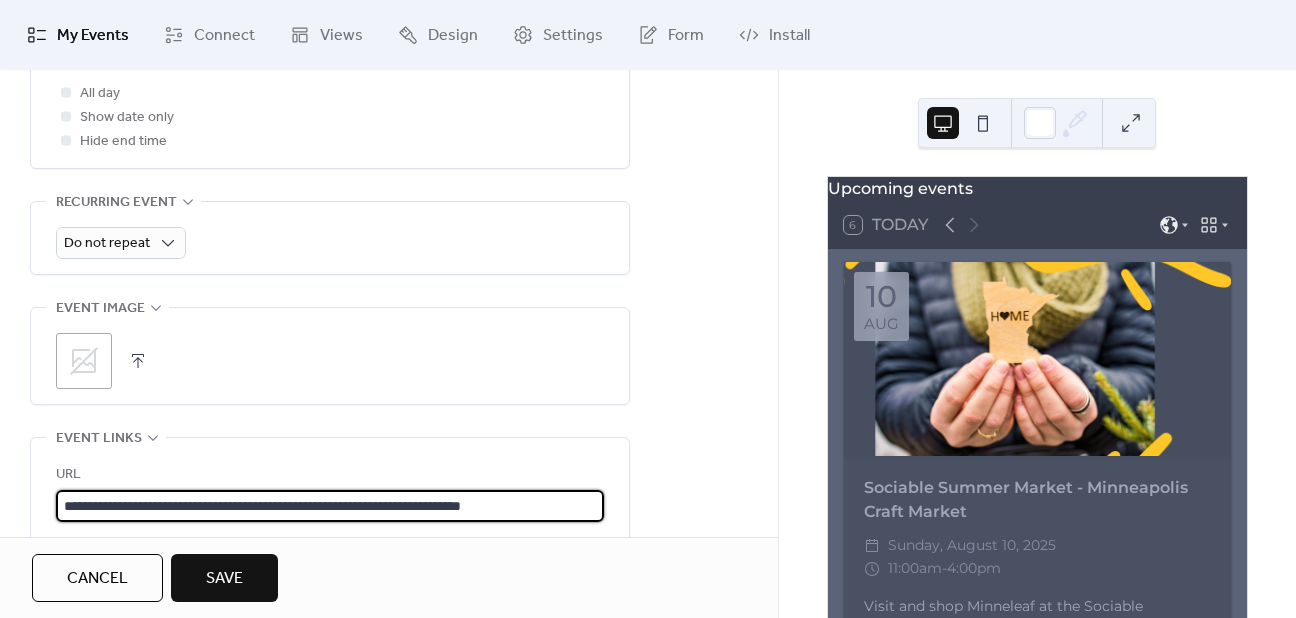 click at bounding box center (138, 361) 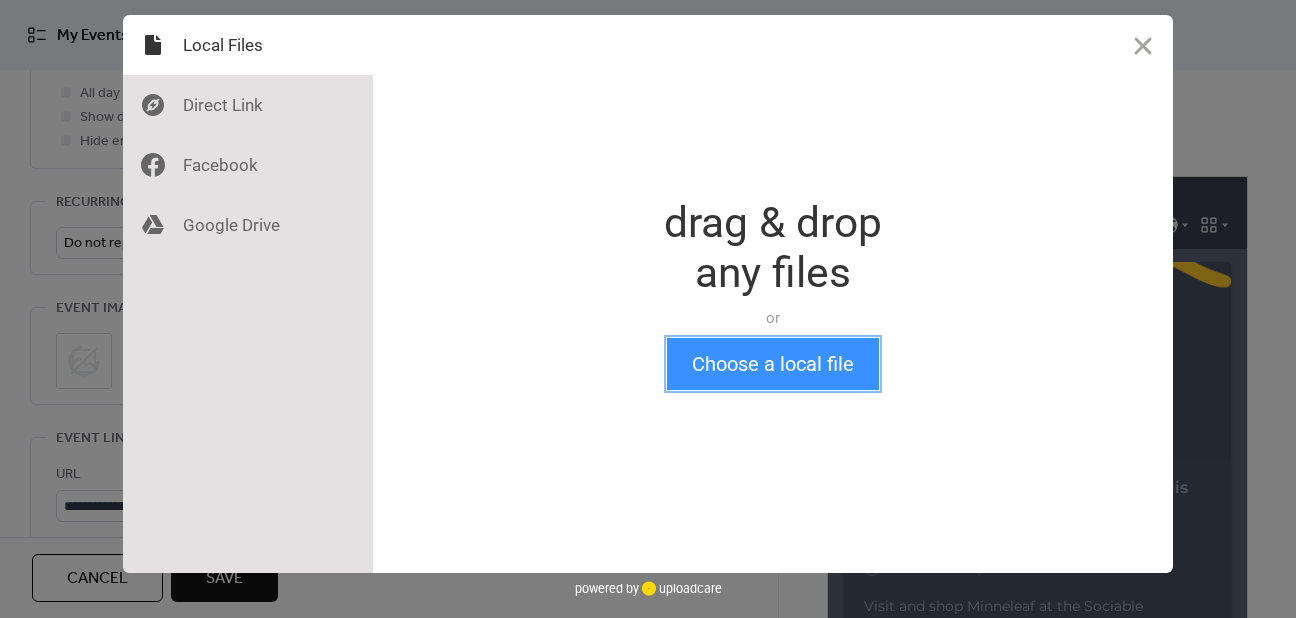 click on "Choose a local file" at bounding box center (773, 364) 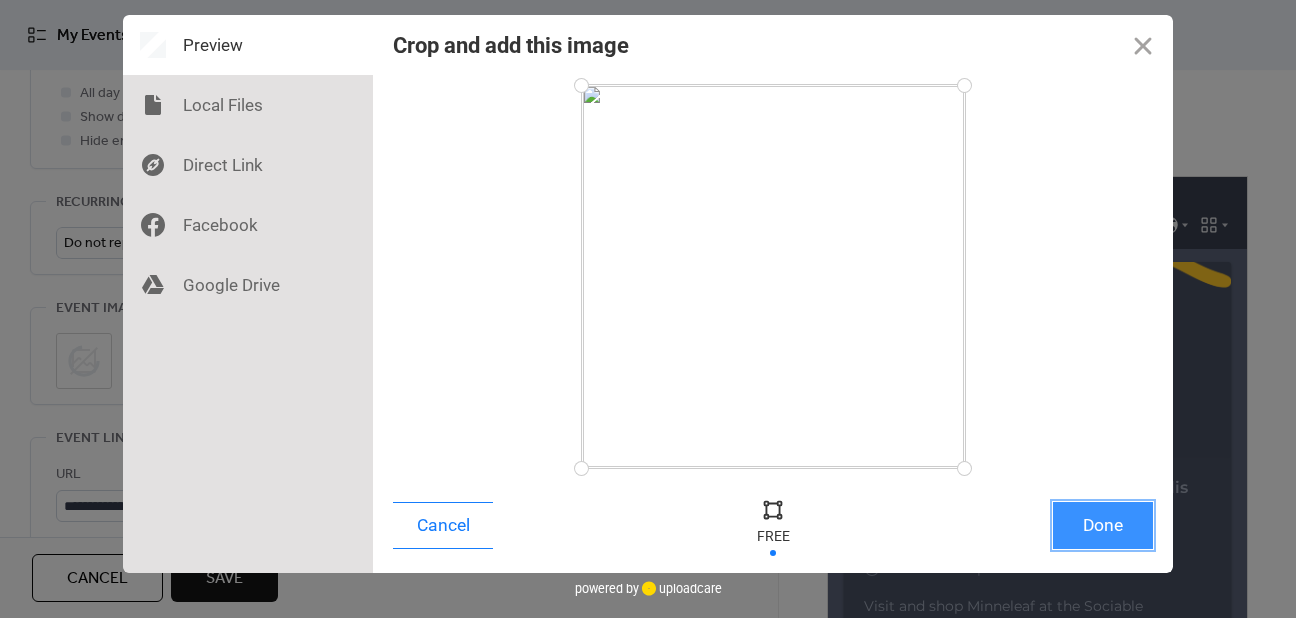 click on "Done" at bounding box center (1103, 525) 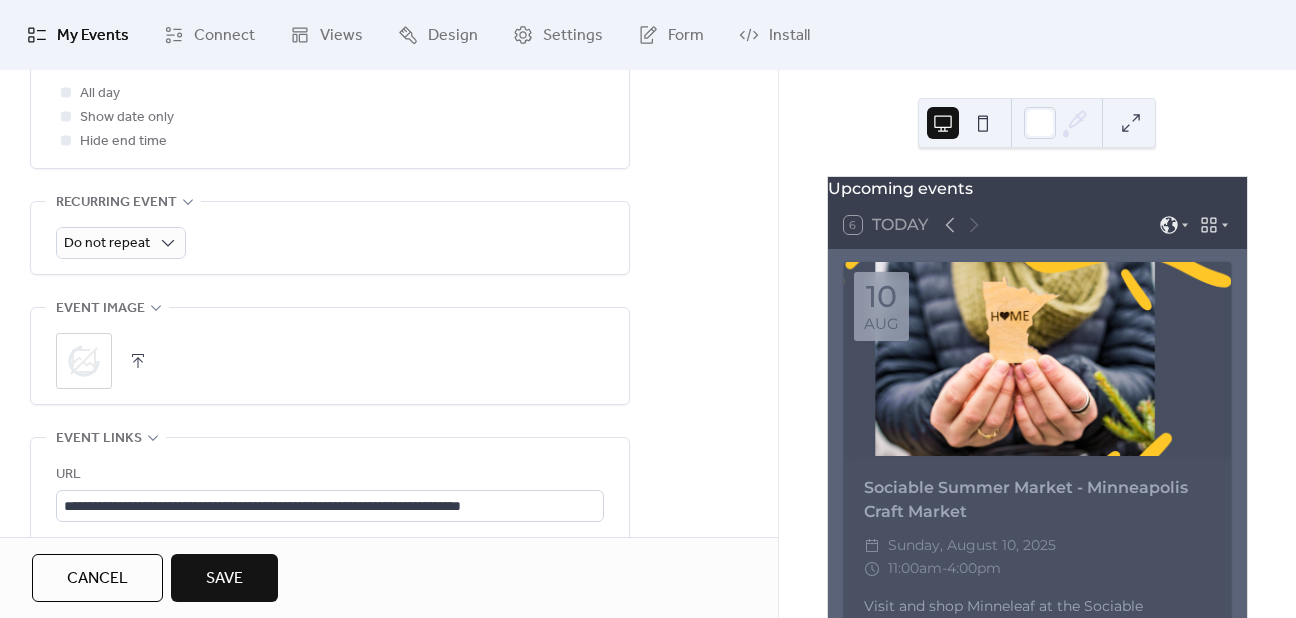 click on "Sociable Summer Market - Minneapolis Craft Market" at bounding box center [1037, 500] 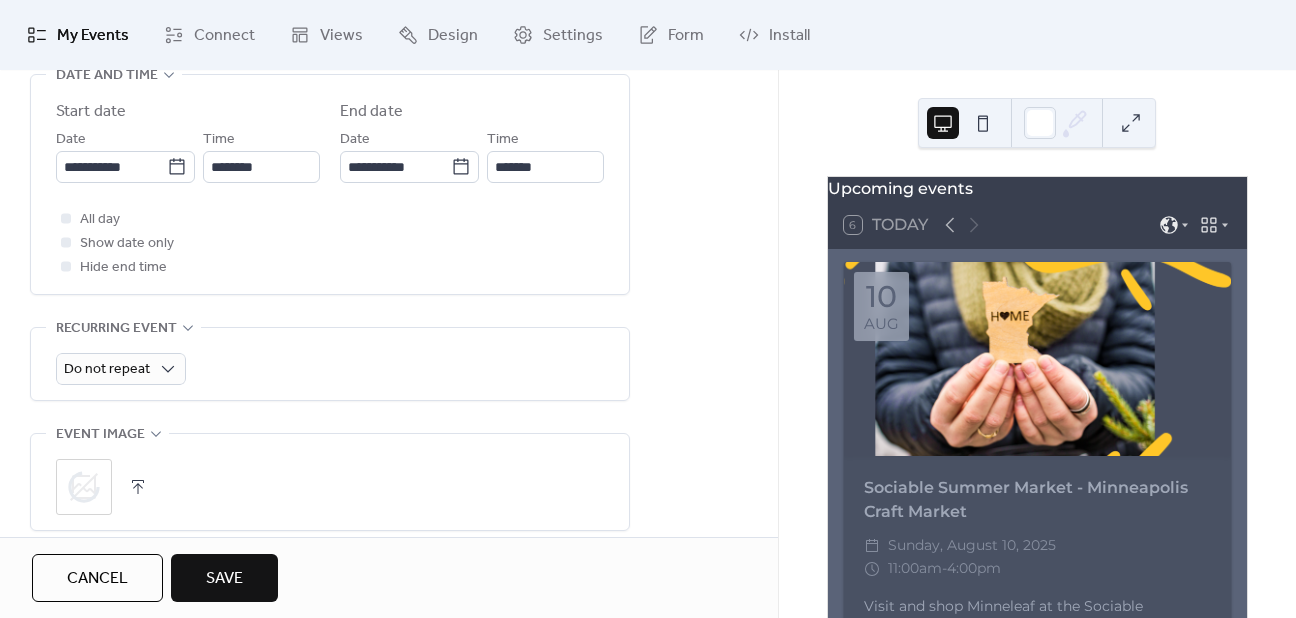 scroll, scrollTop: 684, scrollLeft: 0, axis: vertical 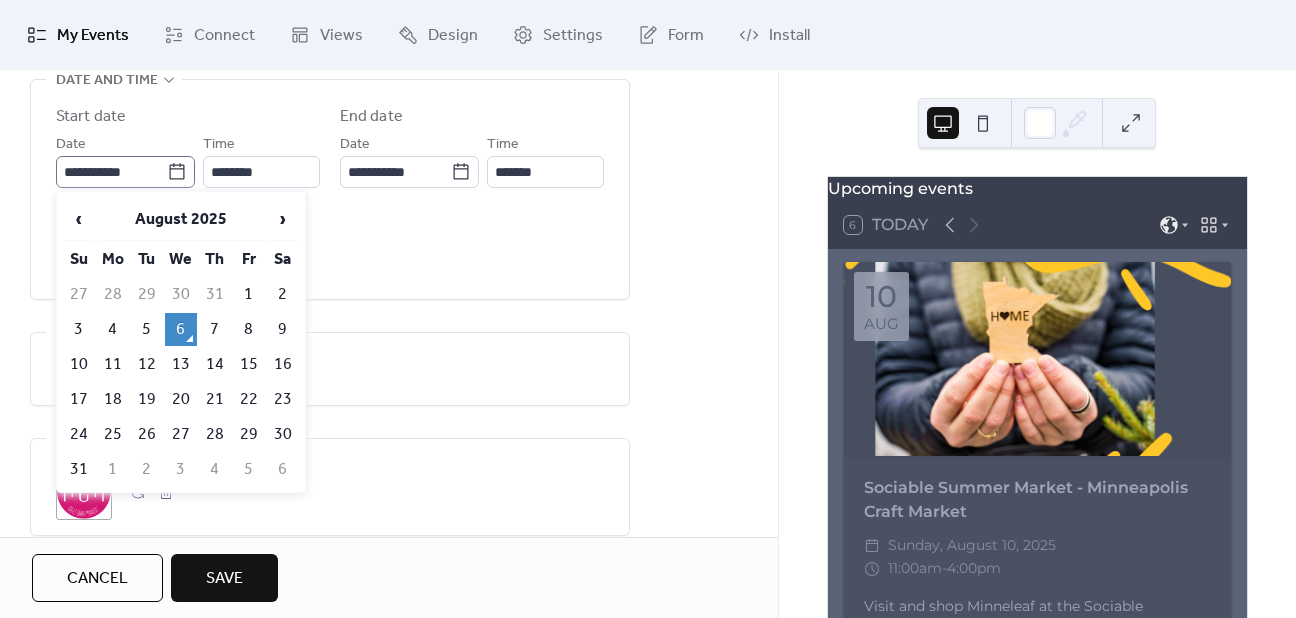 click 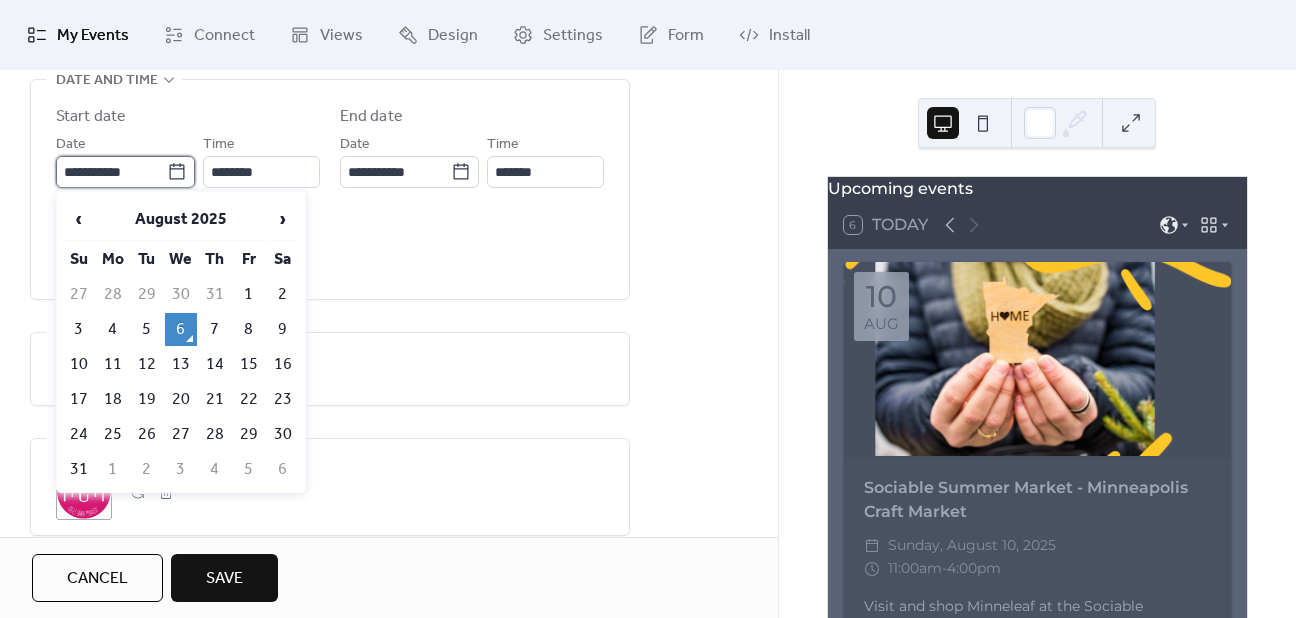 click on "**********" at bounding box center [111, 172] 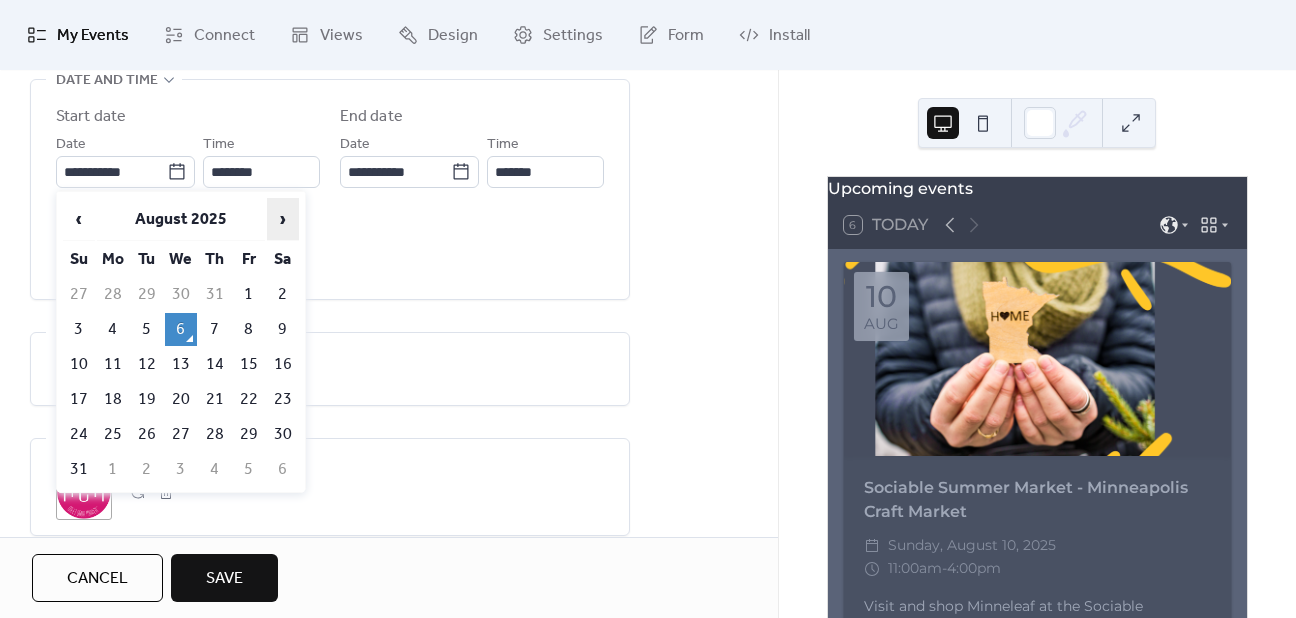 click on "›" at bounding box center (283, 219) 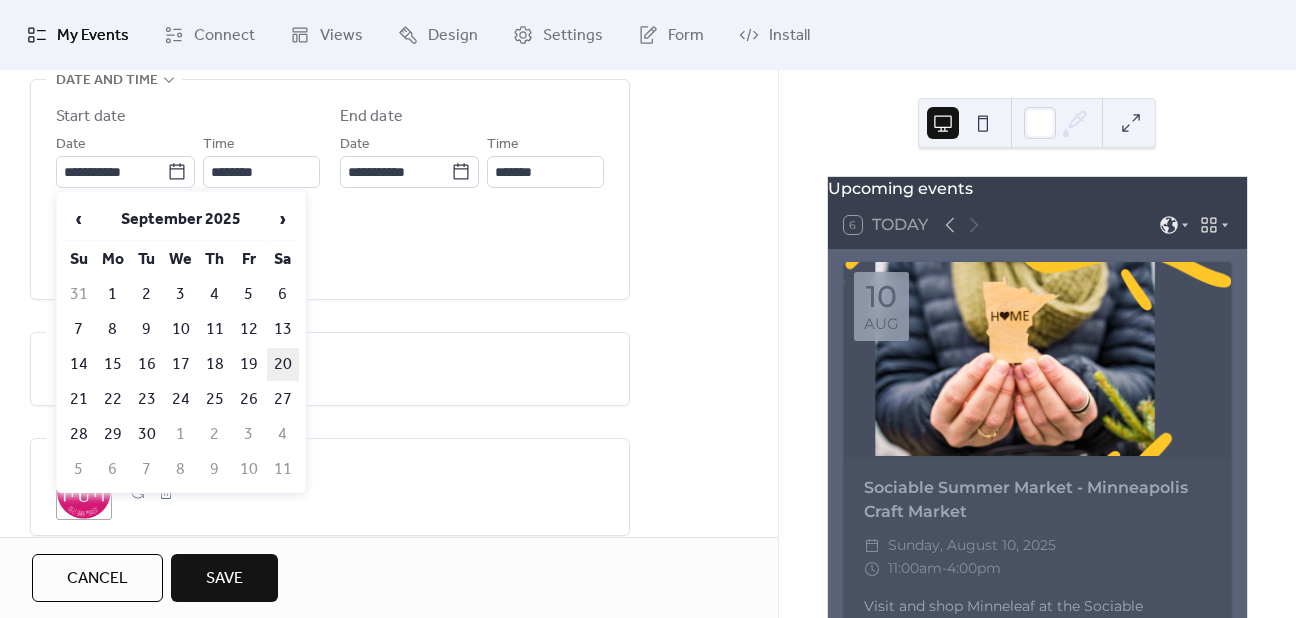 click on "20" at bounding box center [283, 364] 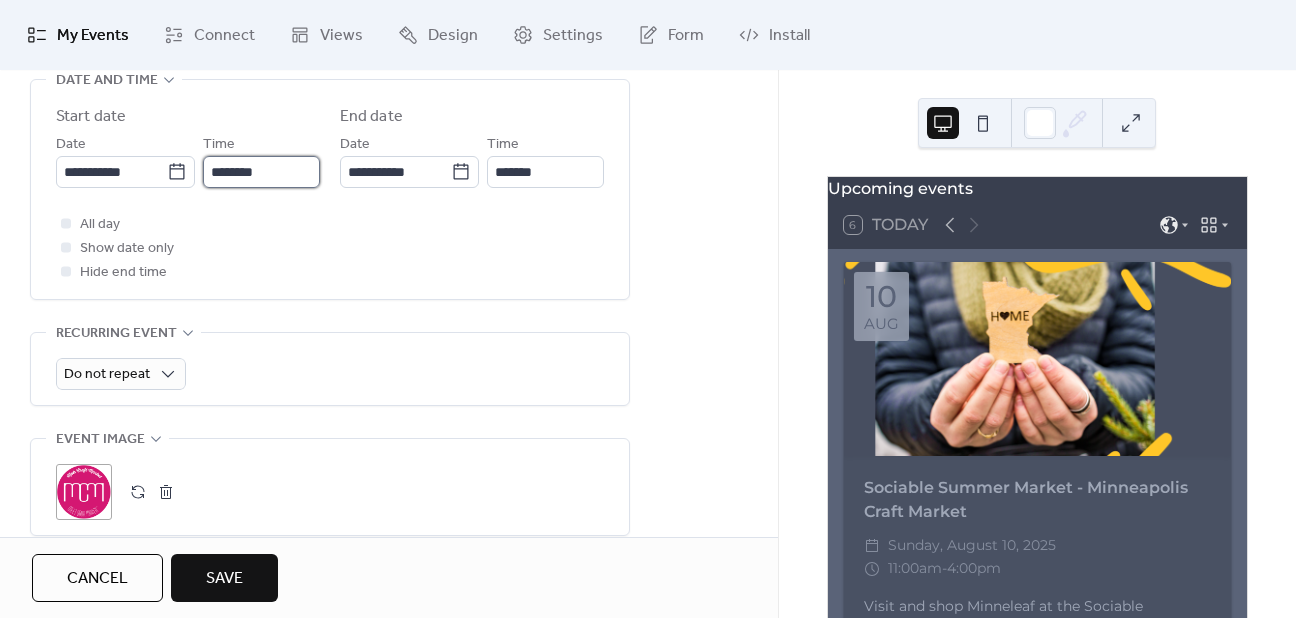 click on "********" at bounding box center [261, 172] 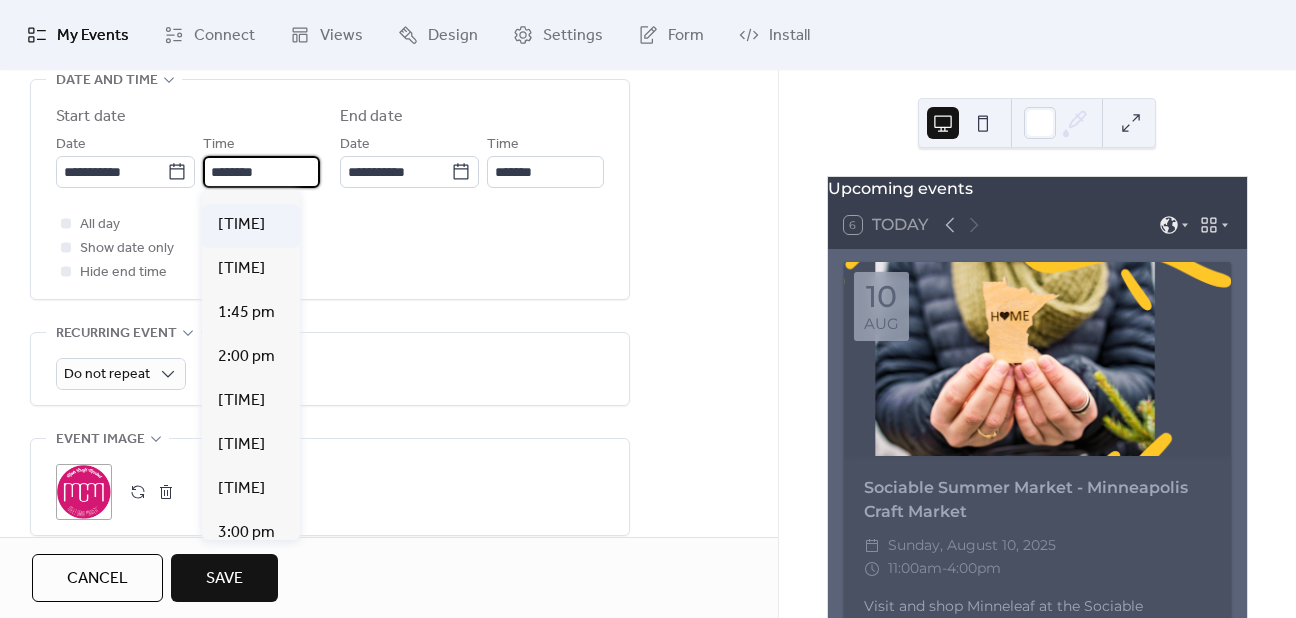 scroll, scrollTop: 2316, scrollLeft: 0, axis: vertical 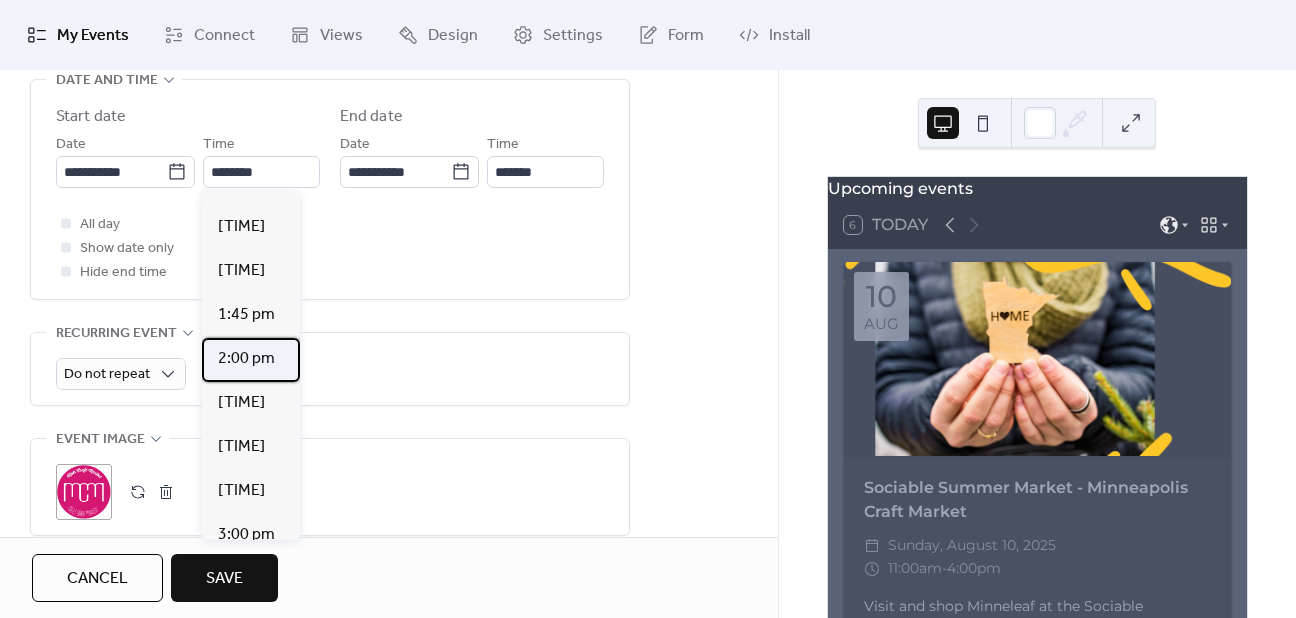 click on "2:00 pm" at bounding box center (246, 359) 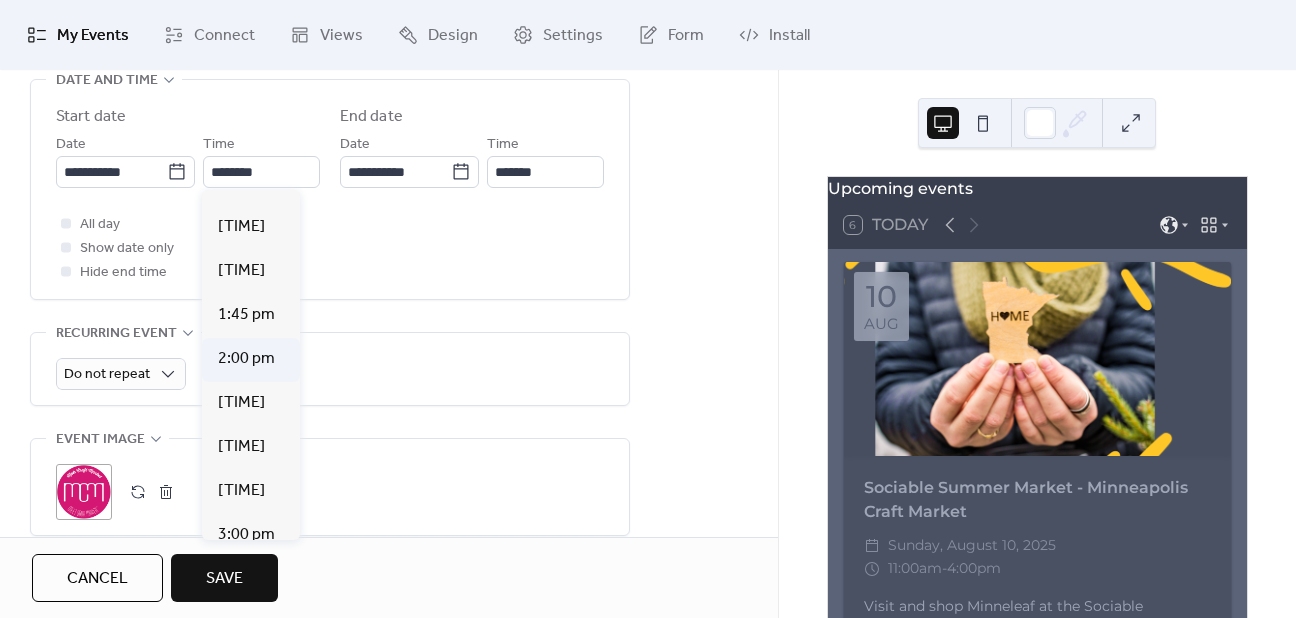type on "*******" 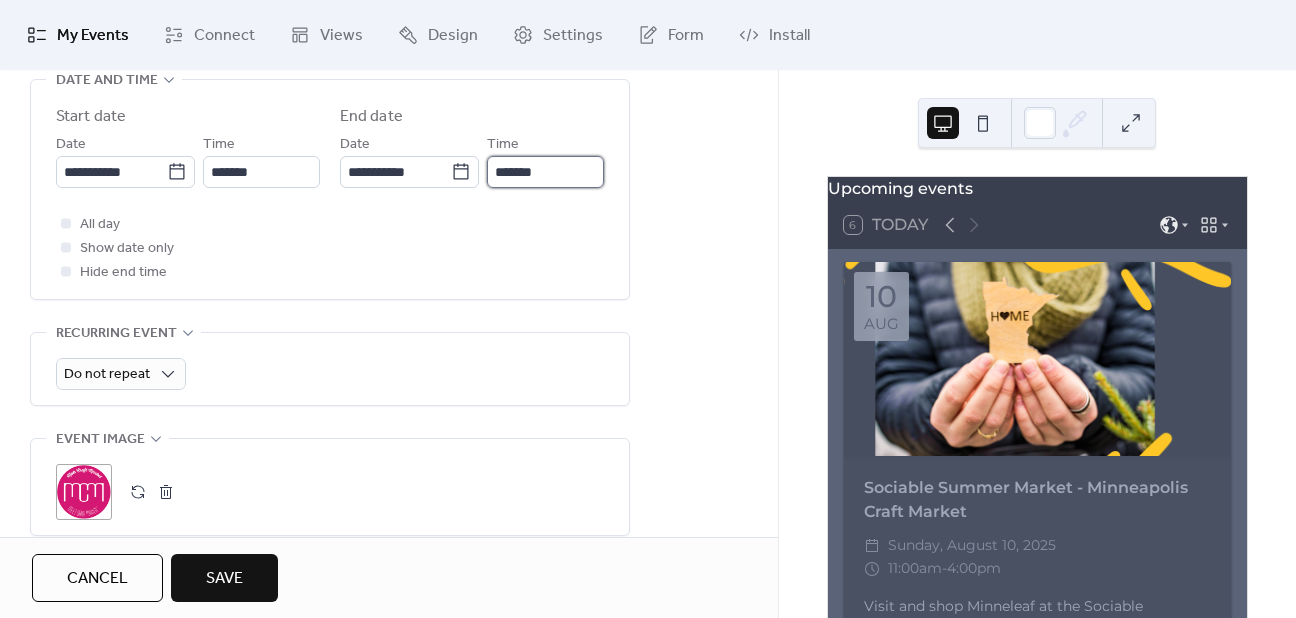 click on "*******" at bounding box center (545, 172) 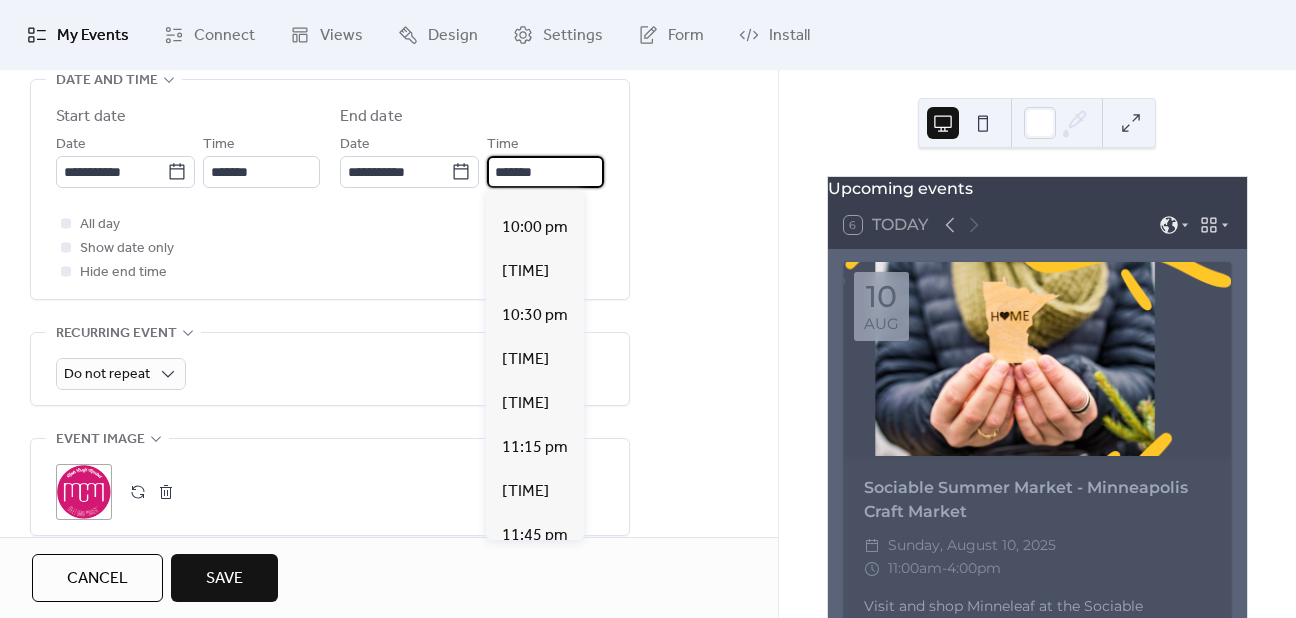 scroll, scrollTop: 1365, scrollLeft: 0, axis: vertical 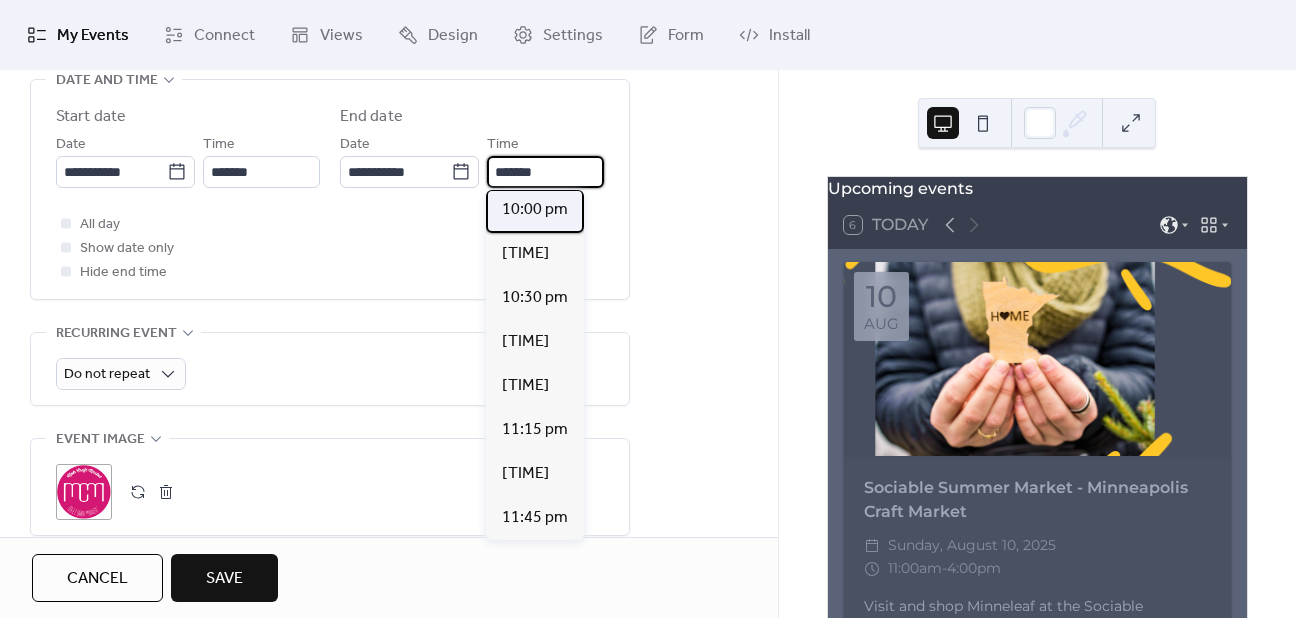 click on "10:00 pm" at bounding box center (535, 211) 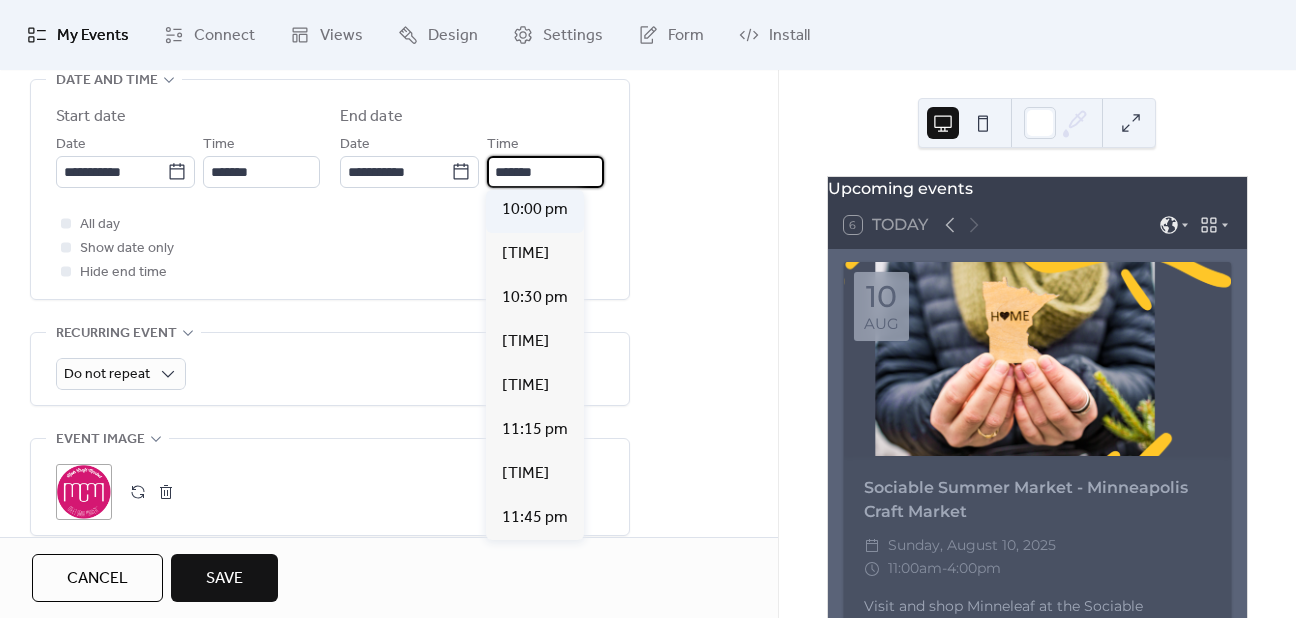 type on "********" 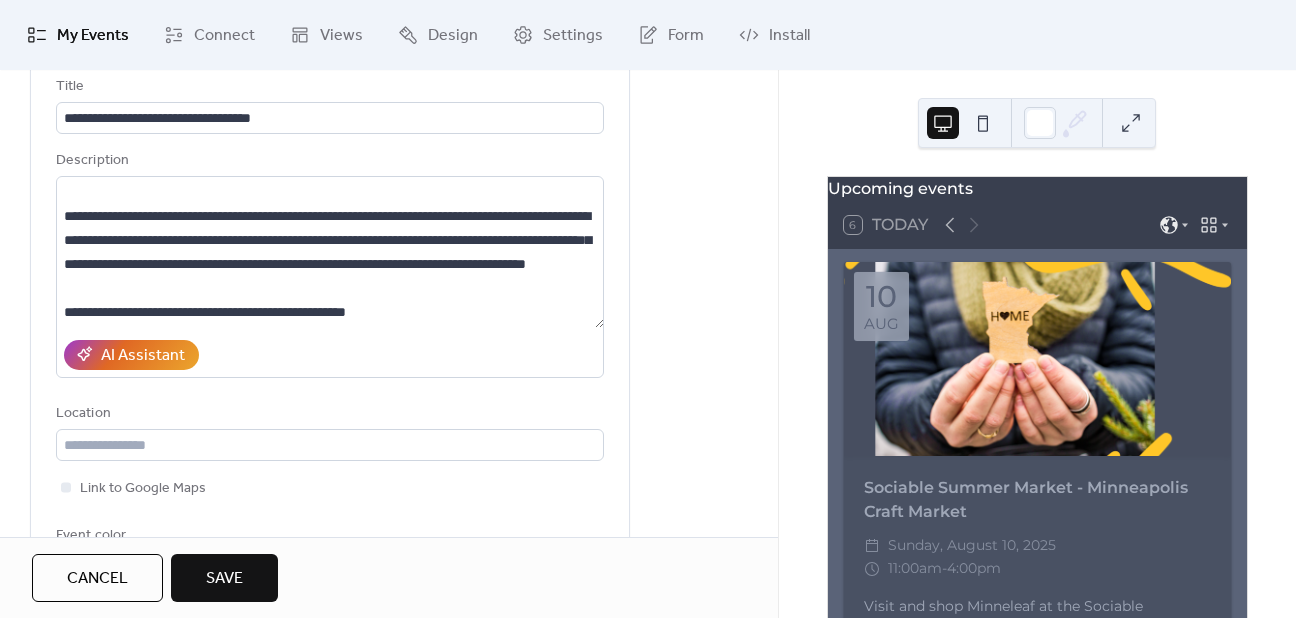 scroll, scrollTop: 124, scrollLeft: 0, axis: vertical 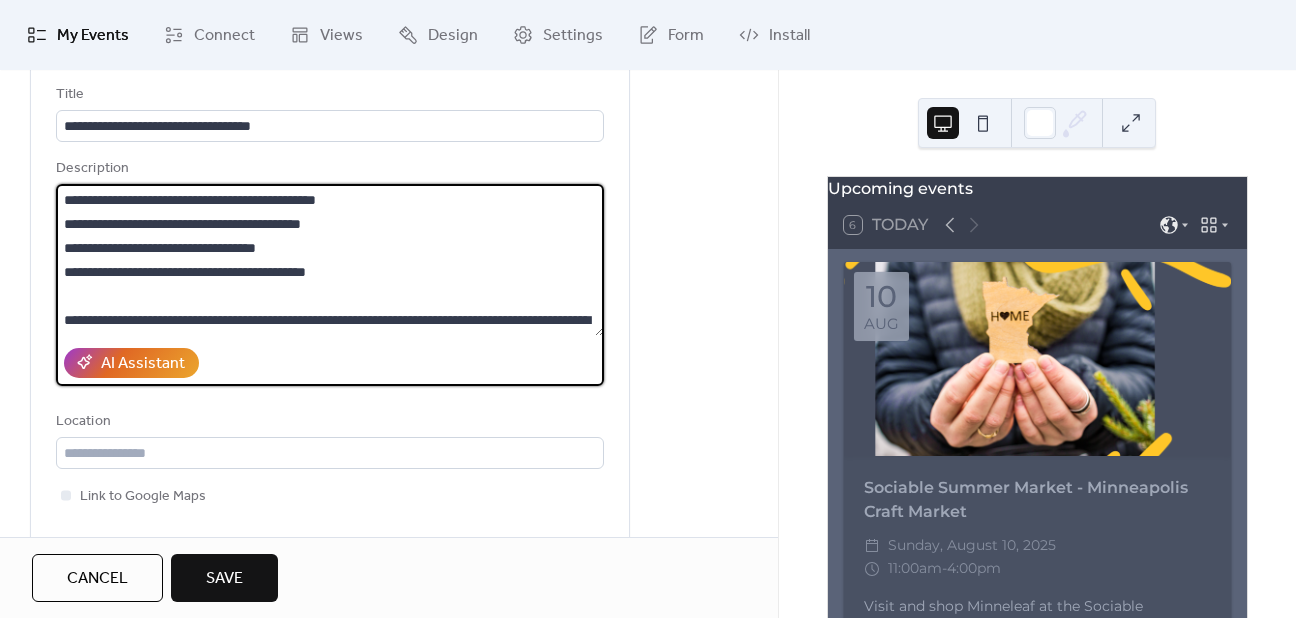drag, startPoint x: 422, startPoint y: 327, endPoint x: -6, endPoint y: 114, distance: 478.07217 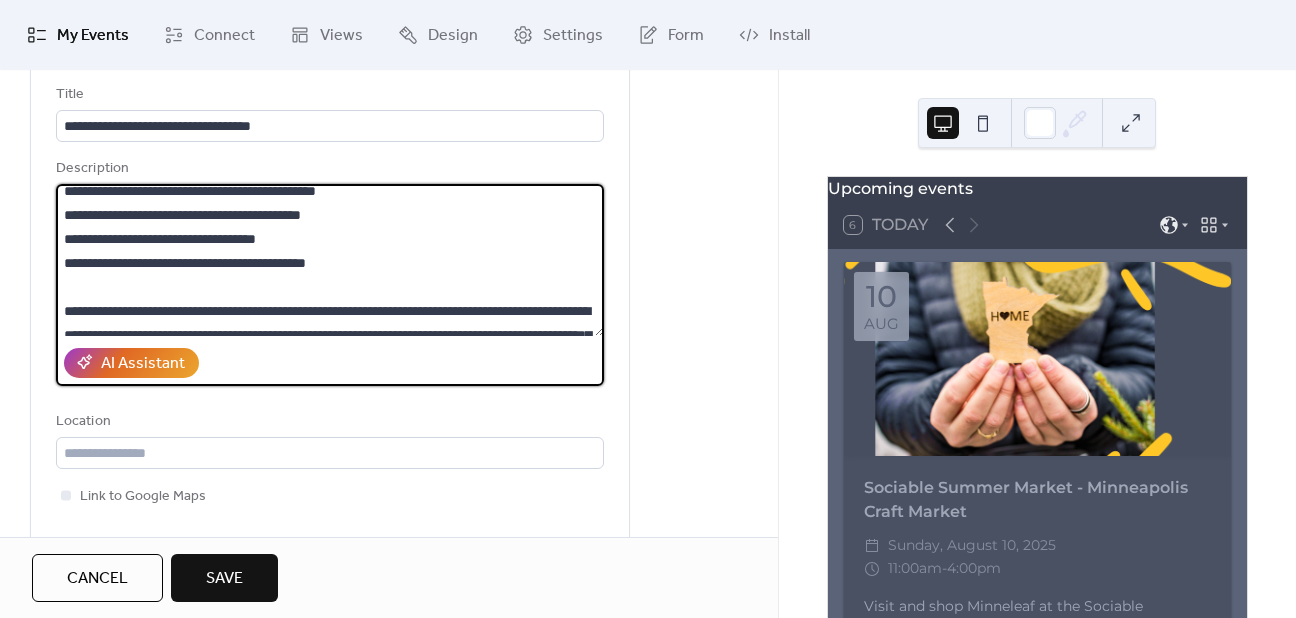scroll, scrollTop: 0, scrollLeft: 0, axis: both 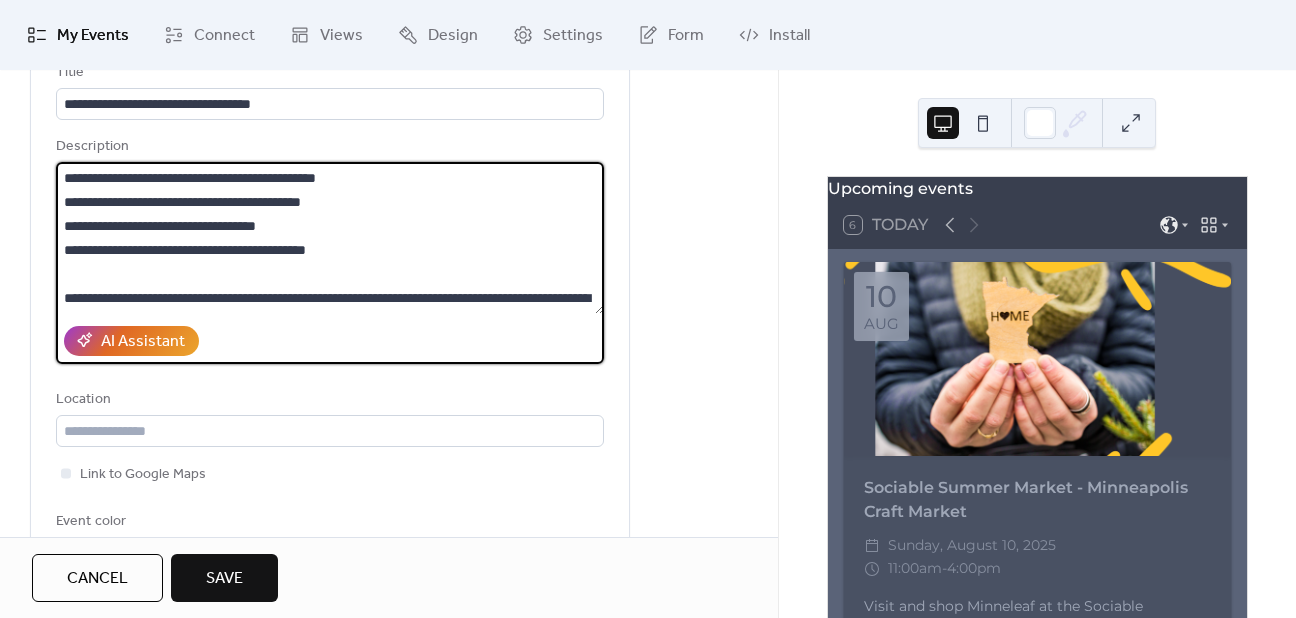 drag, startPoint x: 298, startPoint y: 221, endPoint x: 87, endPoint y: 224, distance: 211.02133 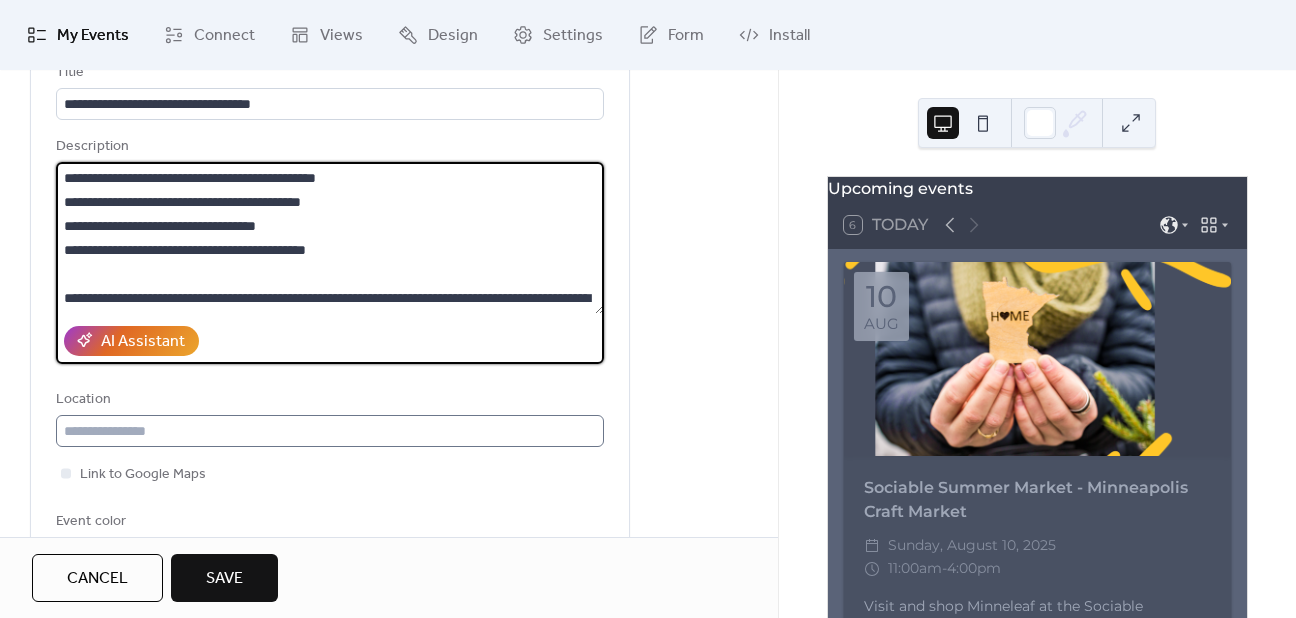 type on "**********" 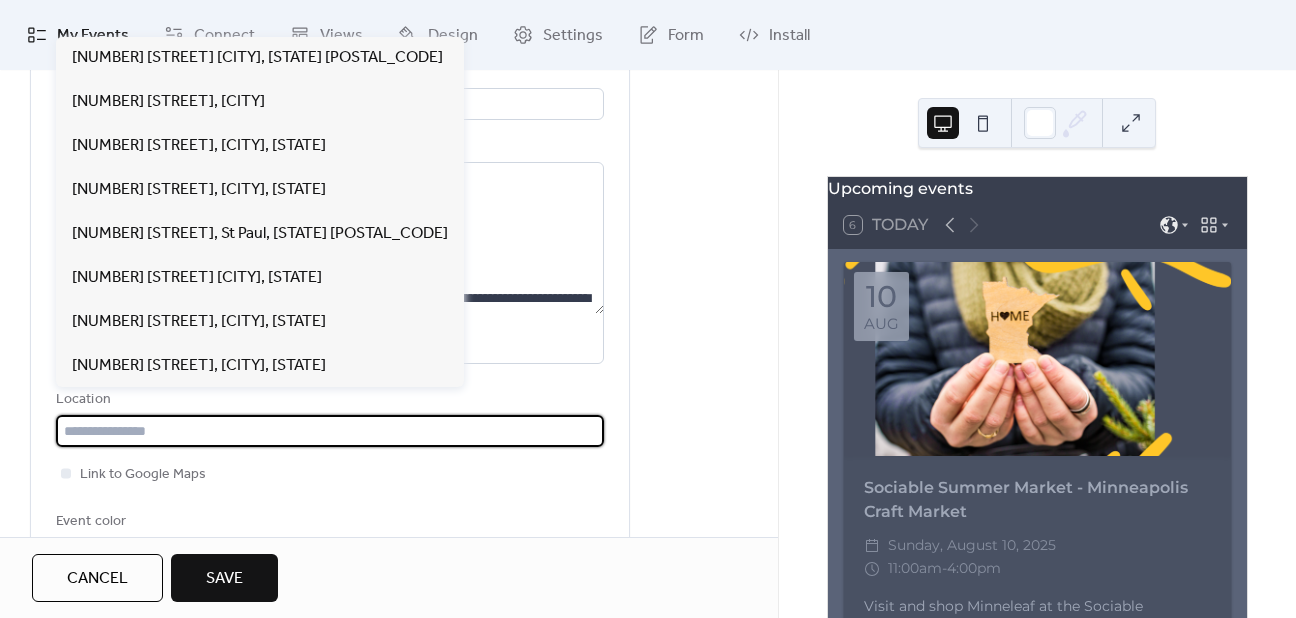 click at bounding box center (330, 431) 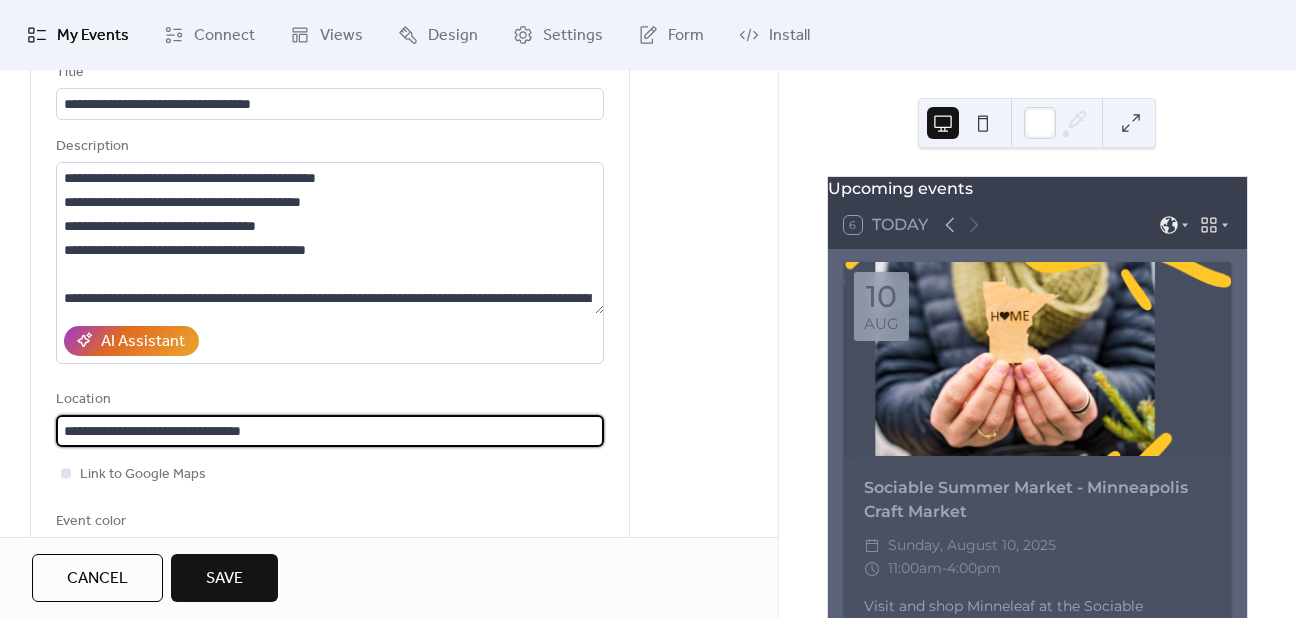 type on "**********" 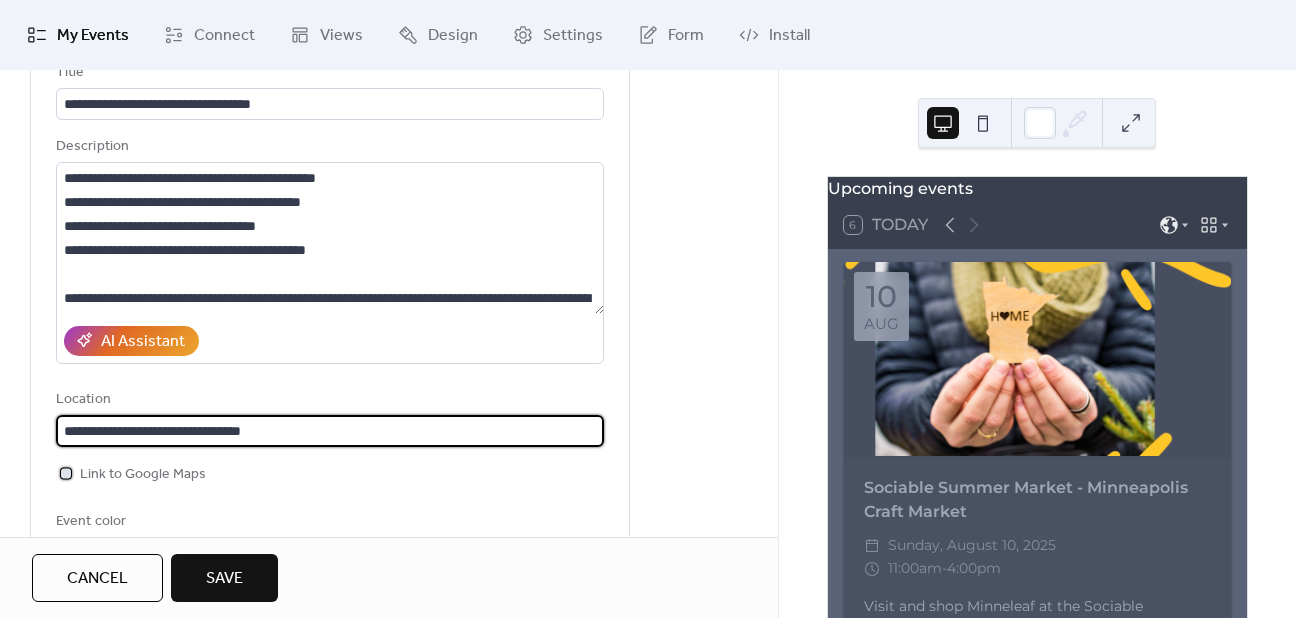click at bounding box center (66, 473) 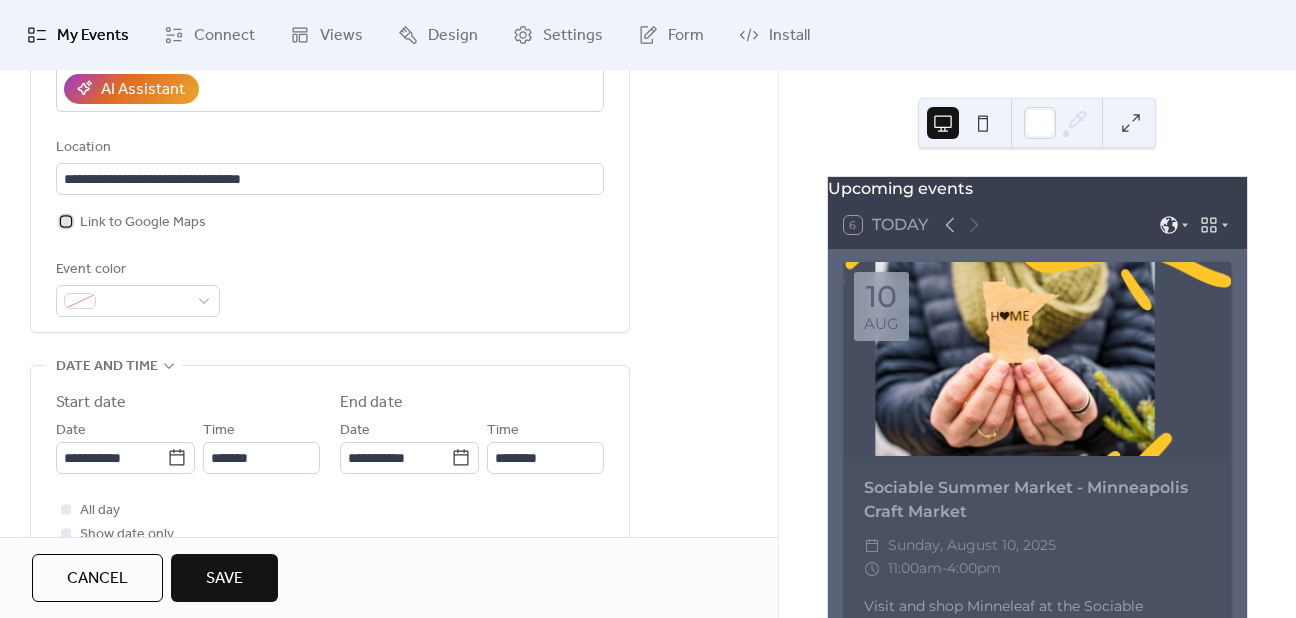 scroll, scrollTop: 400, scrollLeft: 0, axis: vertical 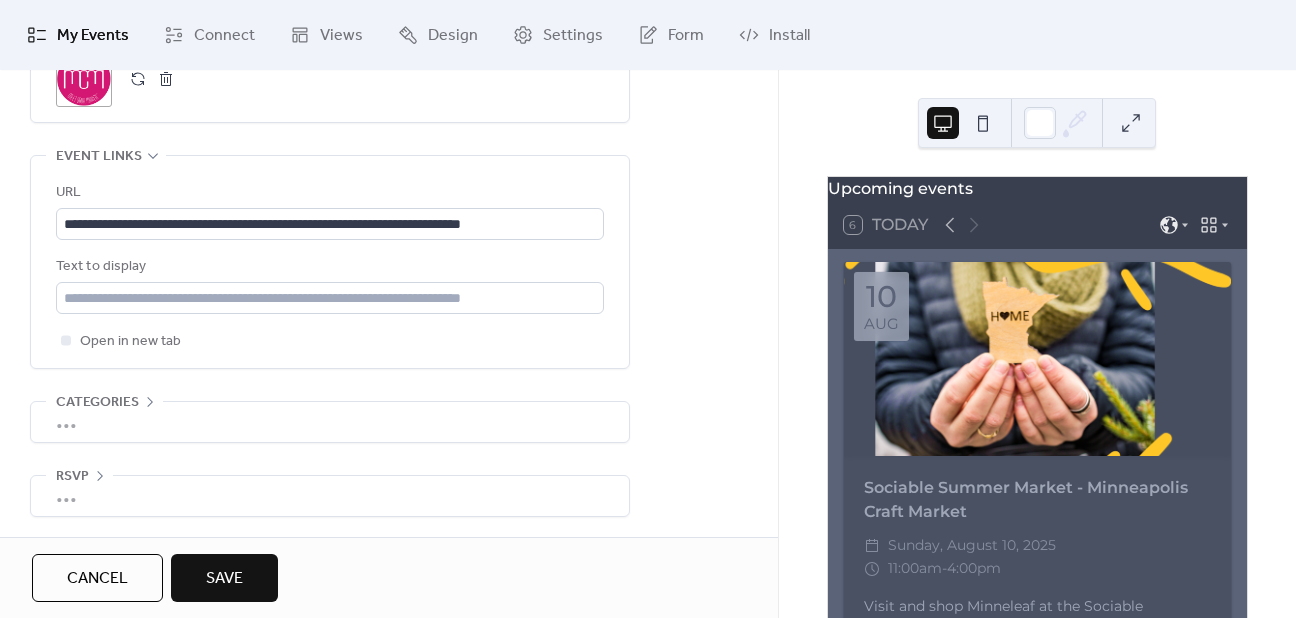 click on "Save" at bounding box center (224, 579) 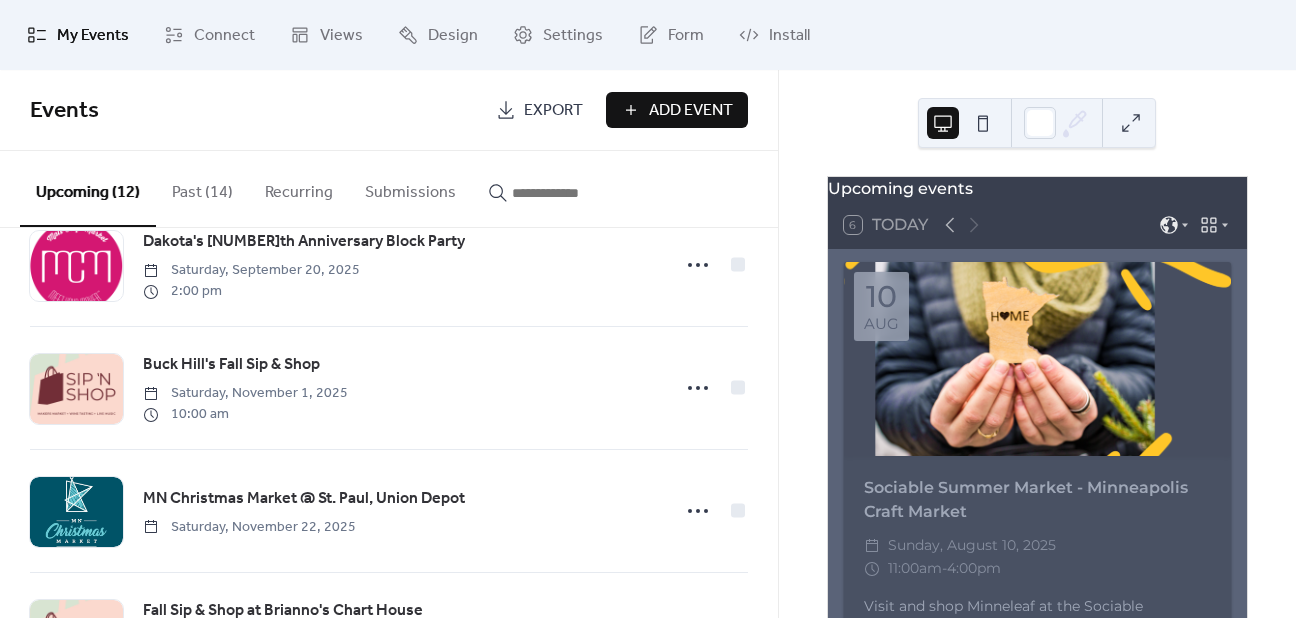 scroll, scrollTop: 1144, scrollLeft: 0, axis: vertical 